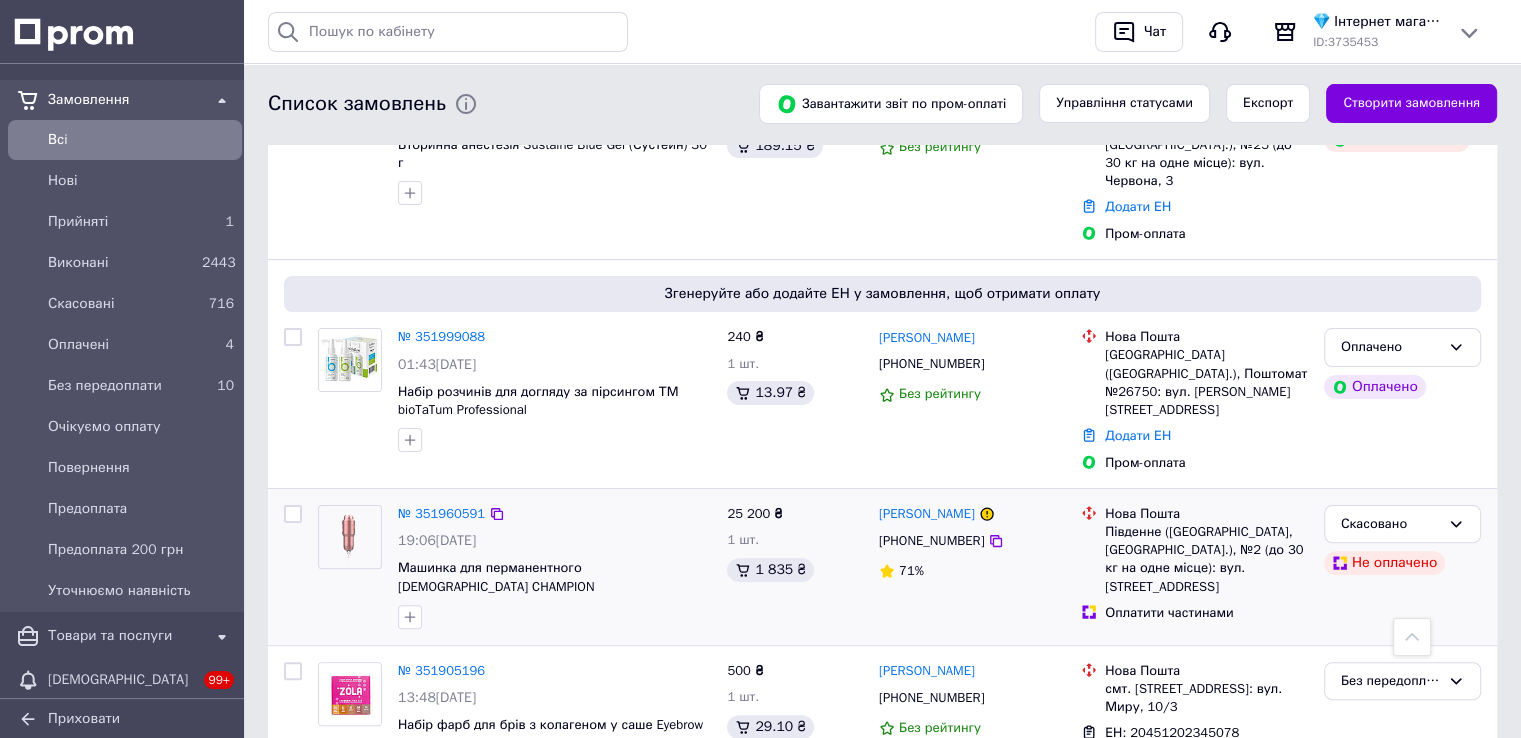 scroll, scrollTop: 600, scrollLeft: 0, axis: vertical 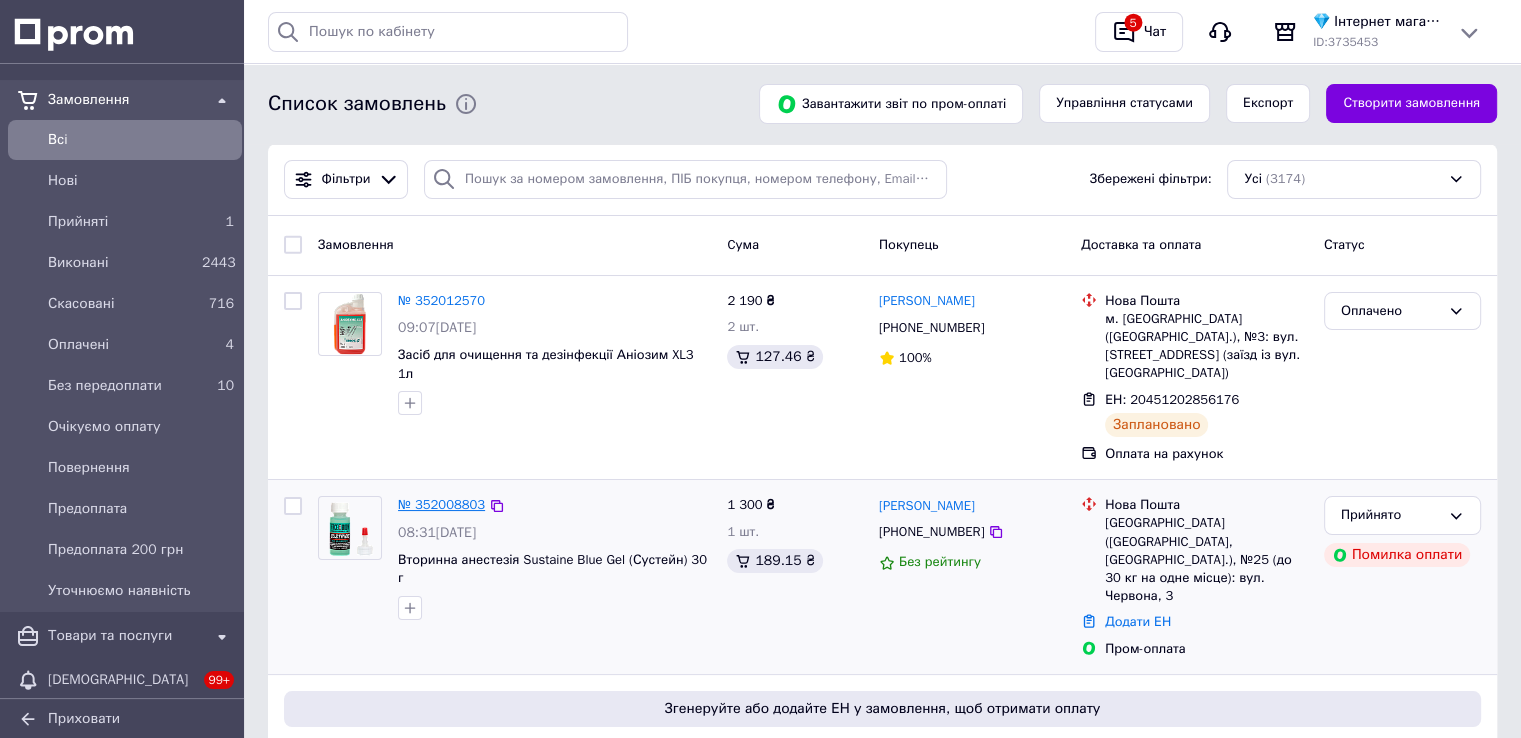 click on "№ 352008803" at bounding box center (441, 504) 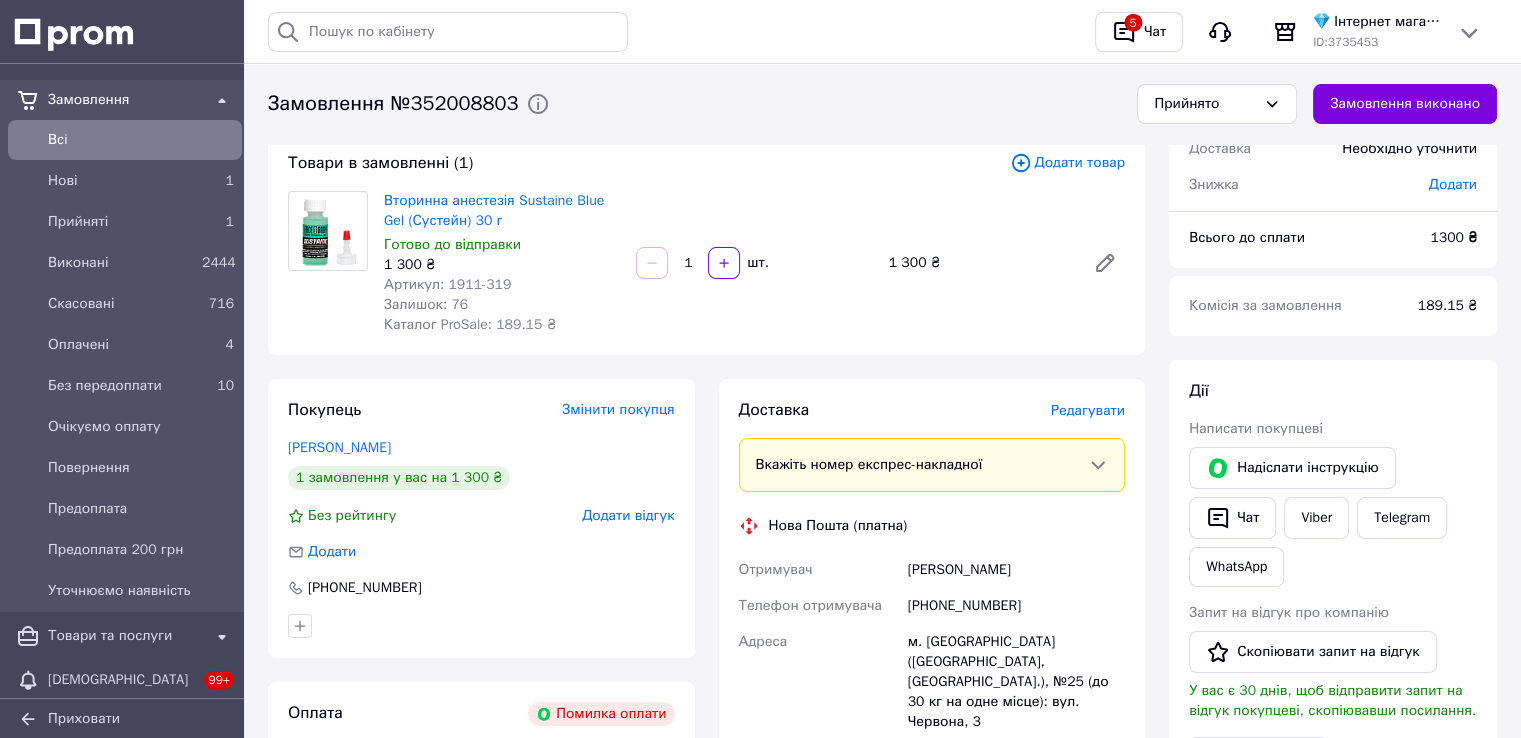 scroll, scrollTop: 300, scrollLeft: 0, axis: vertical 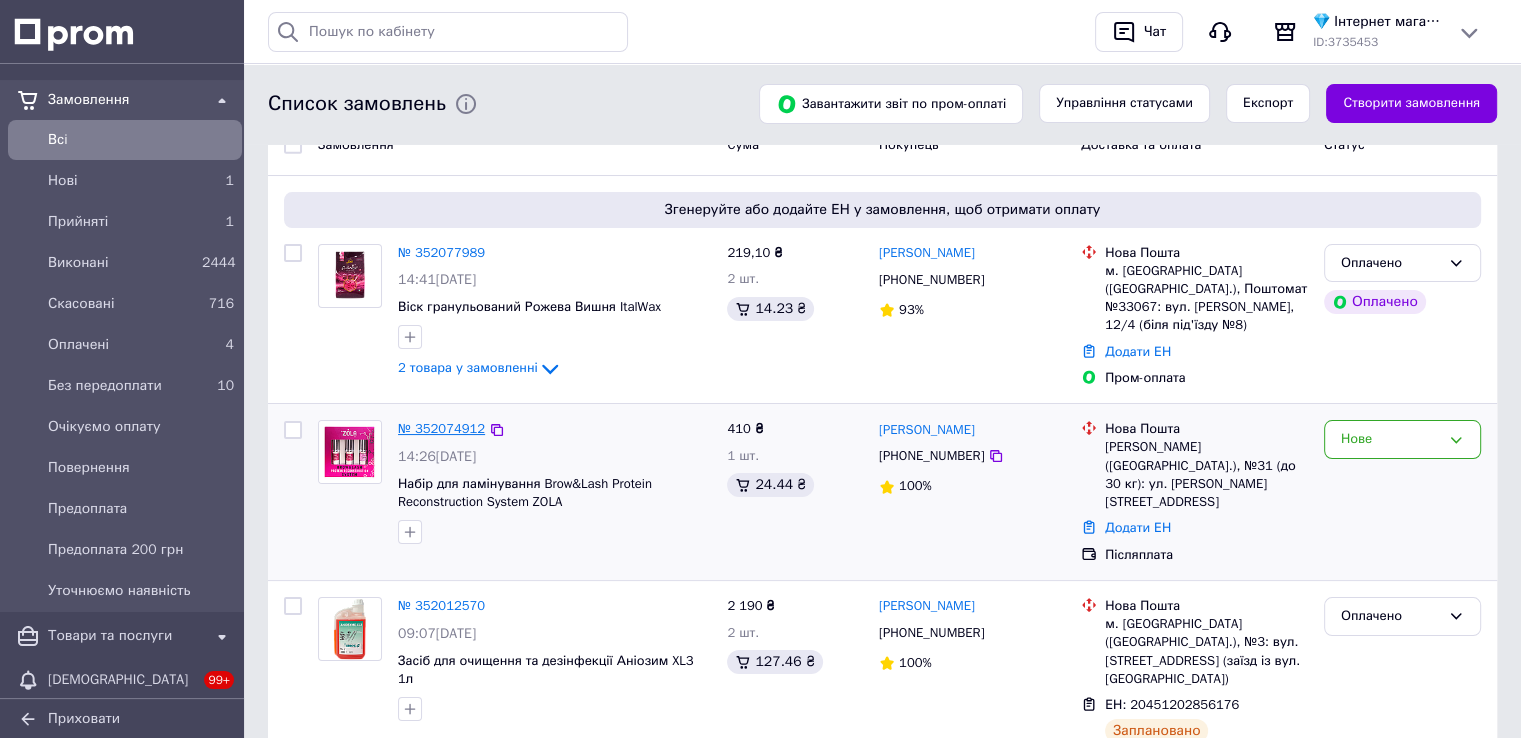 click on "№ 352074912" at bounding box center (441, 428) 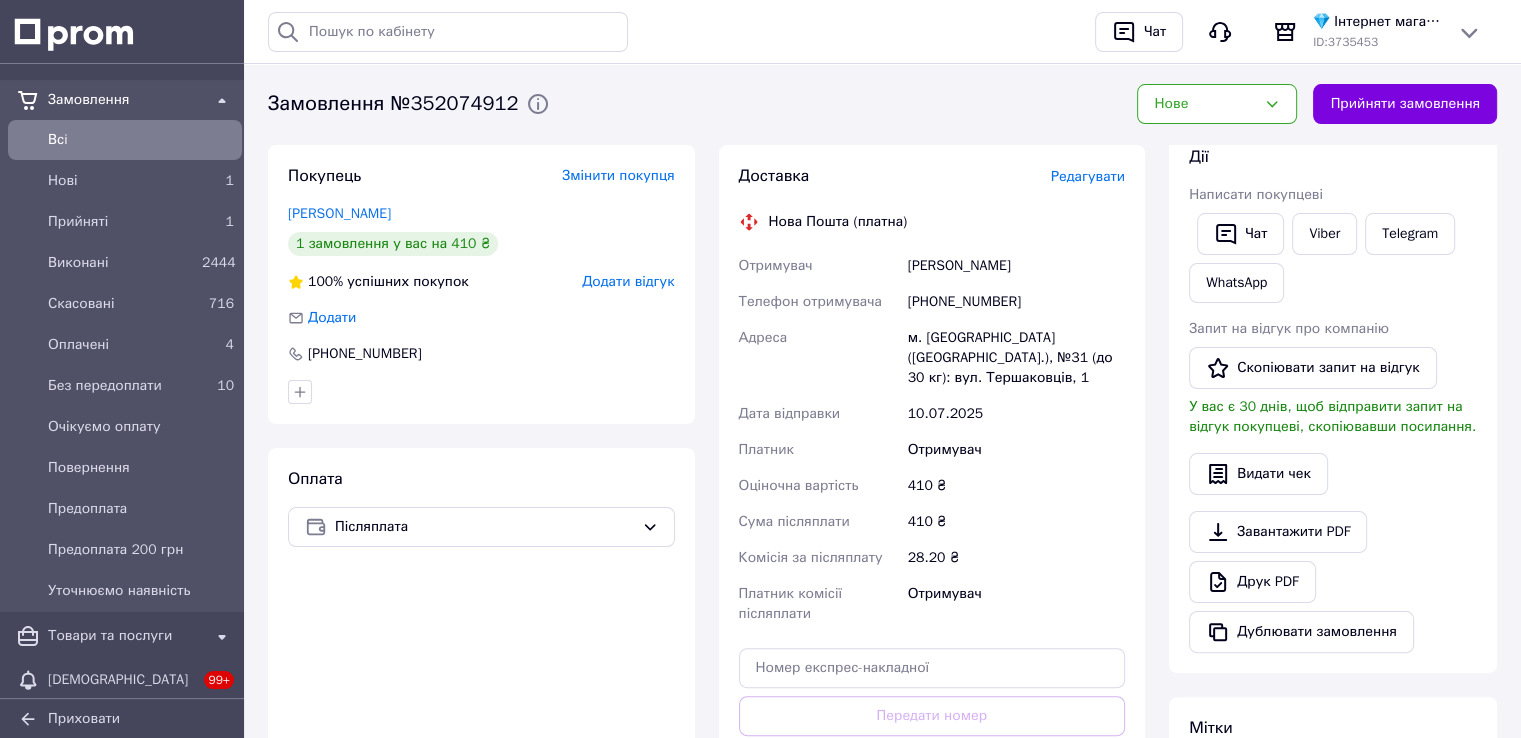 scroll, scrollTop: 400, scrollLeft: 0, axis: vertical 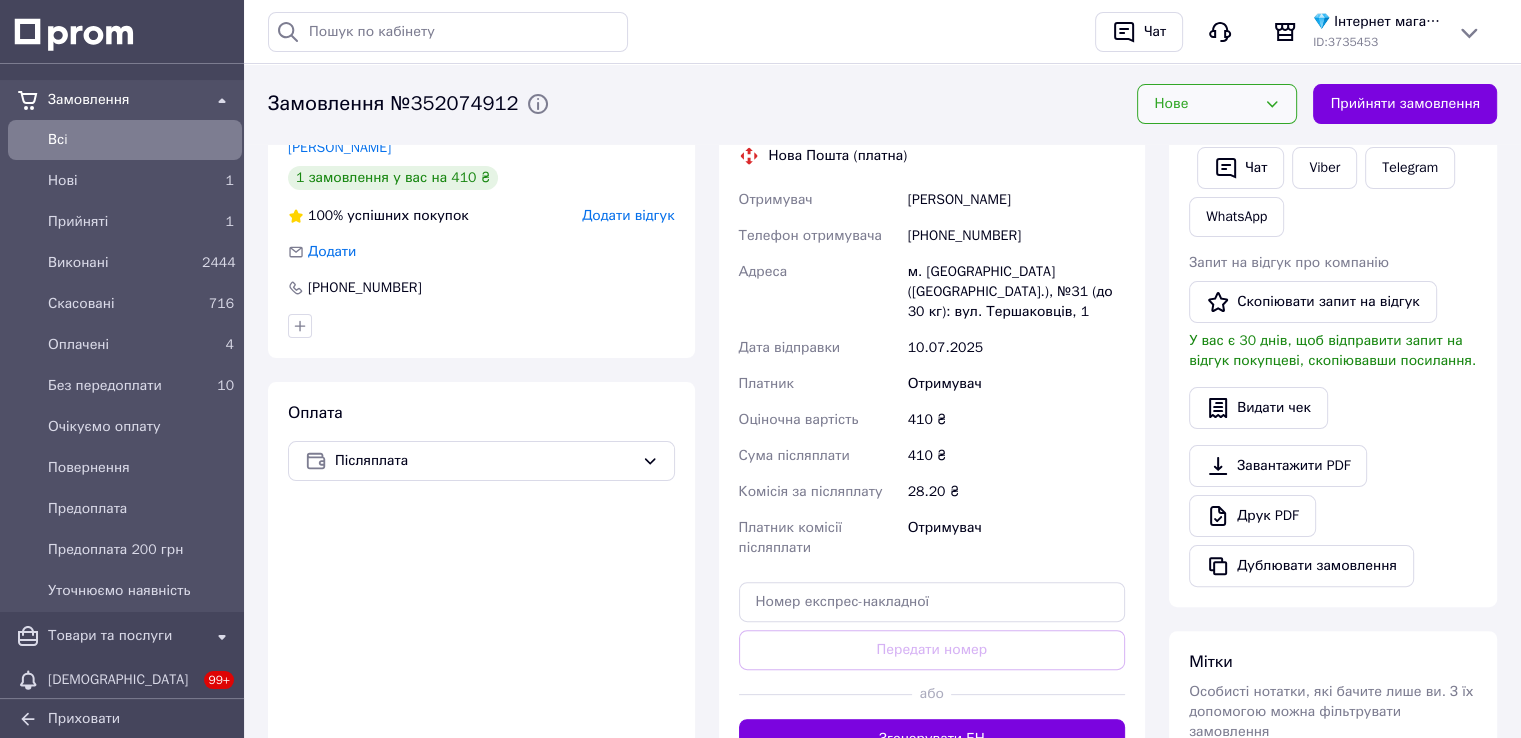 click 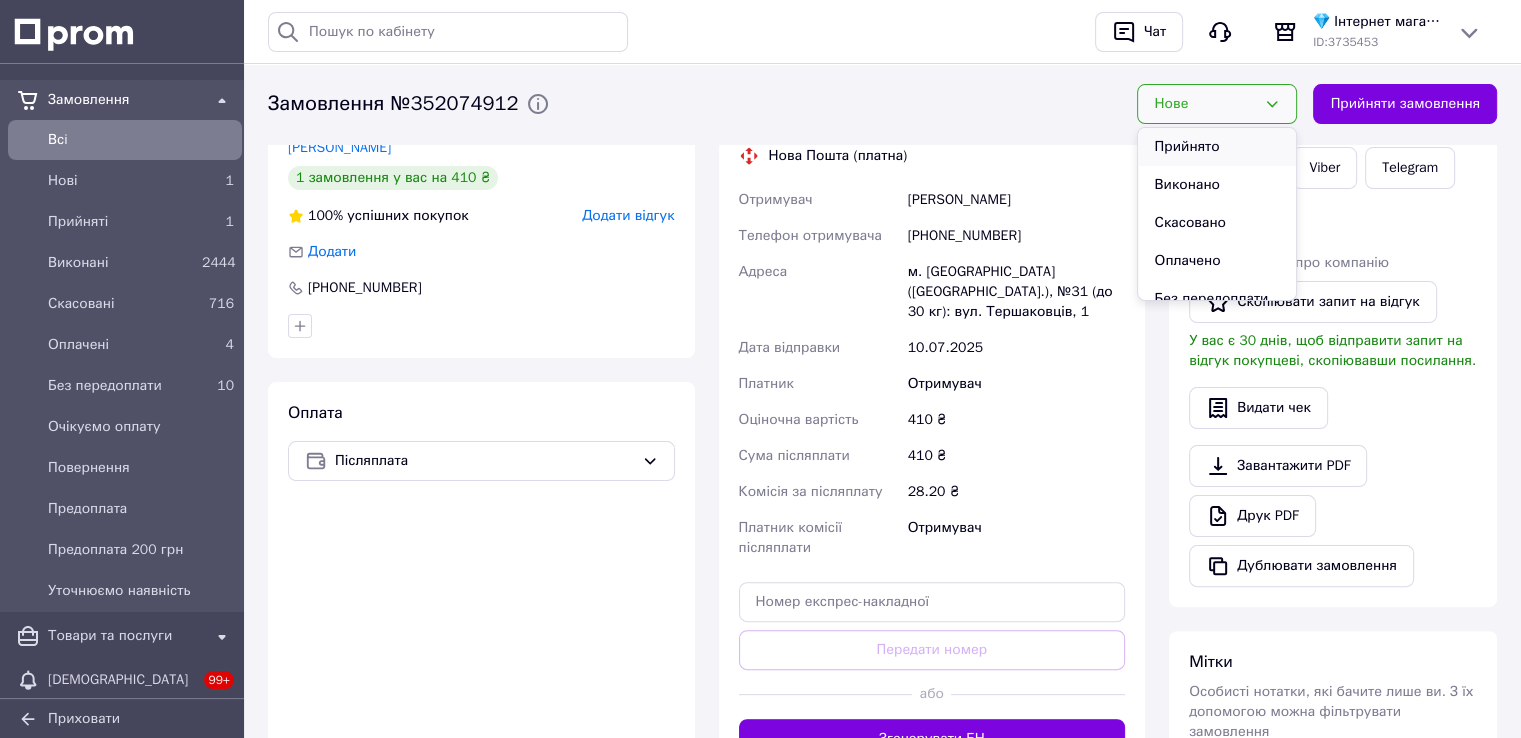 click on "Прийнято" at bounding box center (1217, 147) 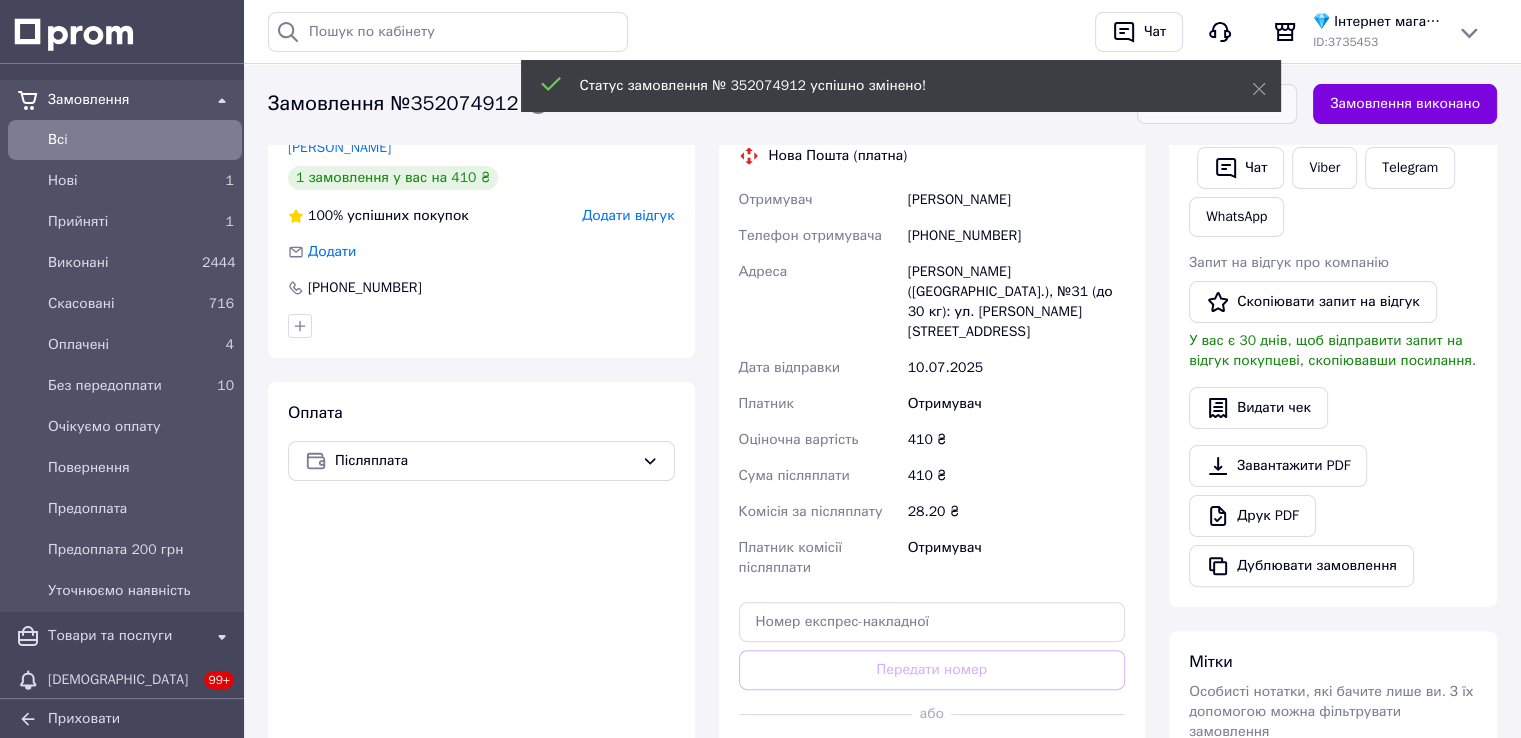 scroll, scrollTop: 100, scrollLeft: 0, axis: vertical 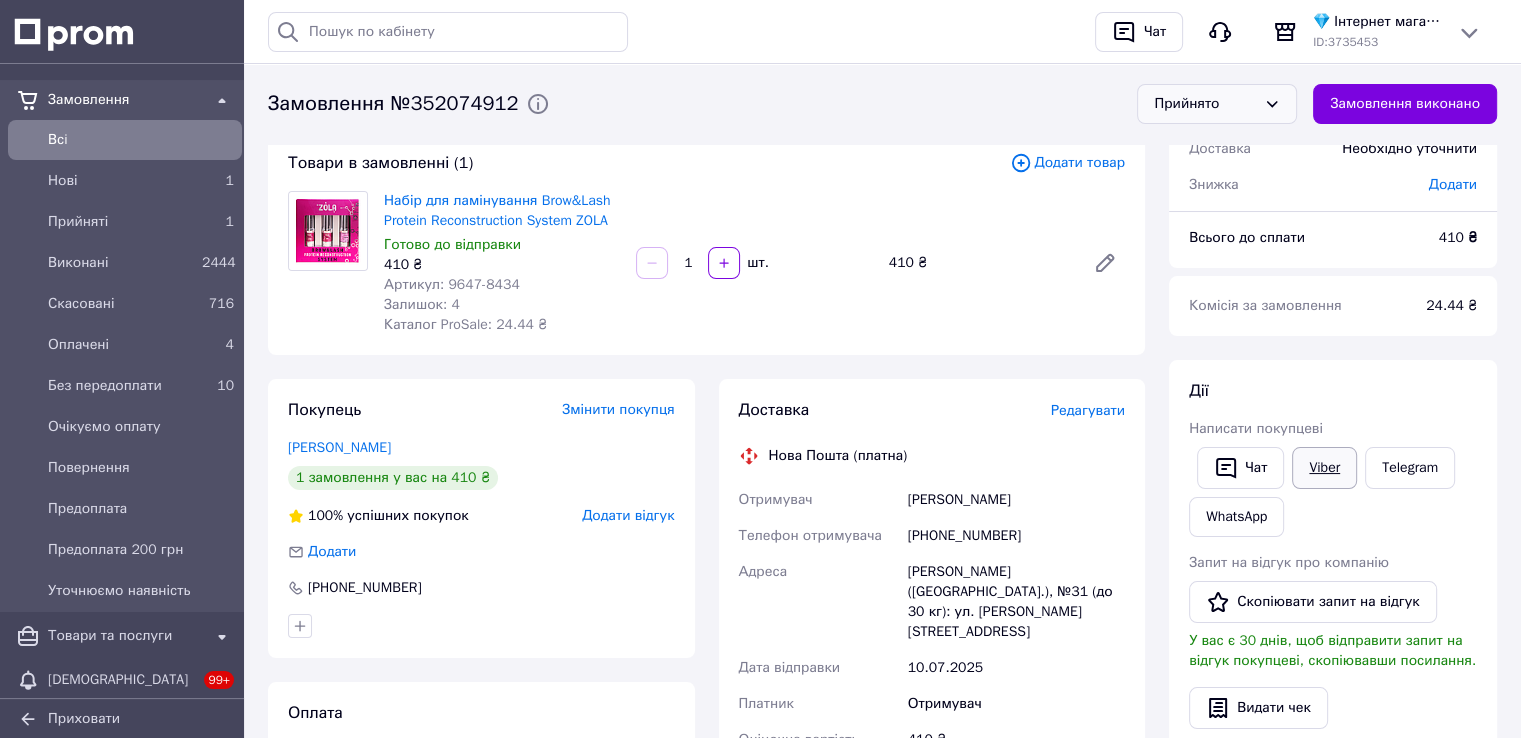 click on "Viber" at bounding box center [1324, 468] 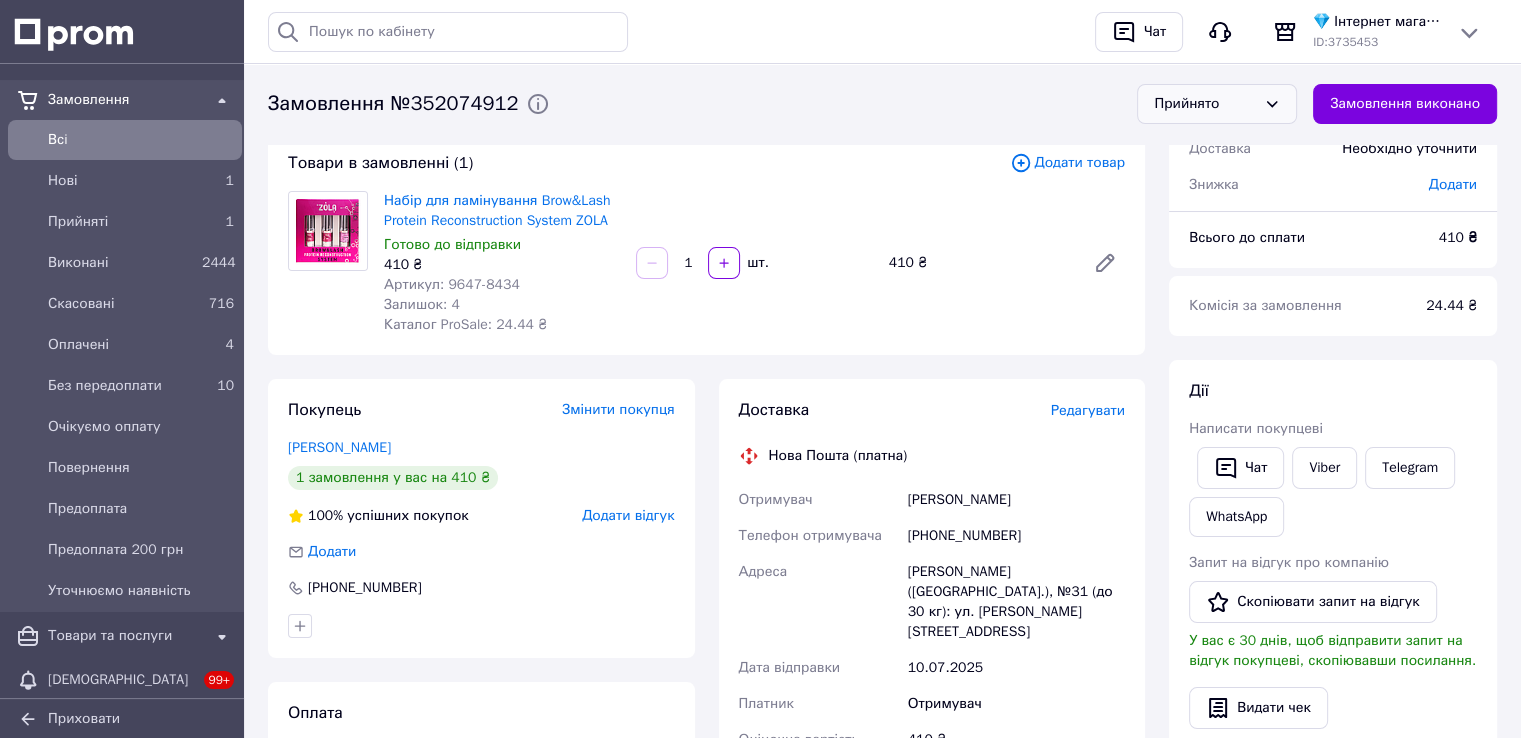 click on "Набір для ламінування Brow&Lash Protein Reconstruction System ZOLA Готово до відправки 410 ₴ Артикул: 9647-8434 Залишок: 4 Каталог ProSale: 24.44 ₴" at bounding box center [502, 263] 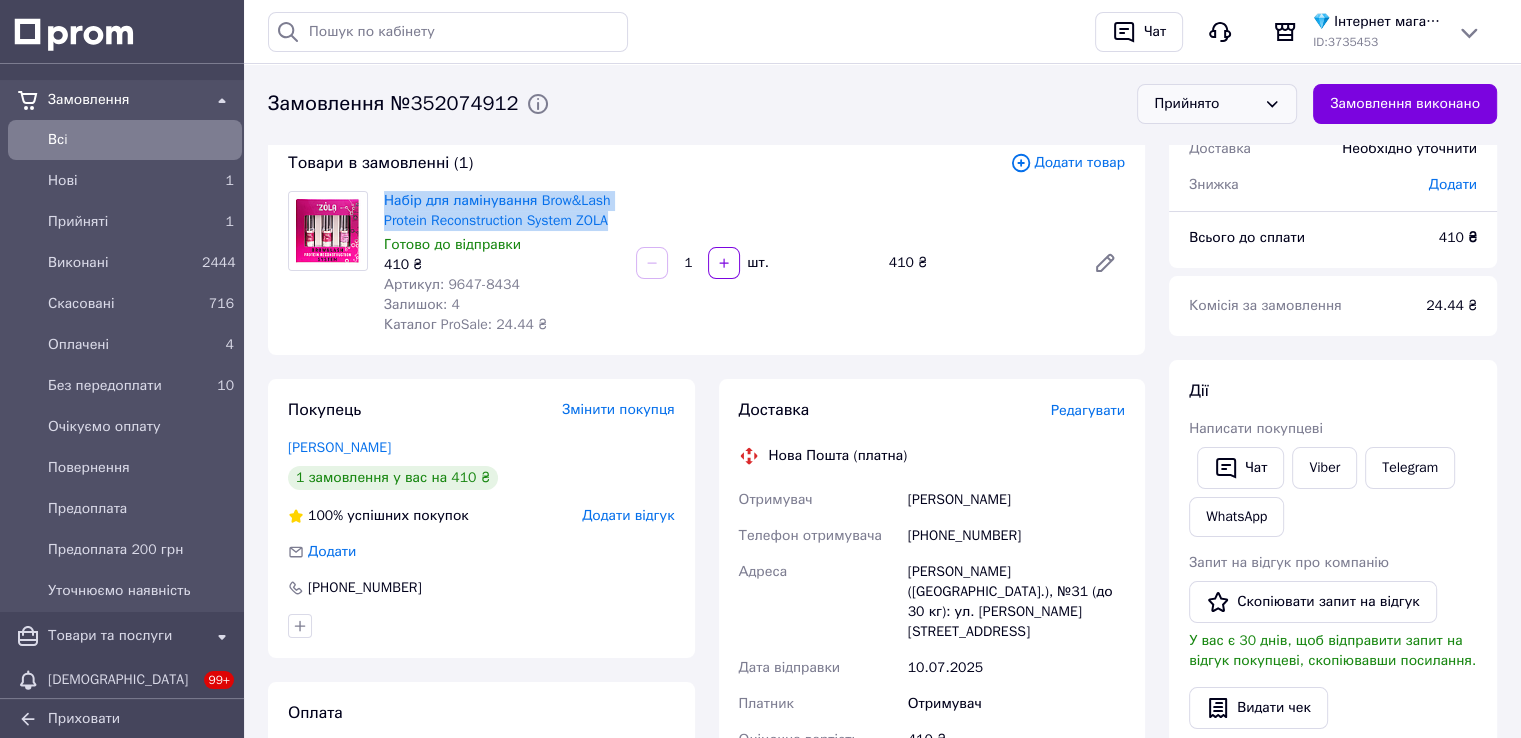 click on "Набір для ламінування Brow&Lash Protein Reconstruction System ZOLA Готово до відправки 410 ₴ Артикул: 9647-8434 Залишок: 4 Каталог ProSale: 24.44 ₴" at bounding box center [502, 263] 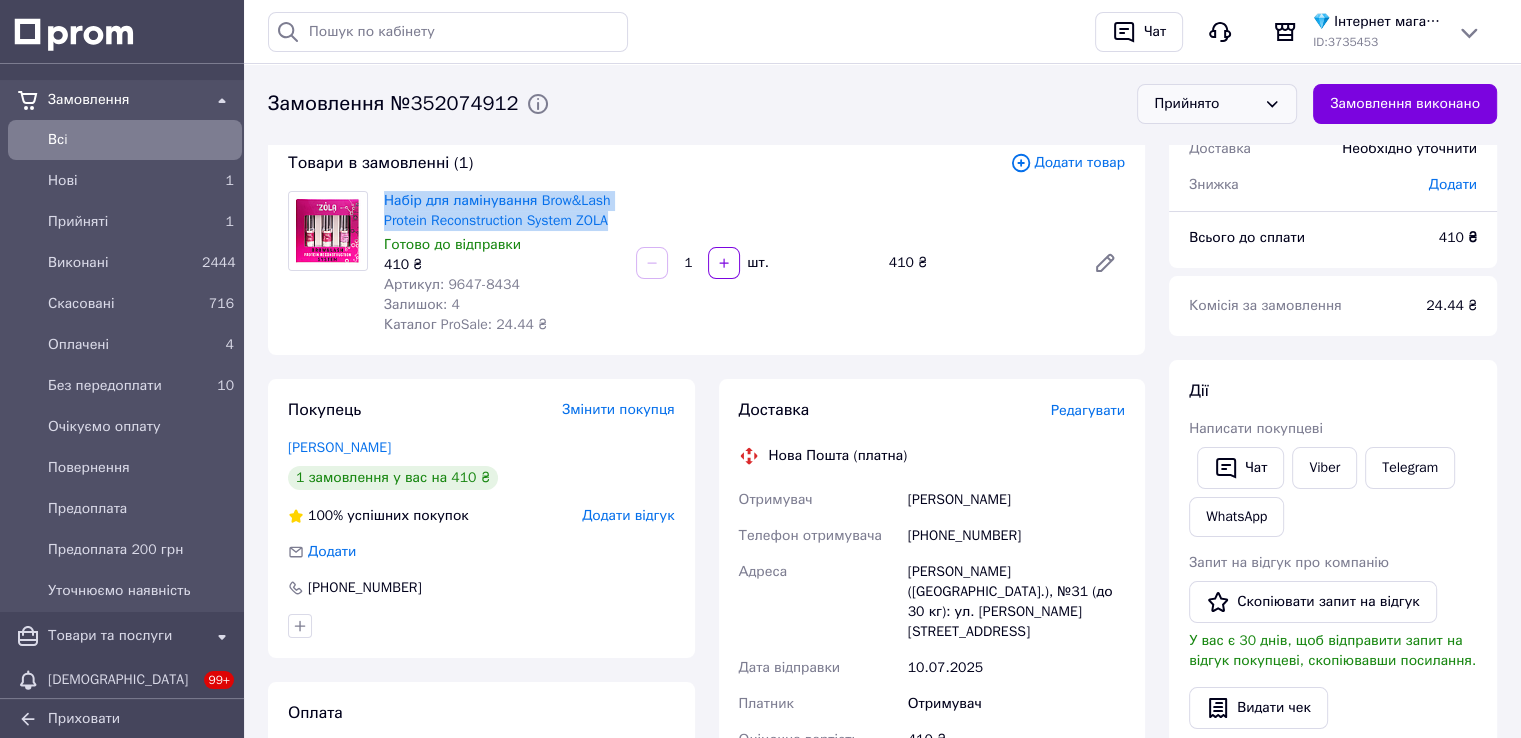 scroll, scrollTop: 0, scrollLeft: 0, axis: both 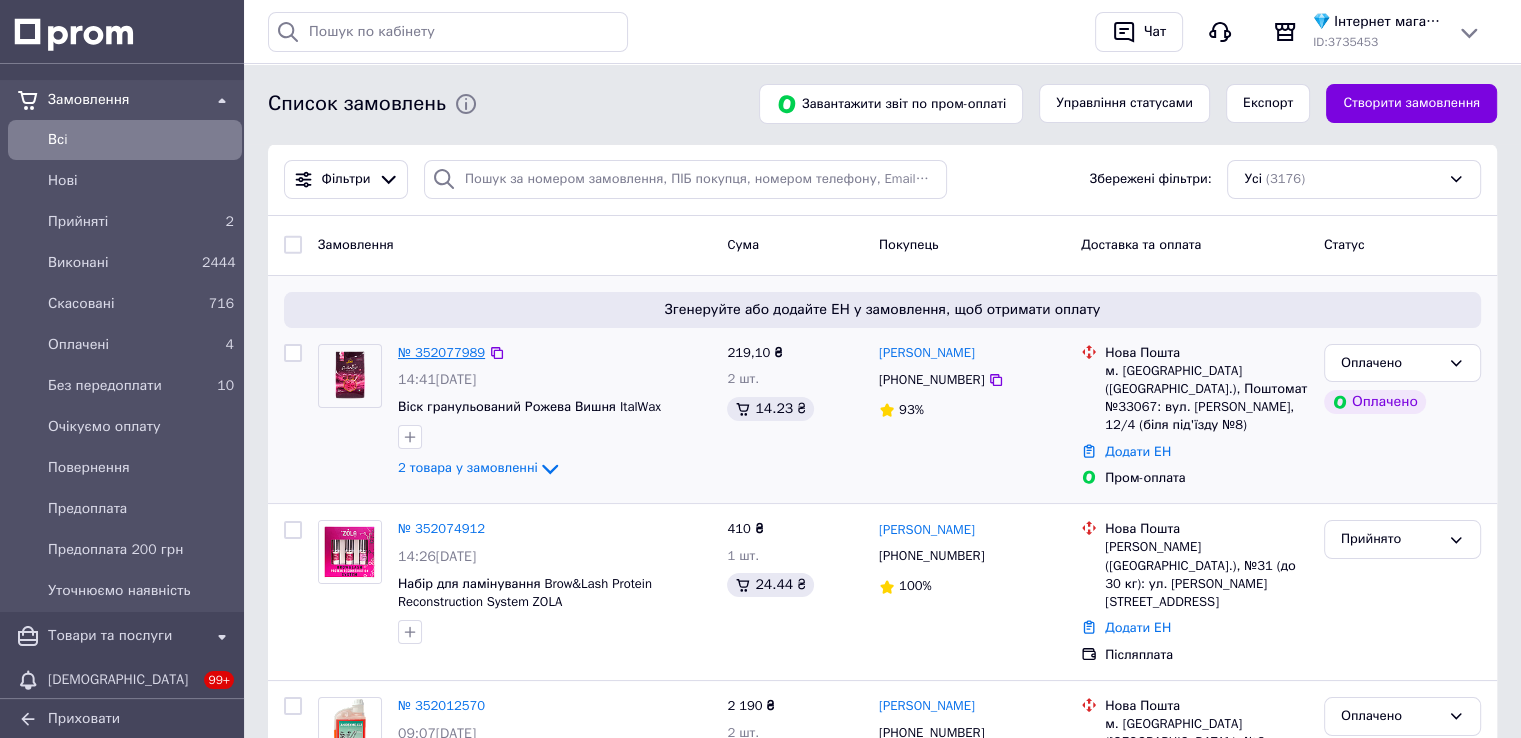 click on "№ 352077989" at bounding box center [441, 352] 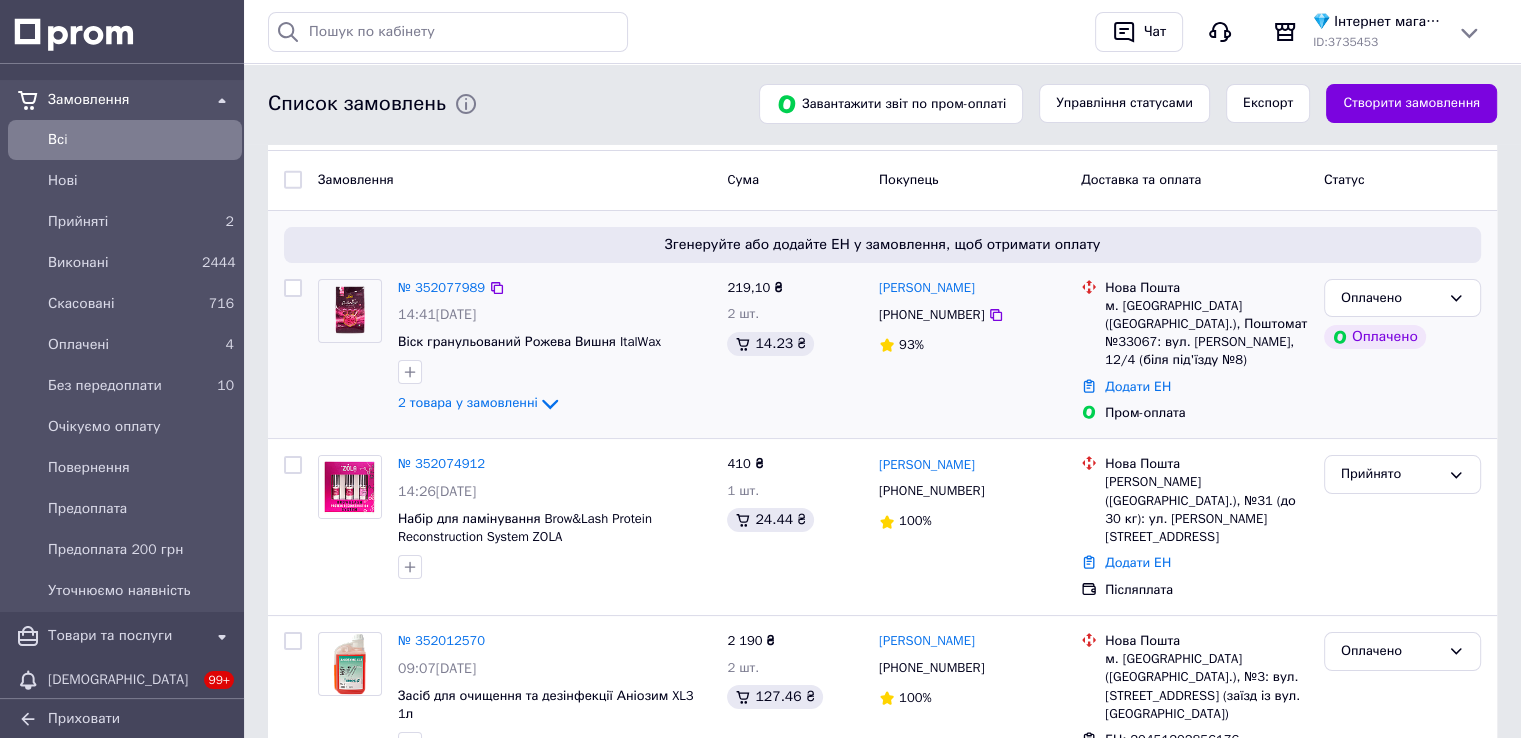 scroll, scrollTop: 100, scrollLeft: 0, axis: vertical 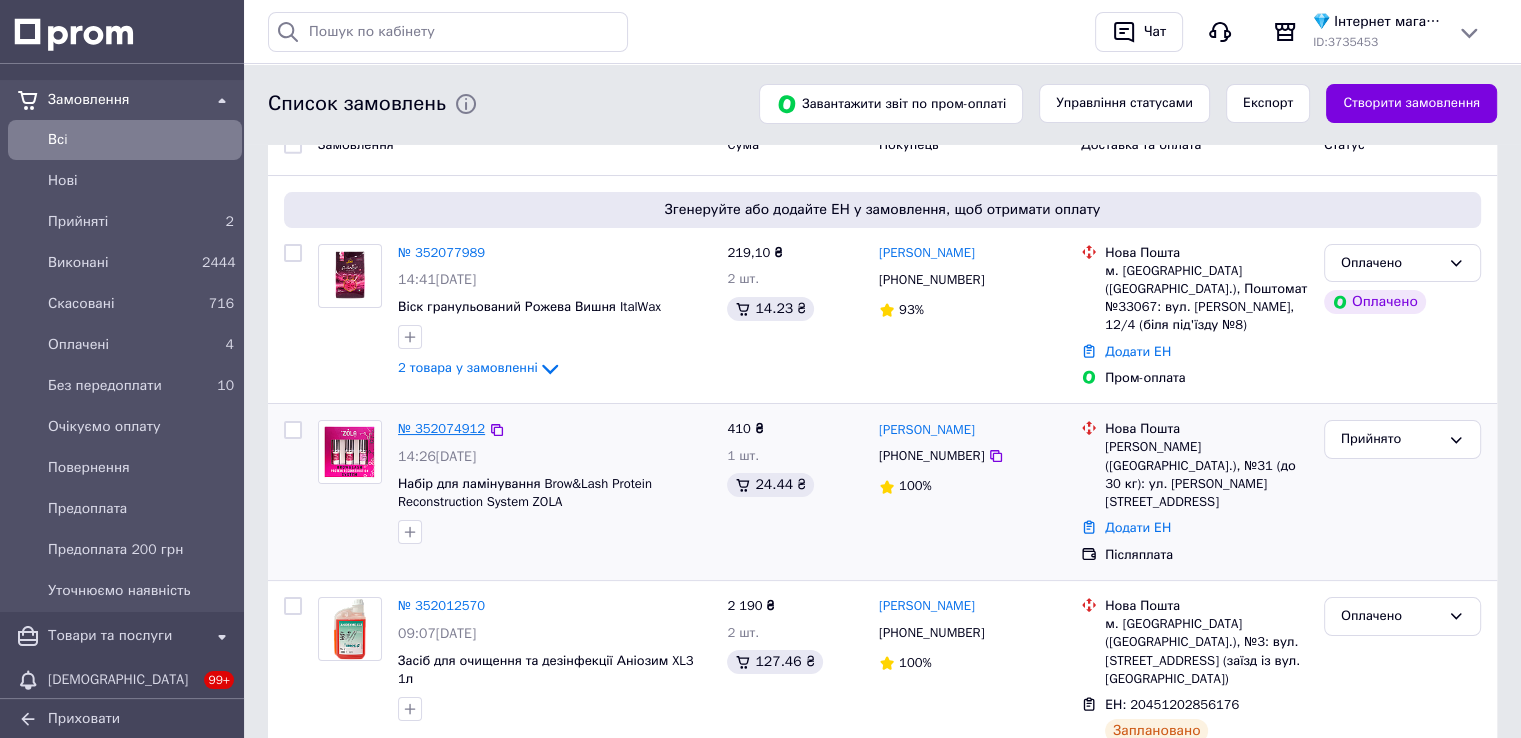 click on "№ 352074912" at bounding box center (441, 428) 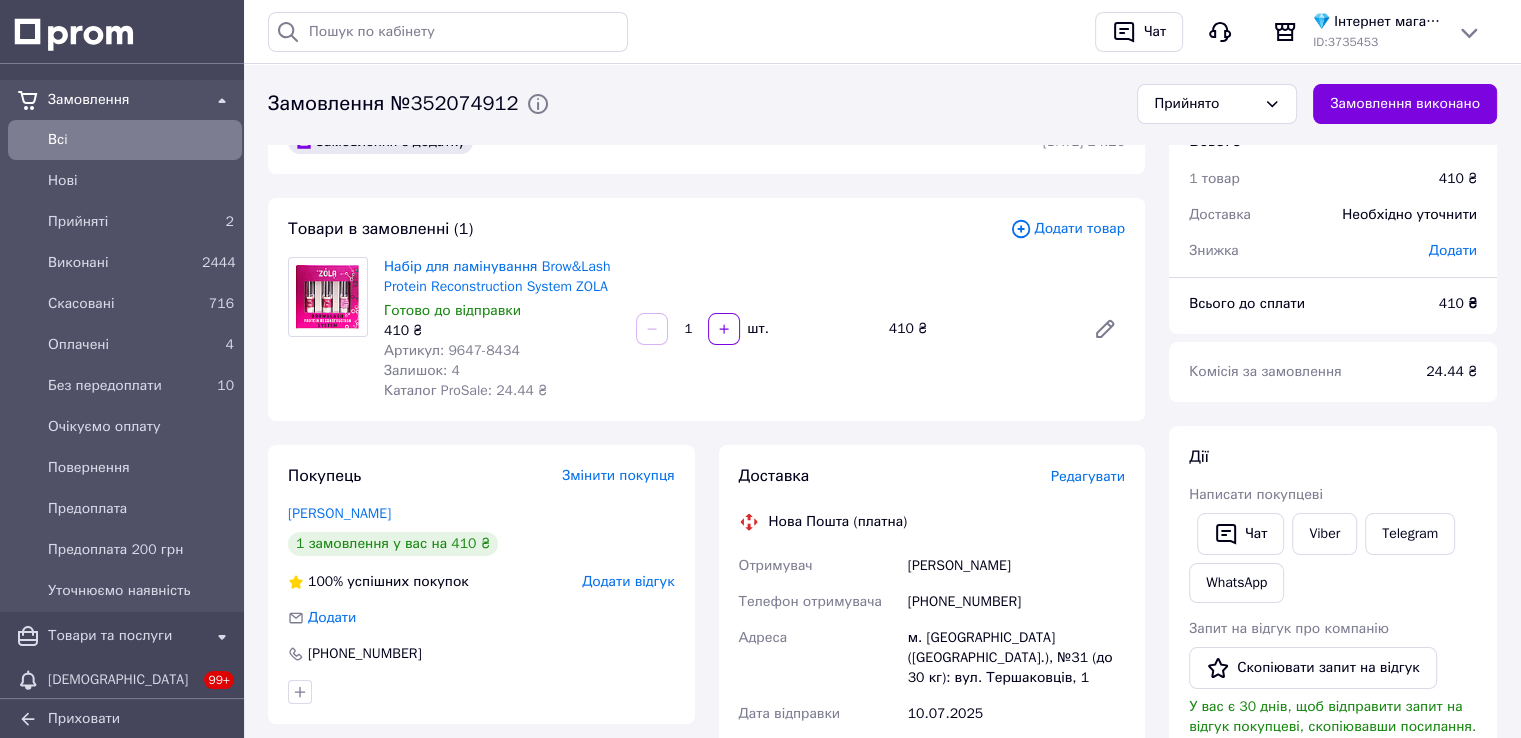 scroll, scrollTop: 0, scrollLeft: 0, axis: both 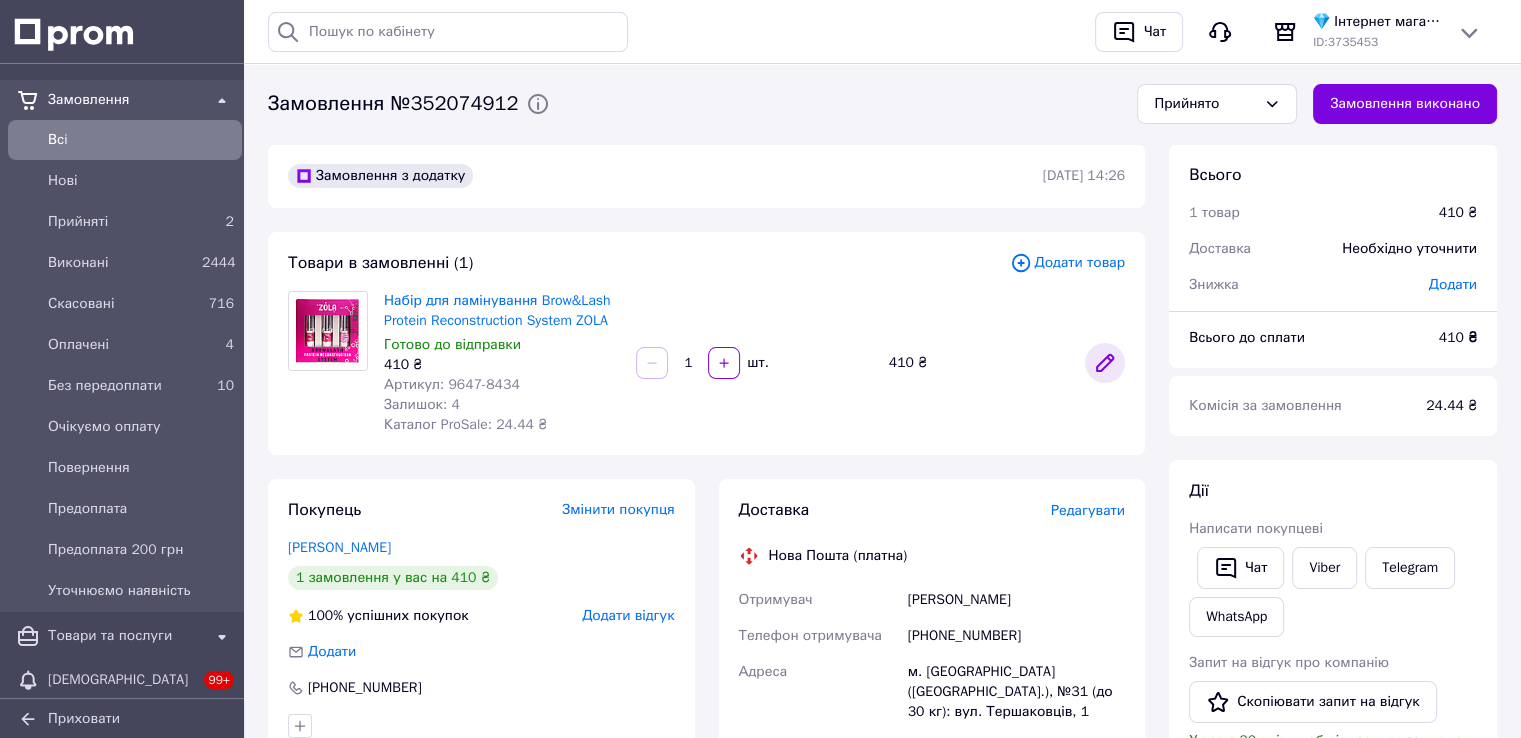 click 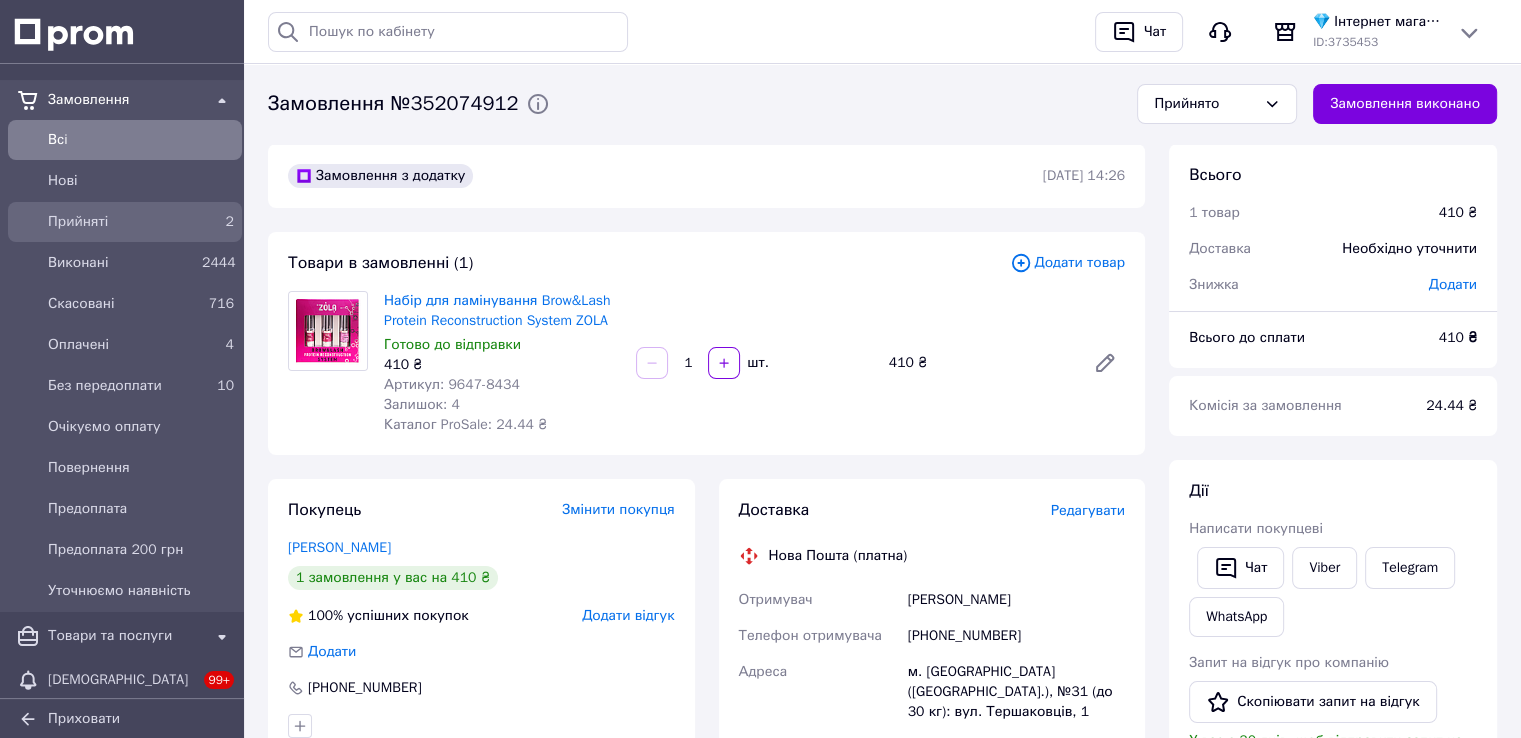 click on "Прийняті" at bounding box center [121, 222] 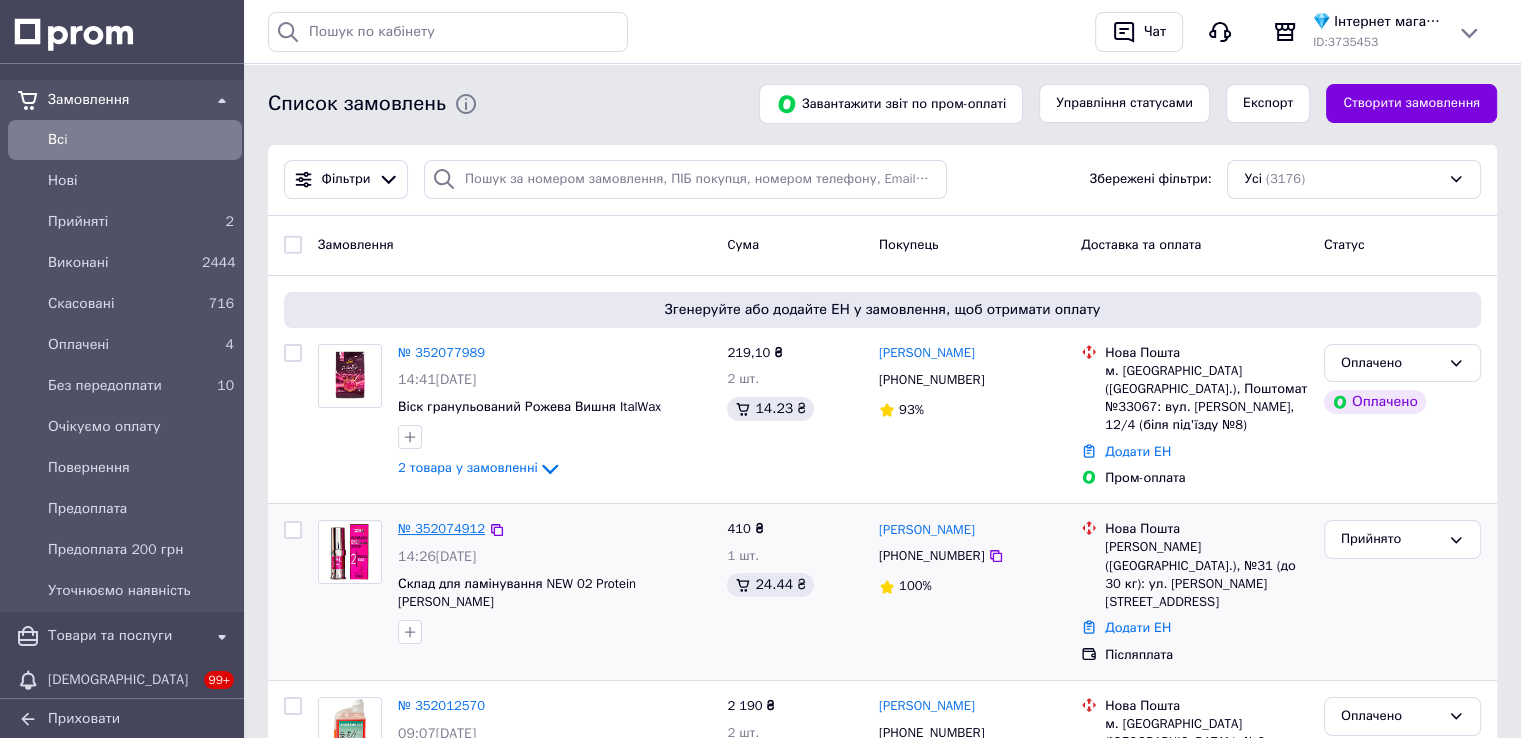 click on "№ 352074912" at bounding box center [441, 528] 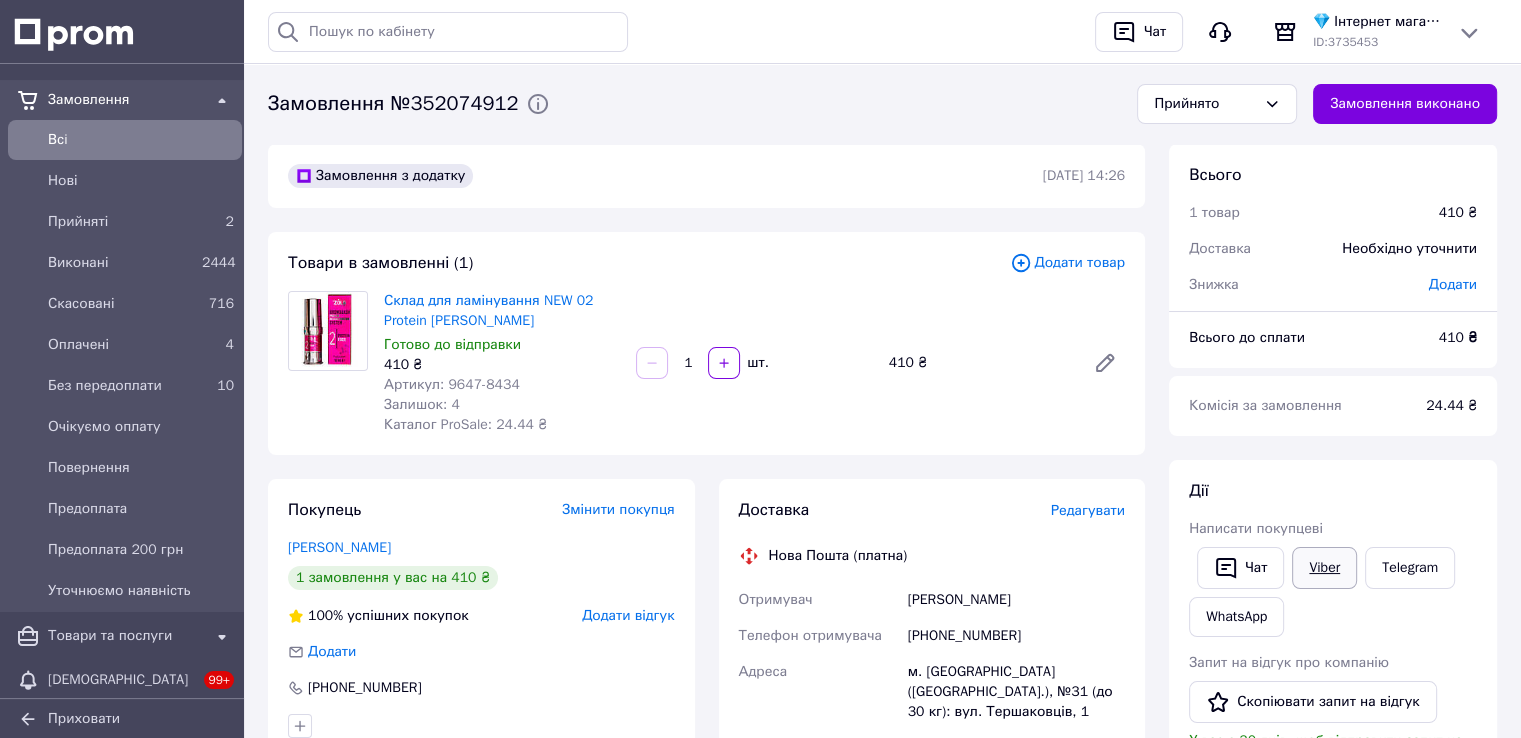 click on "Viber" at bounding box center [1324, 568] 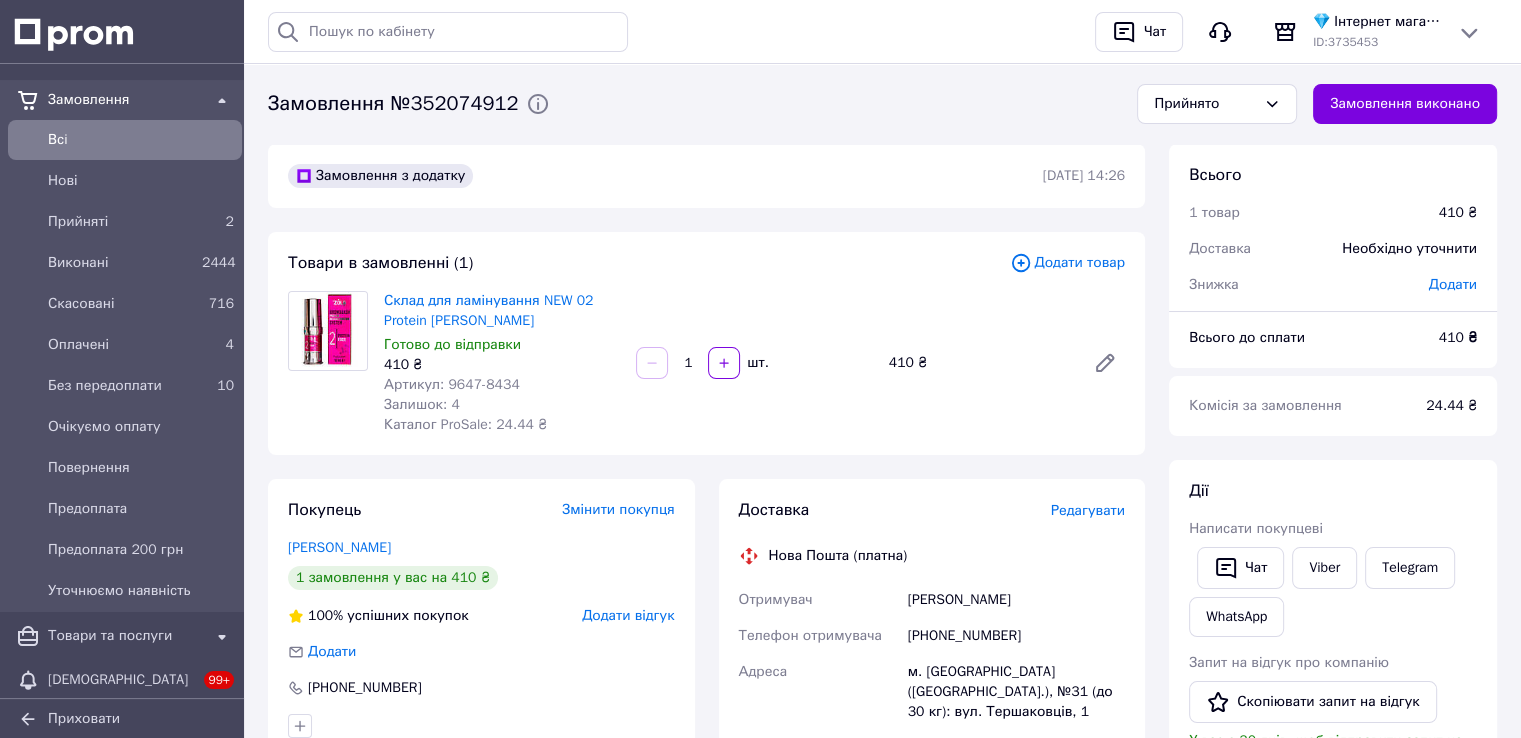 click on "Замовлення №352074912" at bounding box center (393, 104) 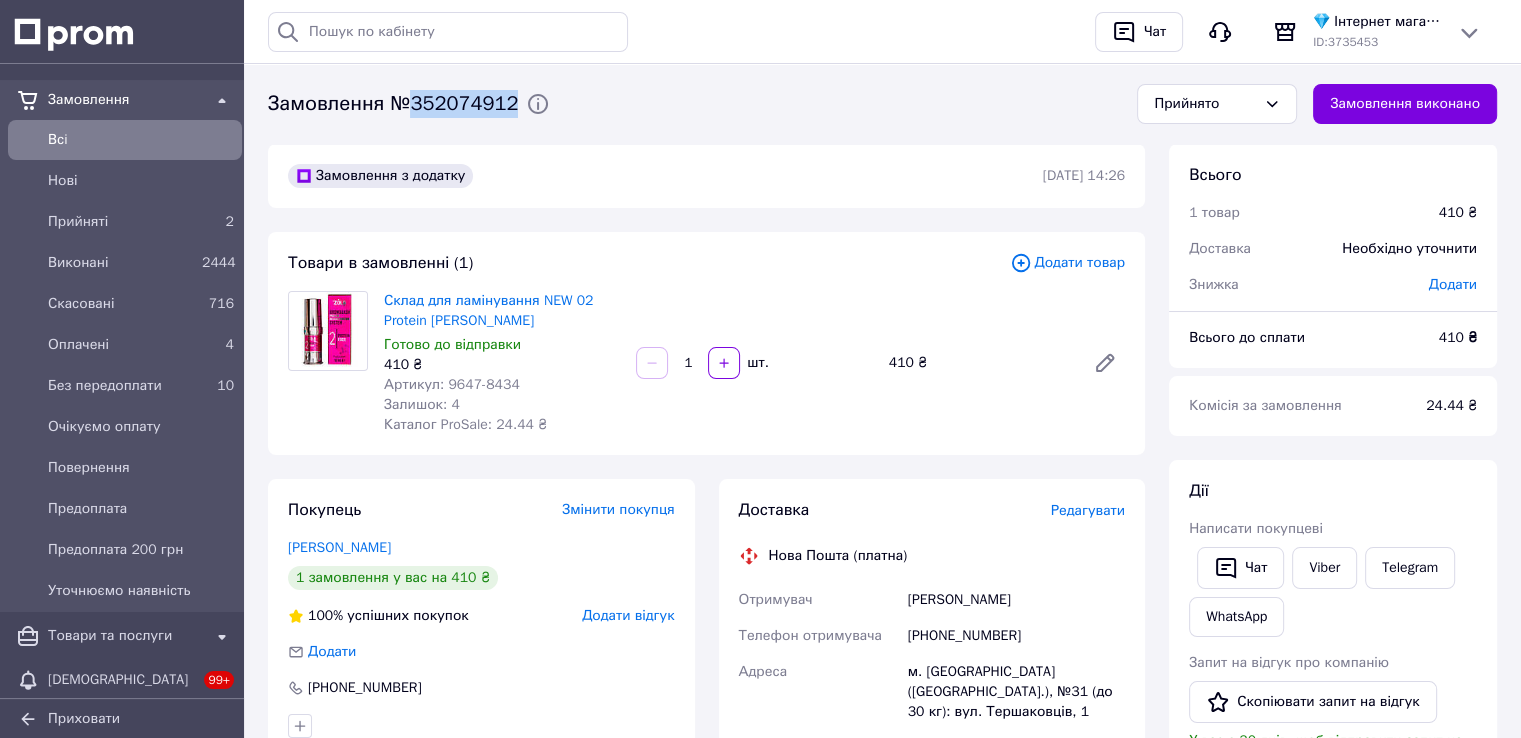 click on "Замовлення №352074912" at bounding box center [393, 104] 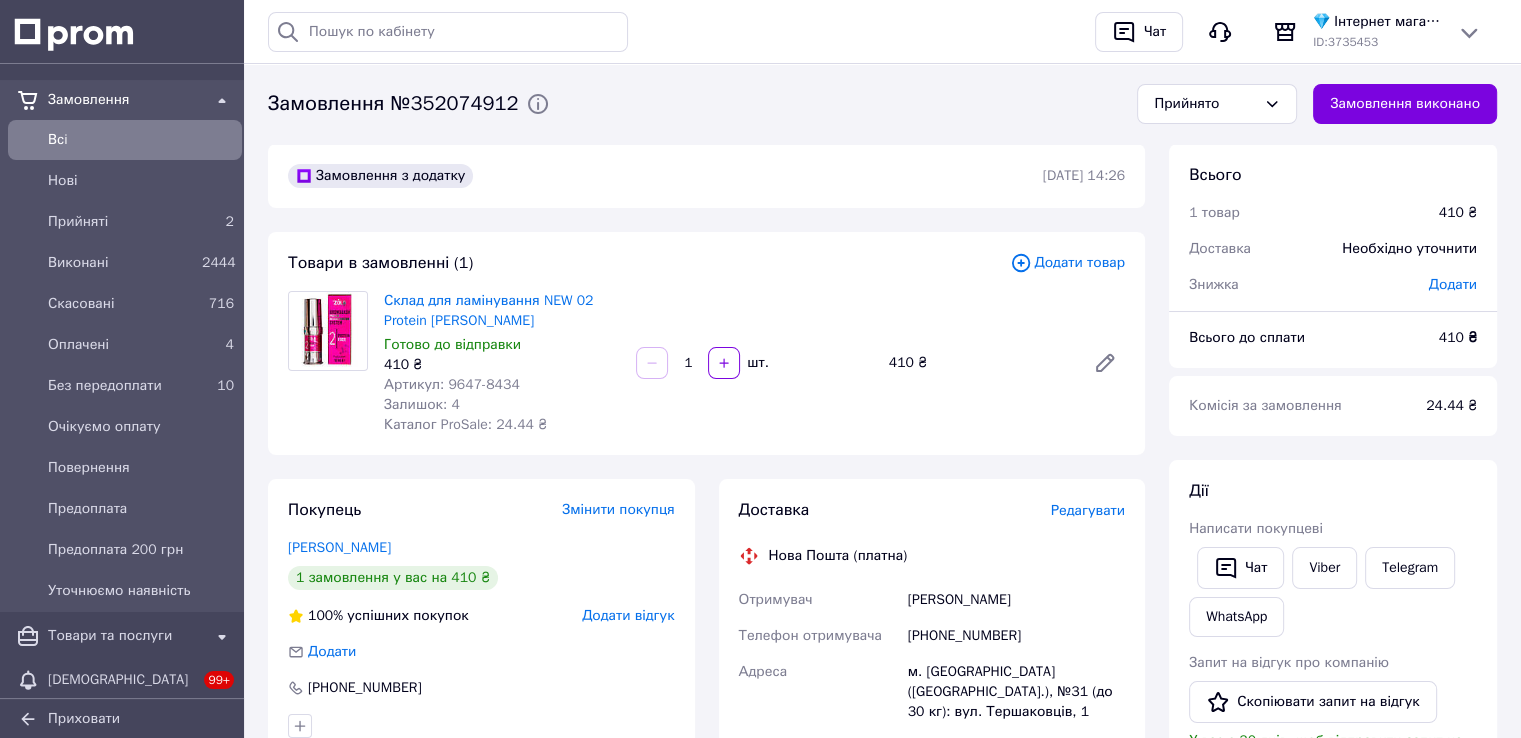 drag, startPoint x: 1366, startPoint y: 329, endPoint x: 1277, endPoint y: 336, distance: 89.27486 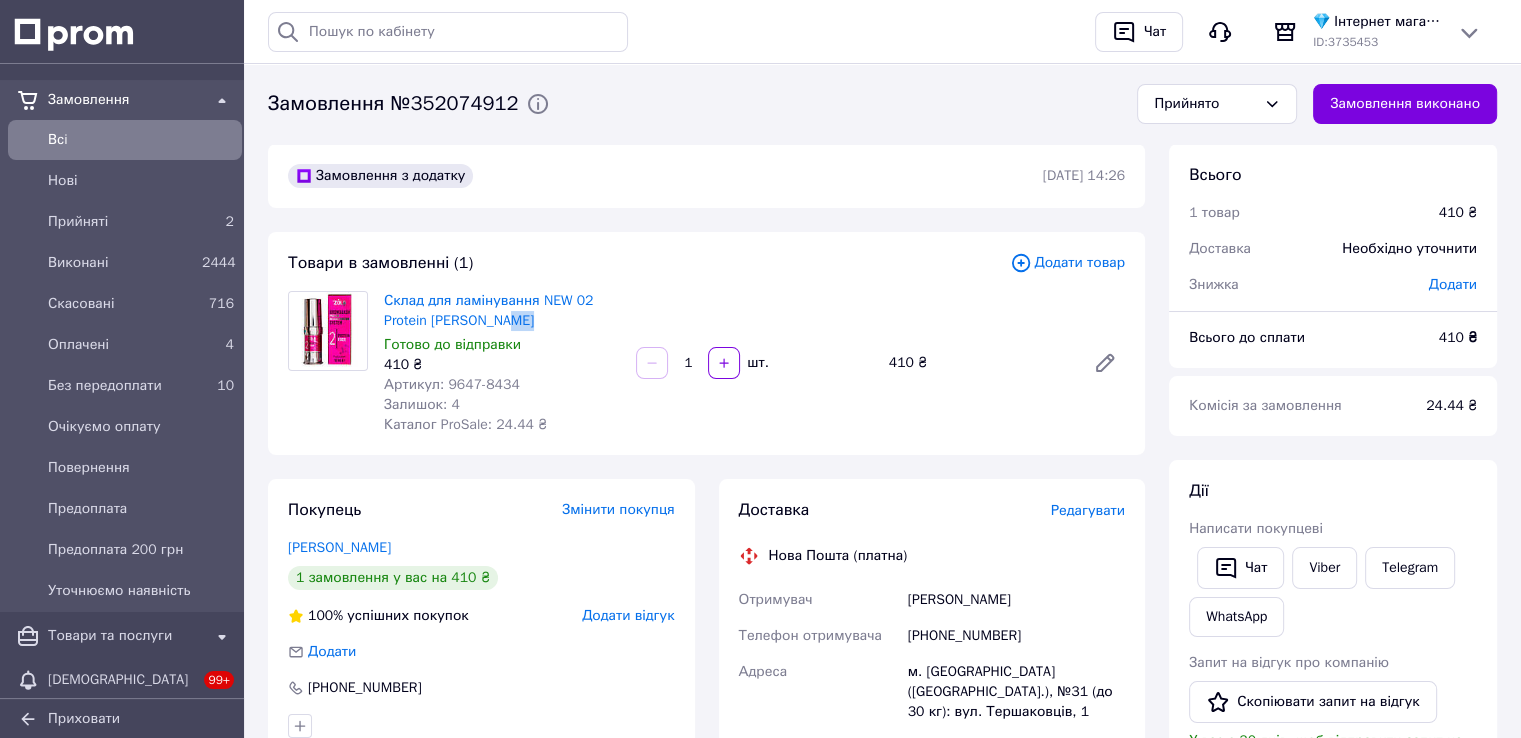click on "Склад для ламінування NEW 02 Protein [PERSON_NAME]" at bounding box center (502, 311) 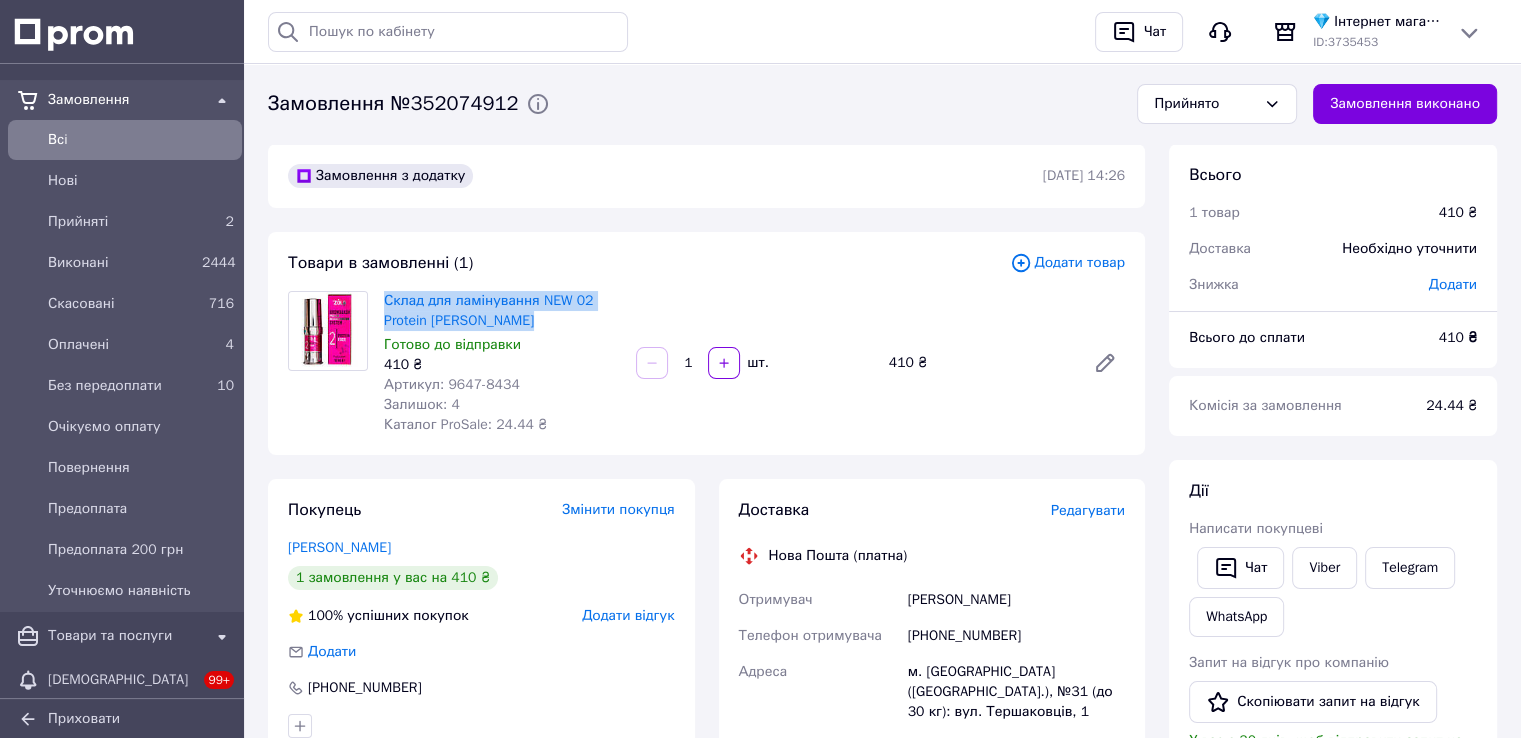 click on "Склад для ламінування NEW 02 Protein [PERSON_NAME]" at bounding box center (502, 311) 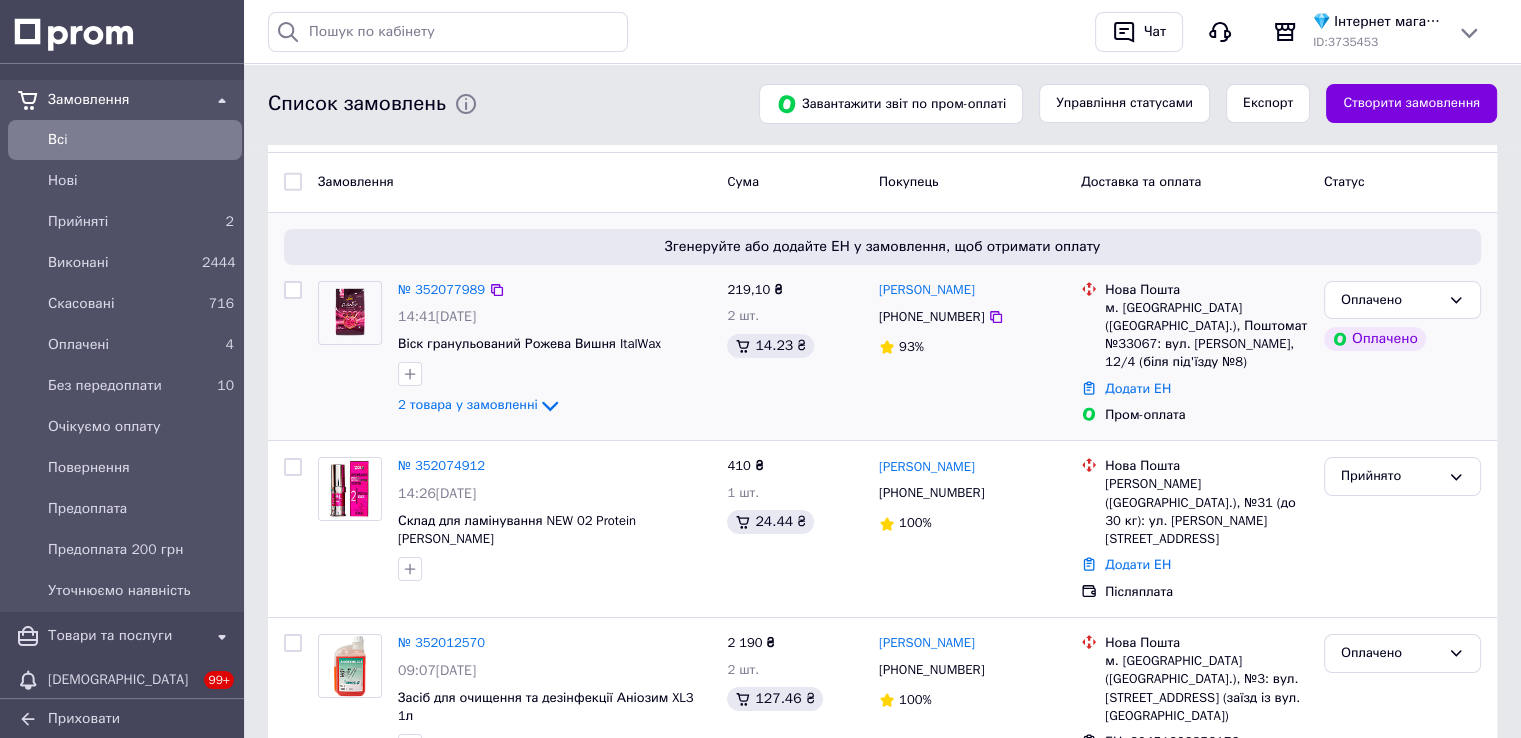 scroll, scrollTop: 0, scrollLeft: 0, axis: both 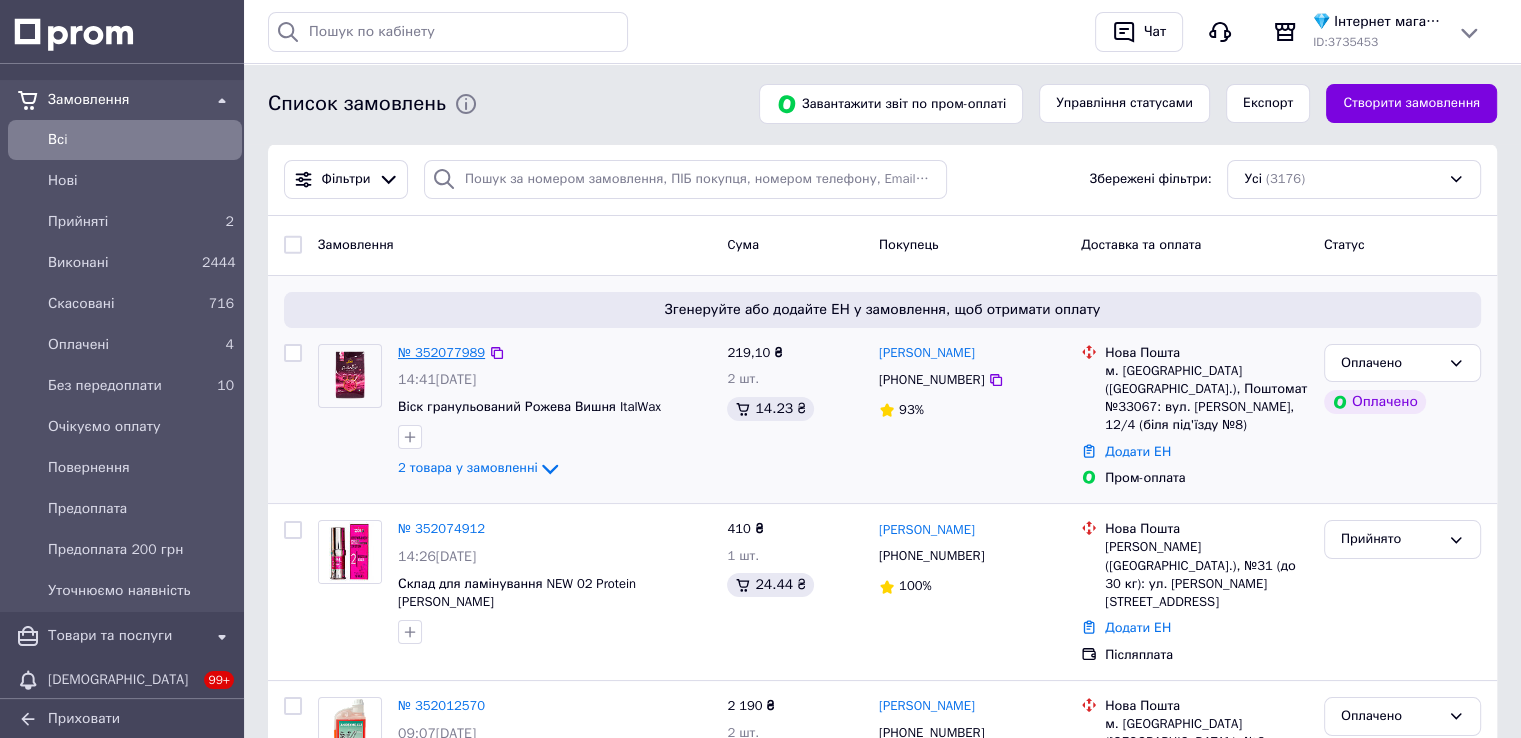click on "№ 352077989" at bounding box center [441, 352] 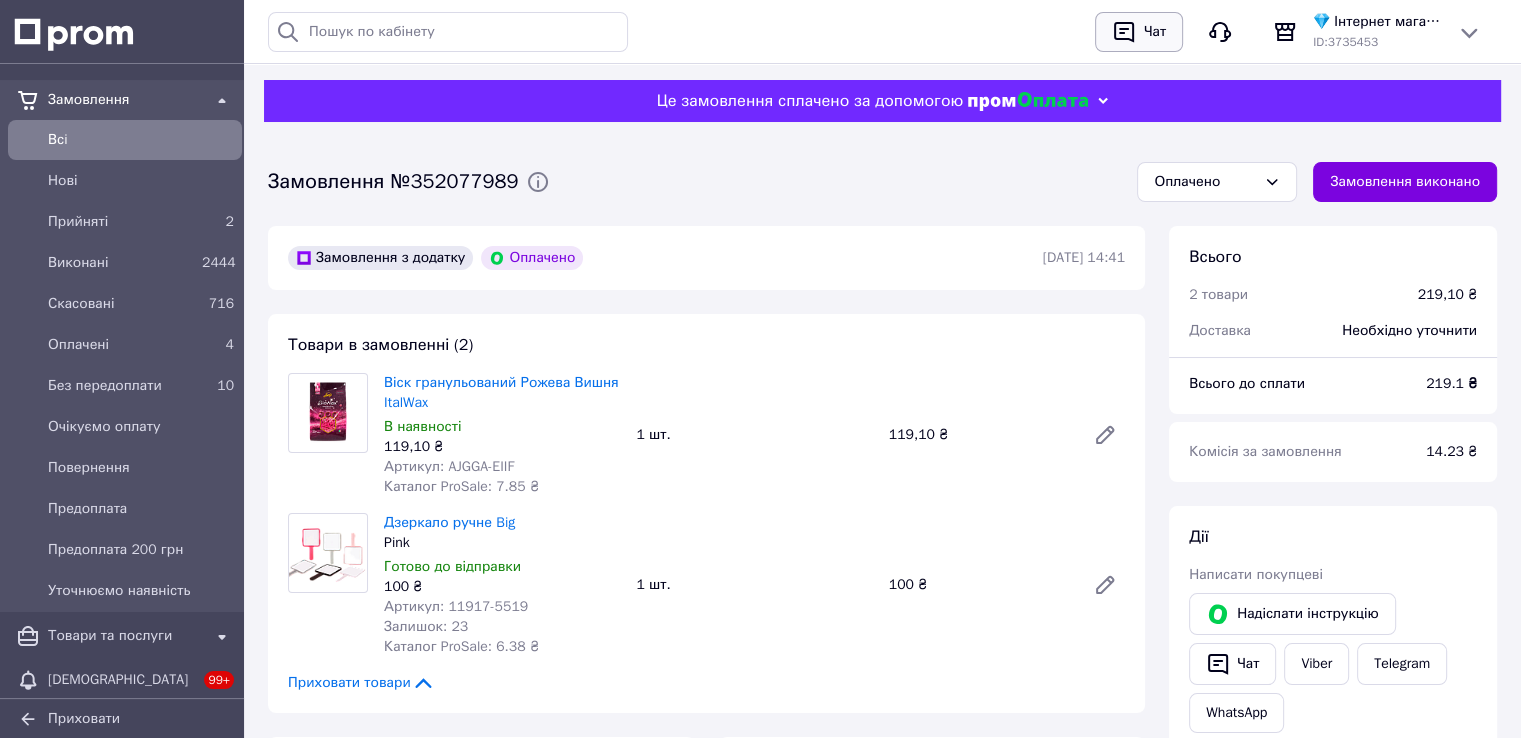 click on "Чат" at bounding box center (1155, 32) 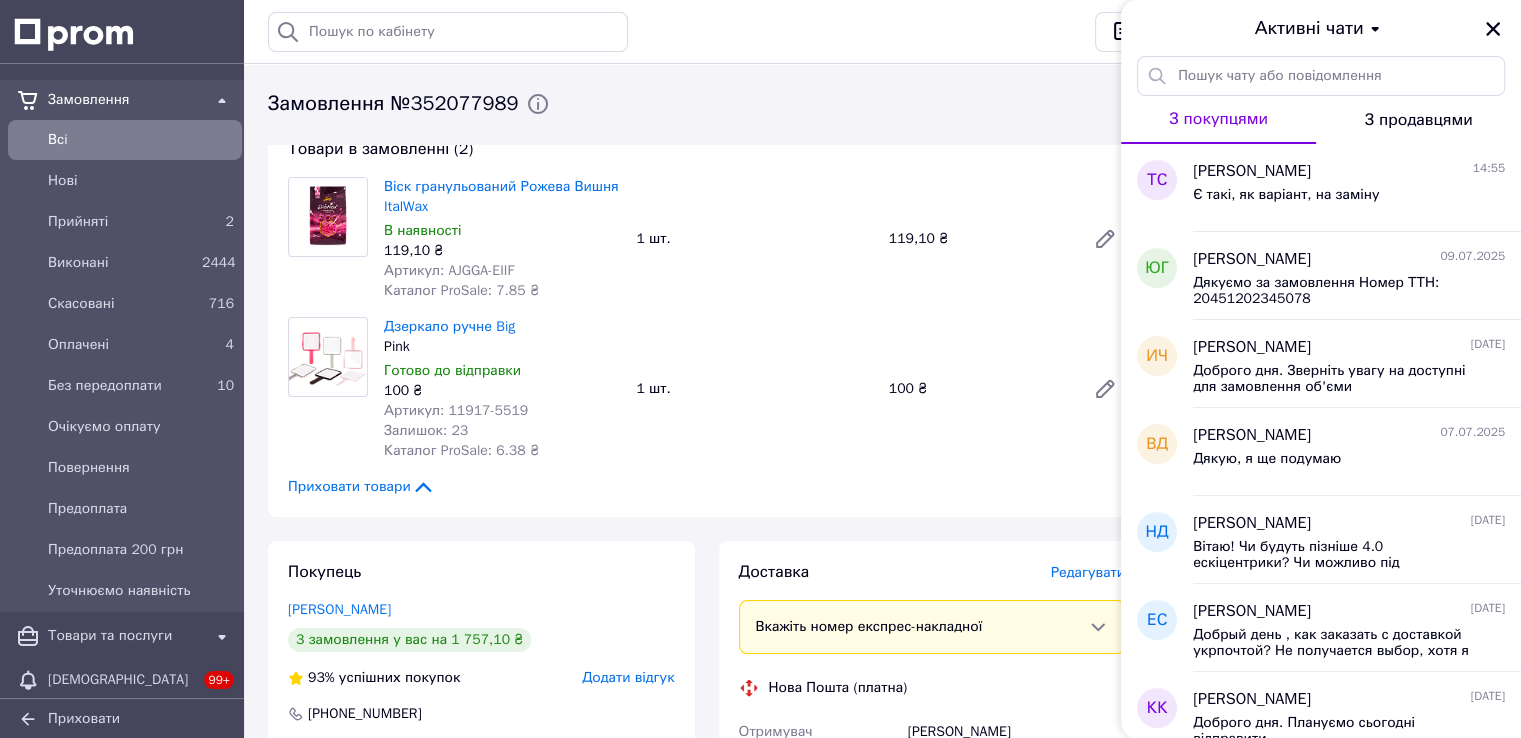scroll, scrollTop: 300, scrollLeft: 0, axis: vertical 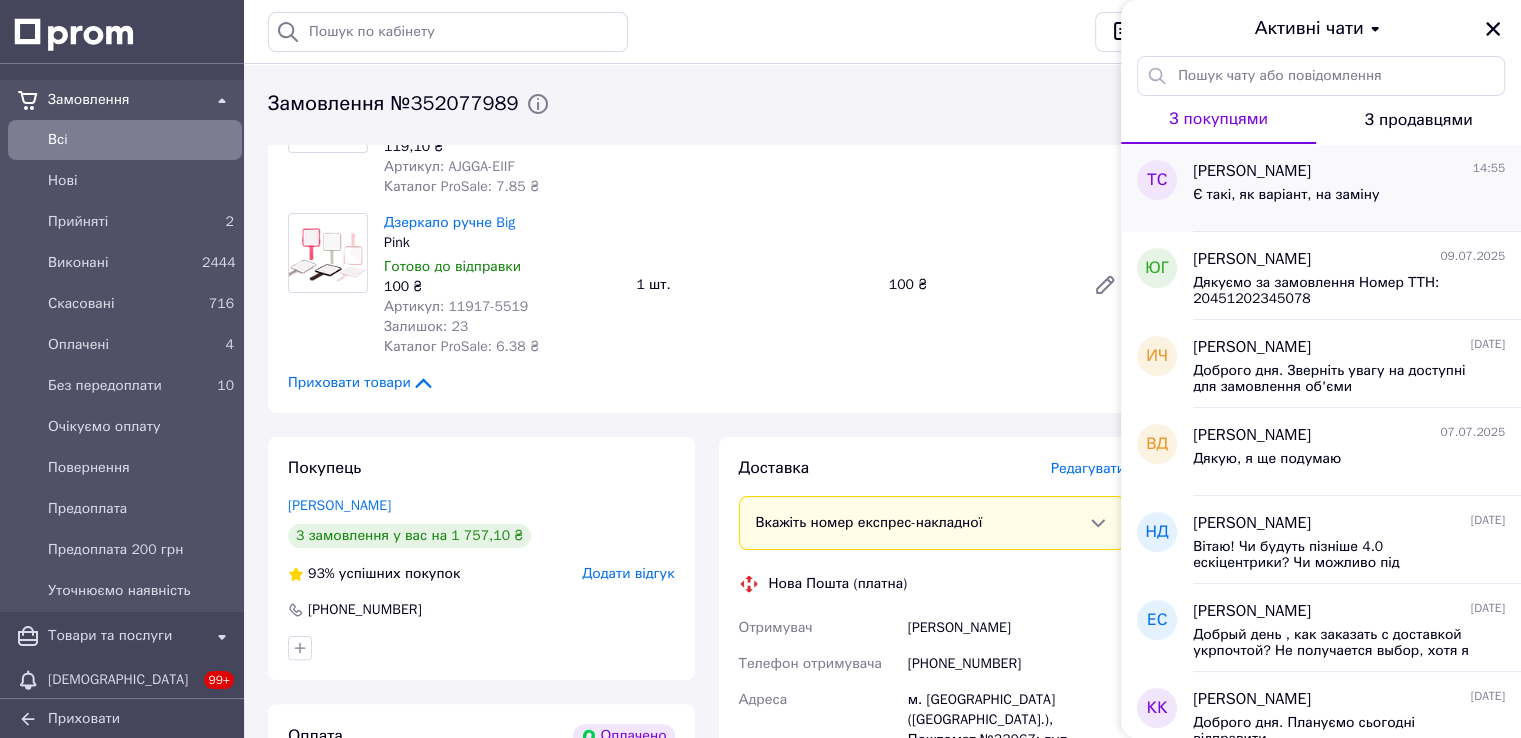 click on "Є такі, як варіант, на заміну" at bounding box center [1286, 201] 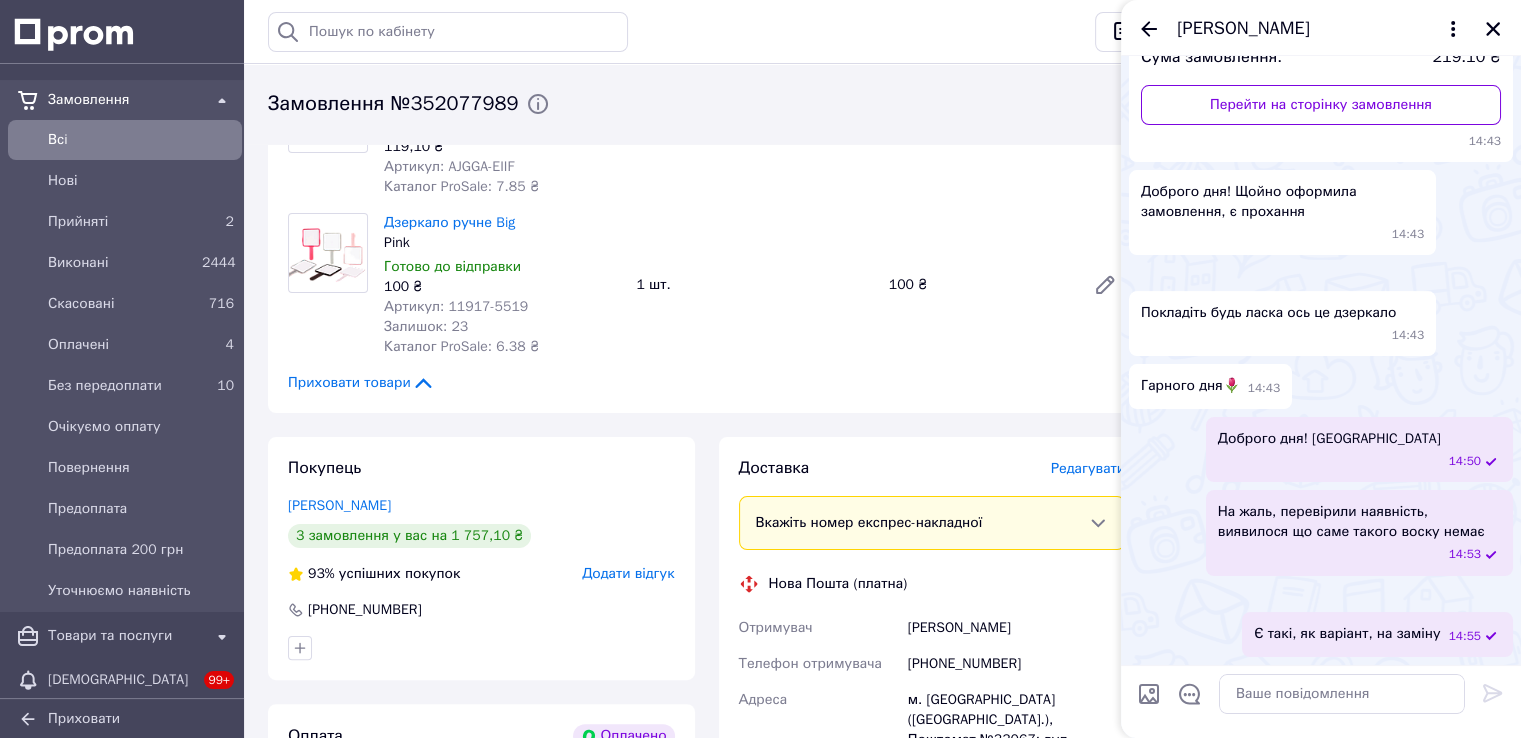 scroll, scrollTop: 799, scrollLeft: 0, axis: vertical 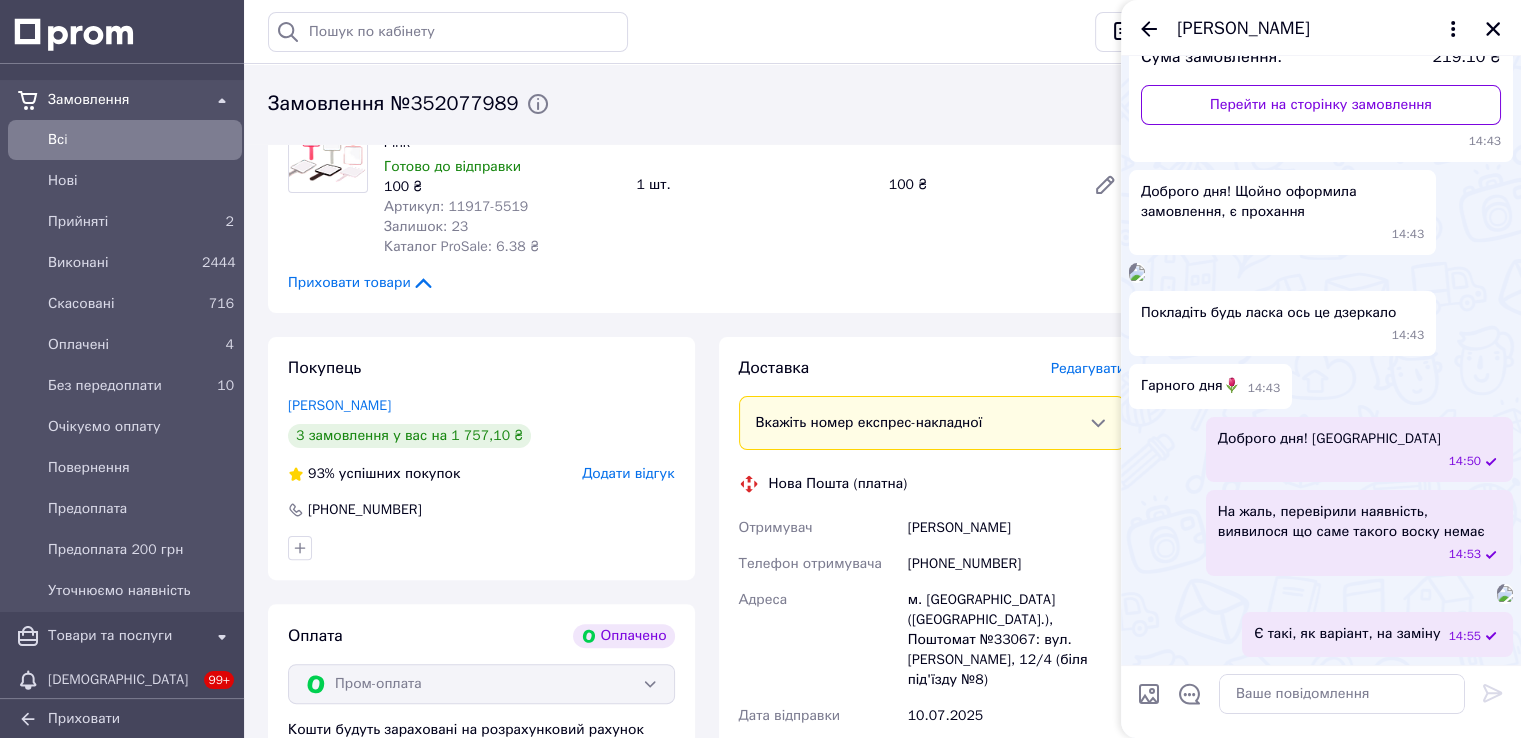 click at bounding box center [1505, 594] 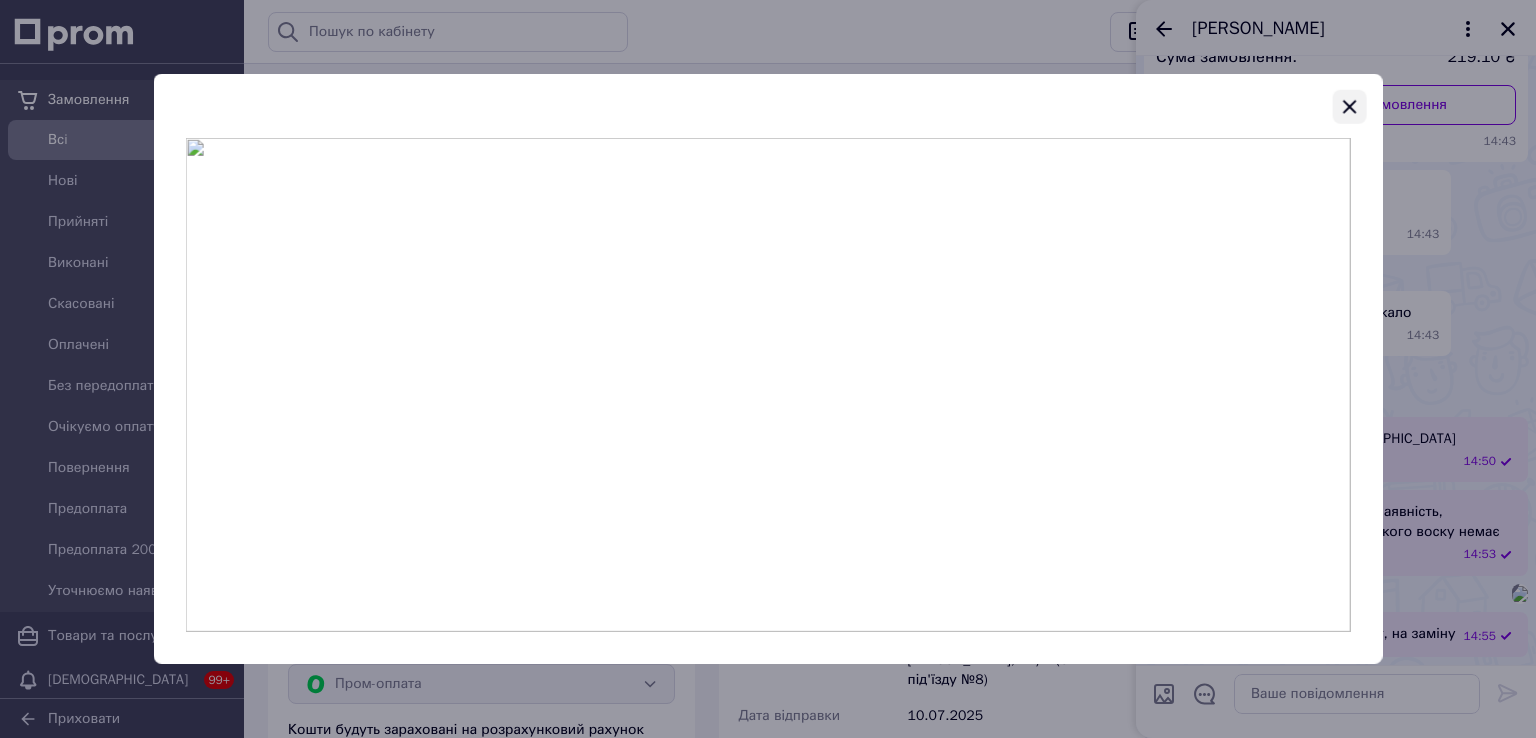 click 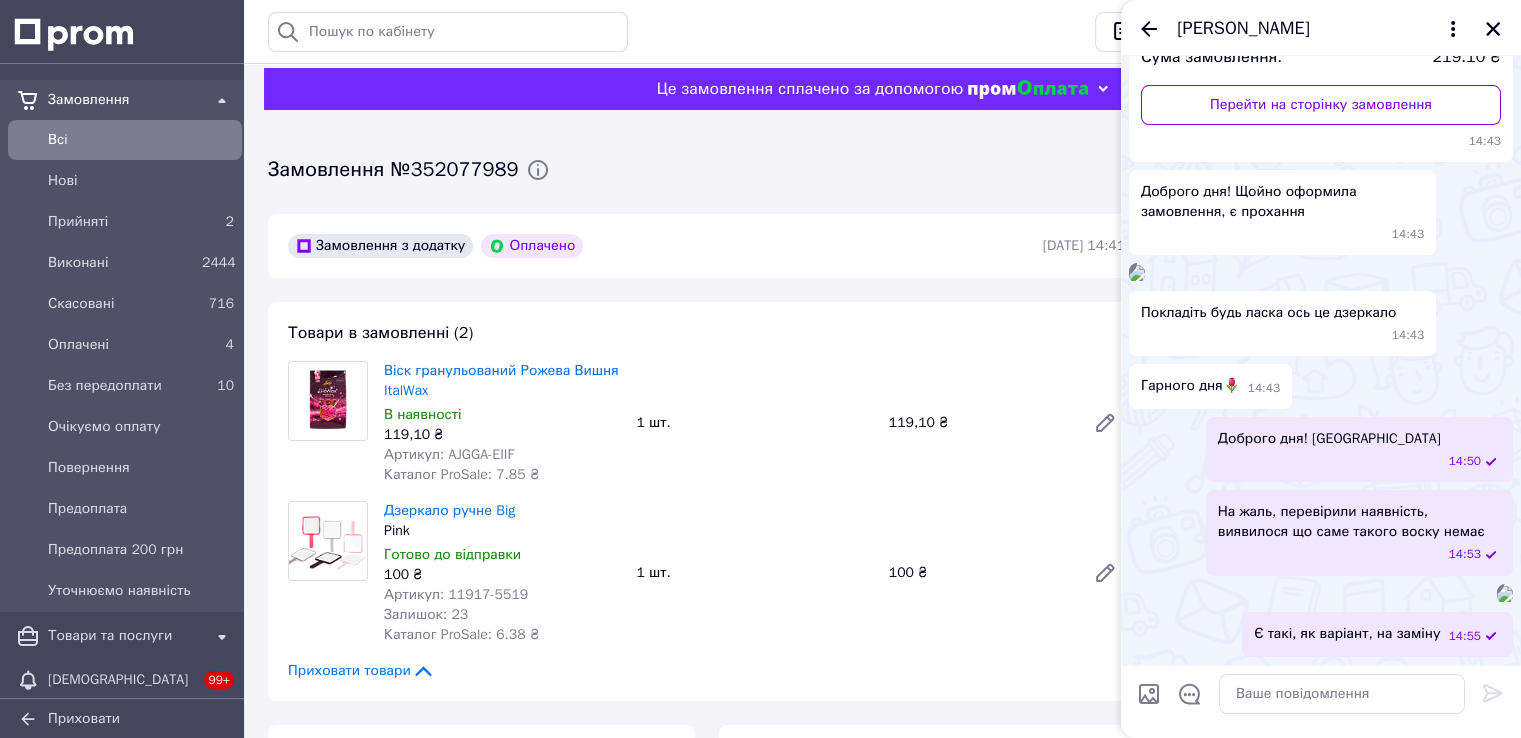 scroll, scrollTop: 0, scrollLeft: 0, axis: both 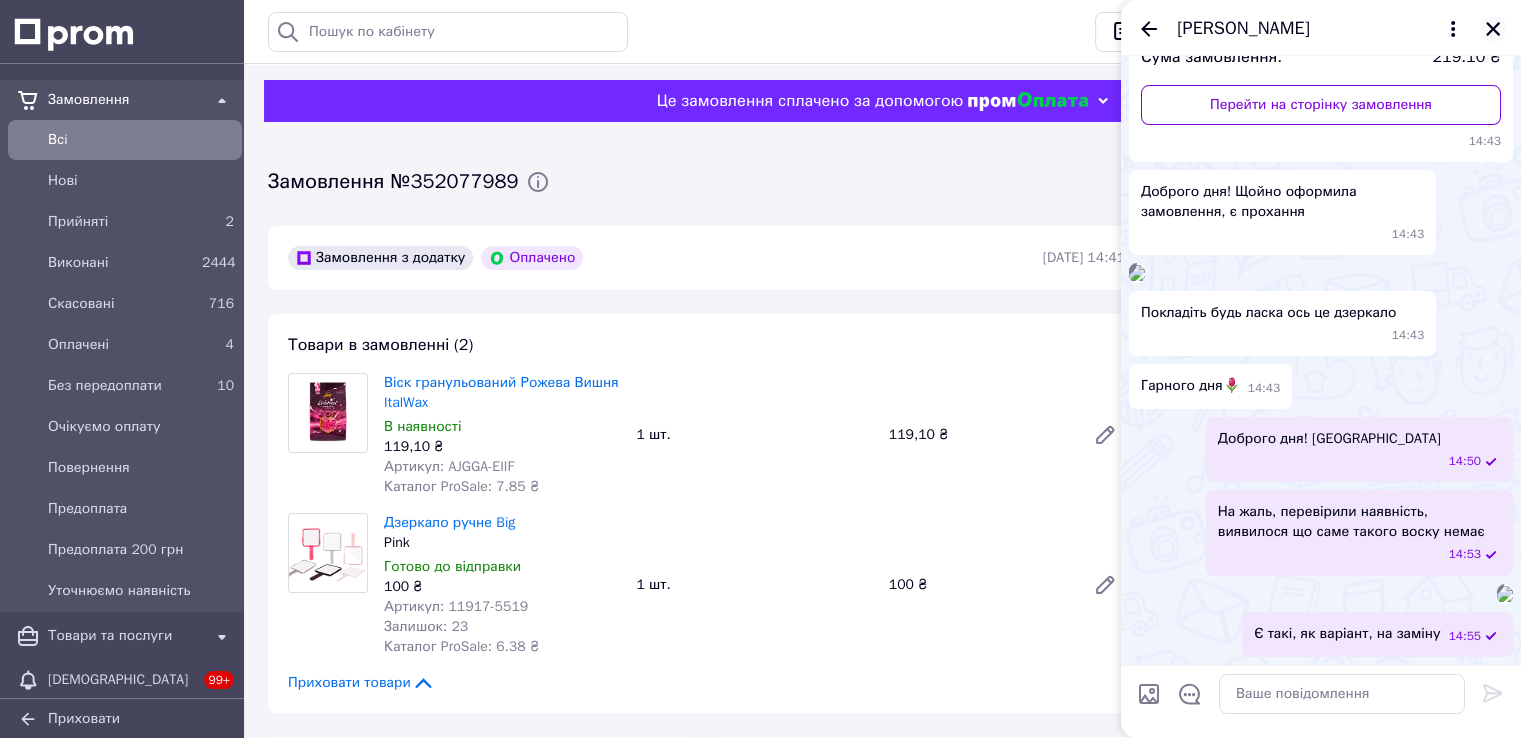 click 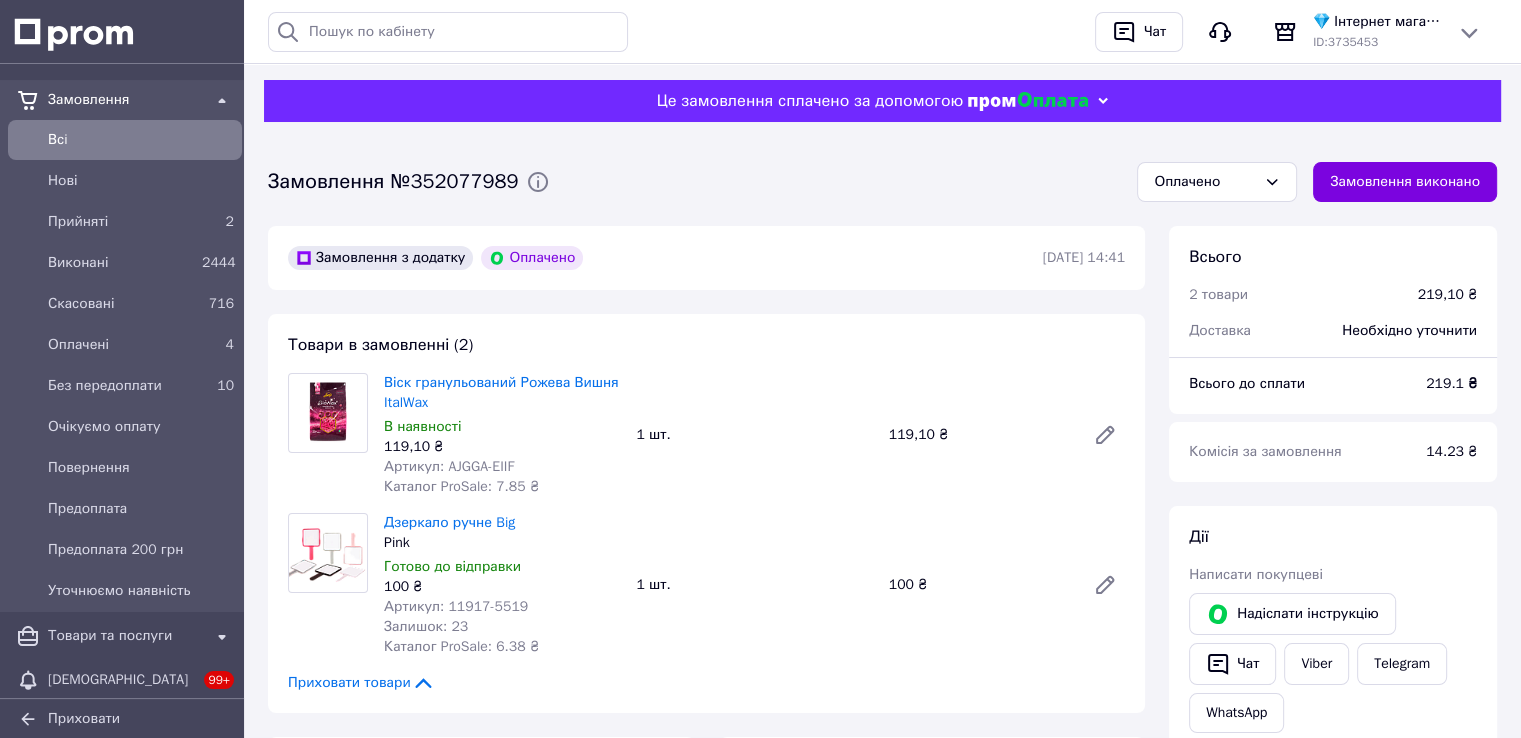 click on "Дзеркало ручне Big" at bounding box center (502, 523) 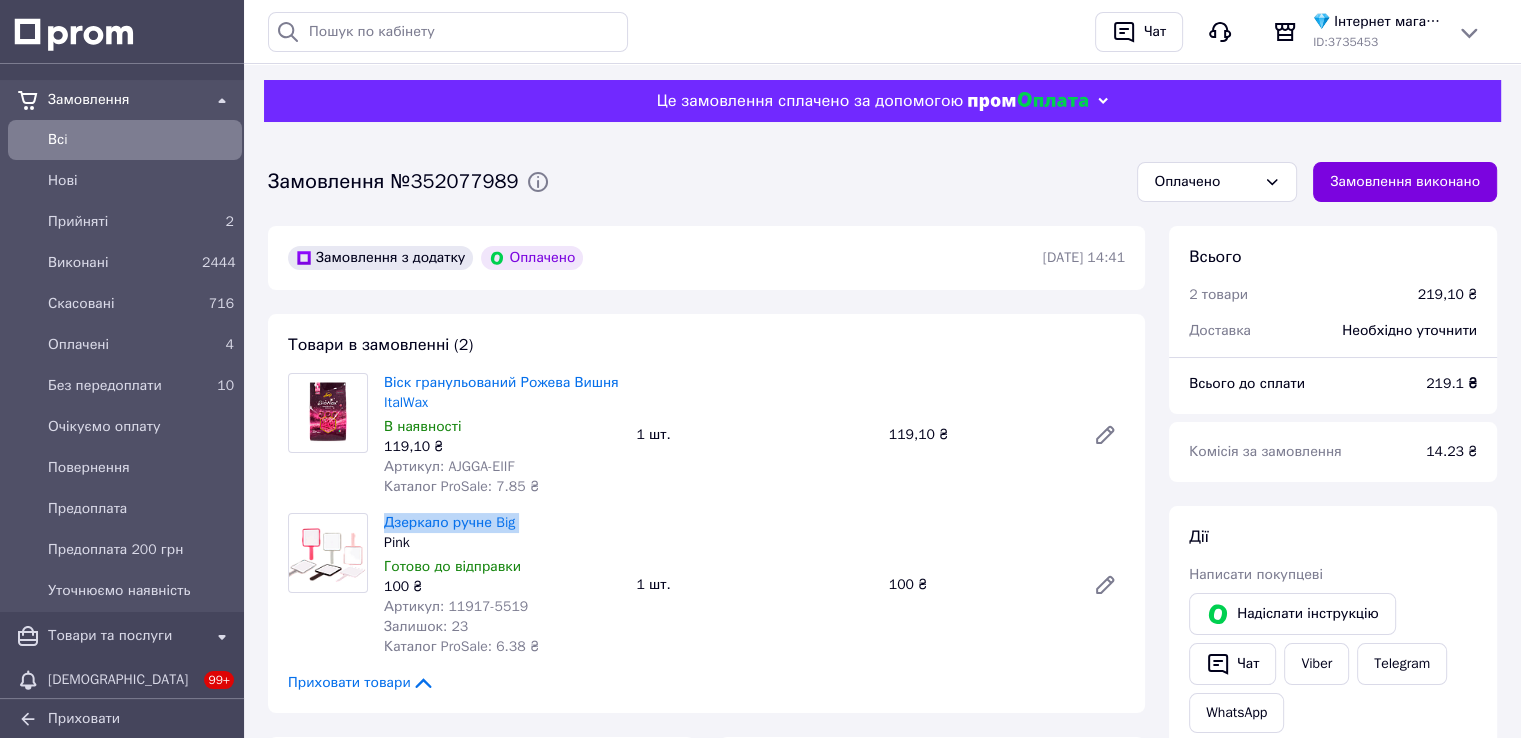 click on "Дзеркало ручне Big" at bounding box center (502, 523) 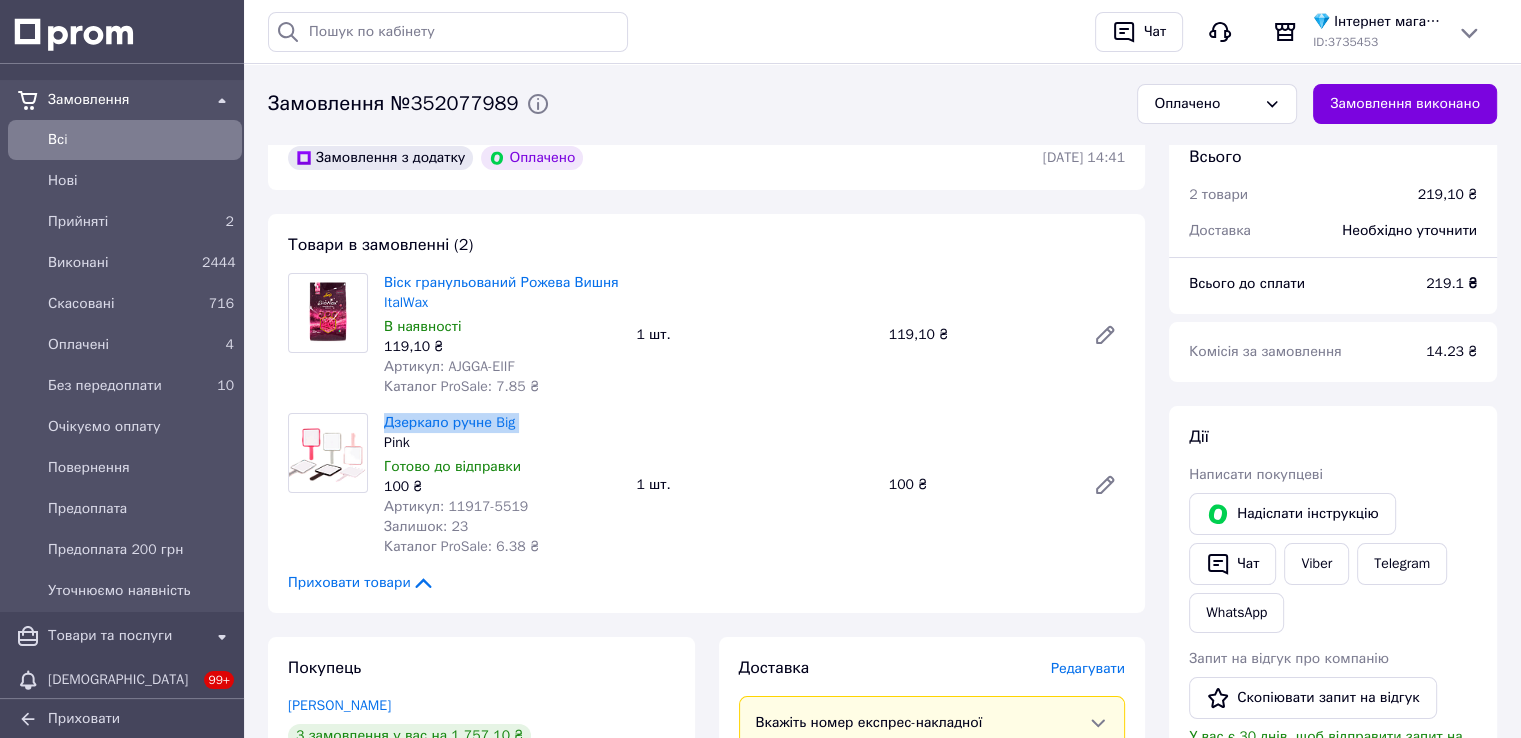 scroll, scrollTop: 200, scrollLeft: 0, axis: vertical 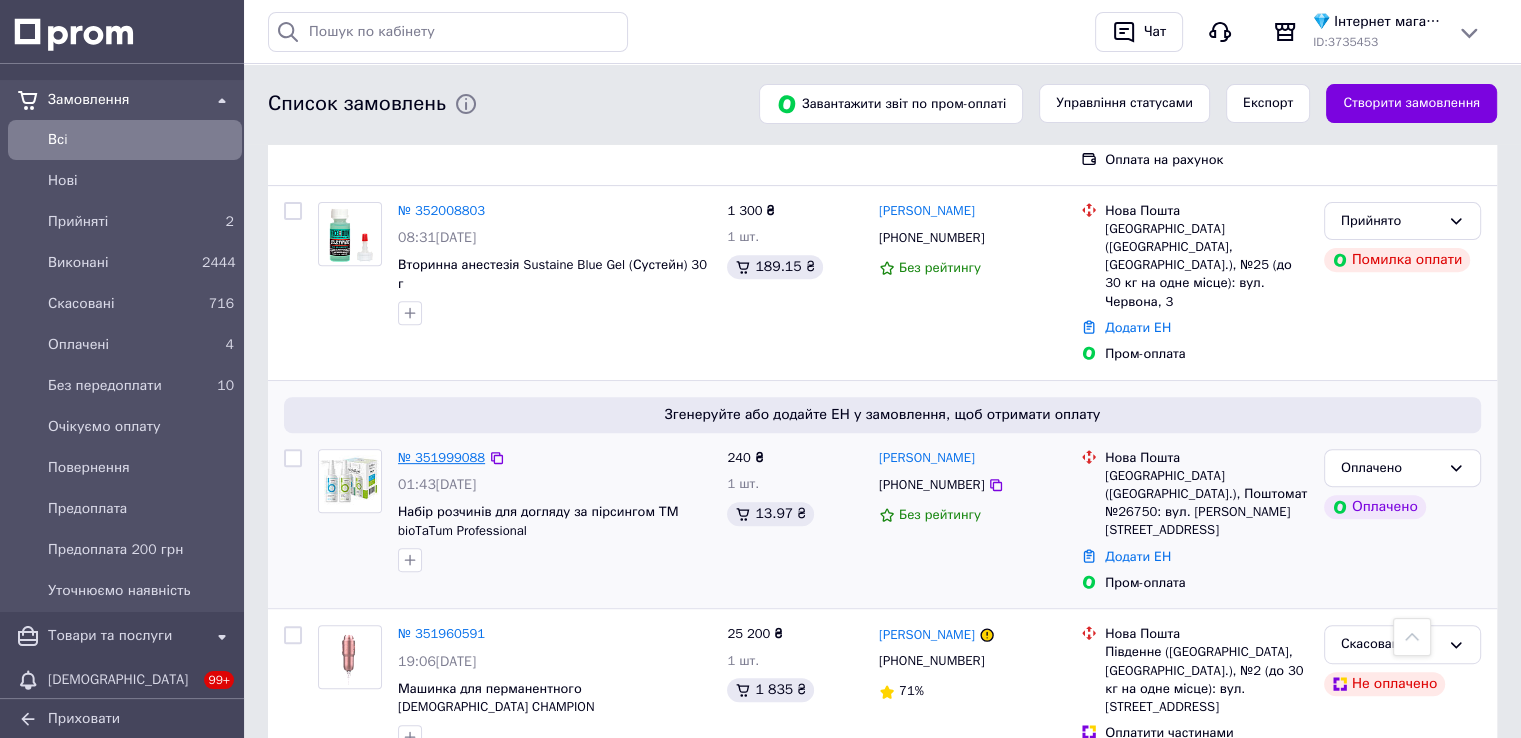 click on "№ 351999088" at bounding box center (441, 457) 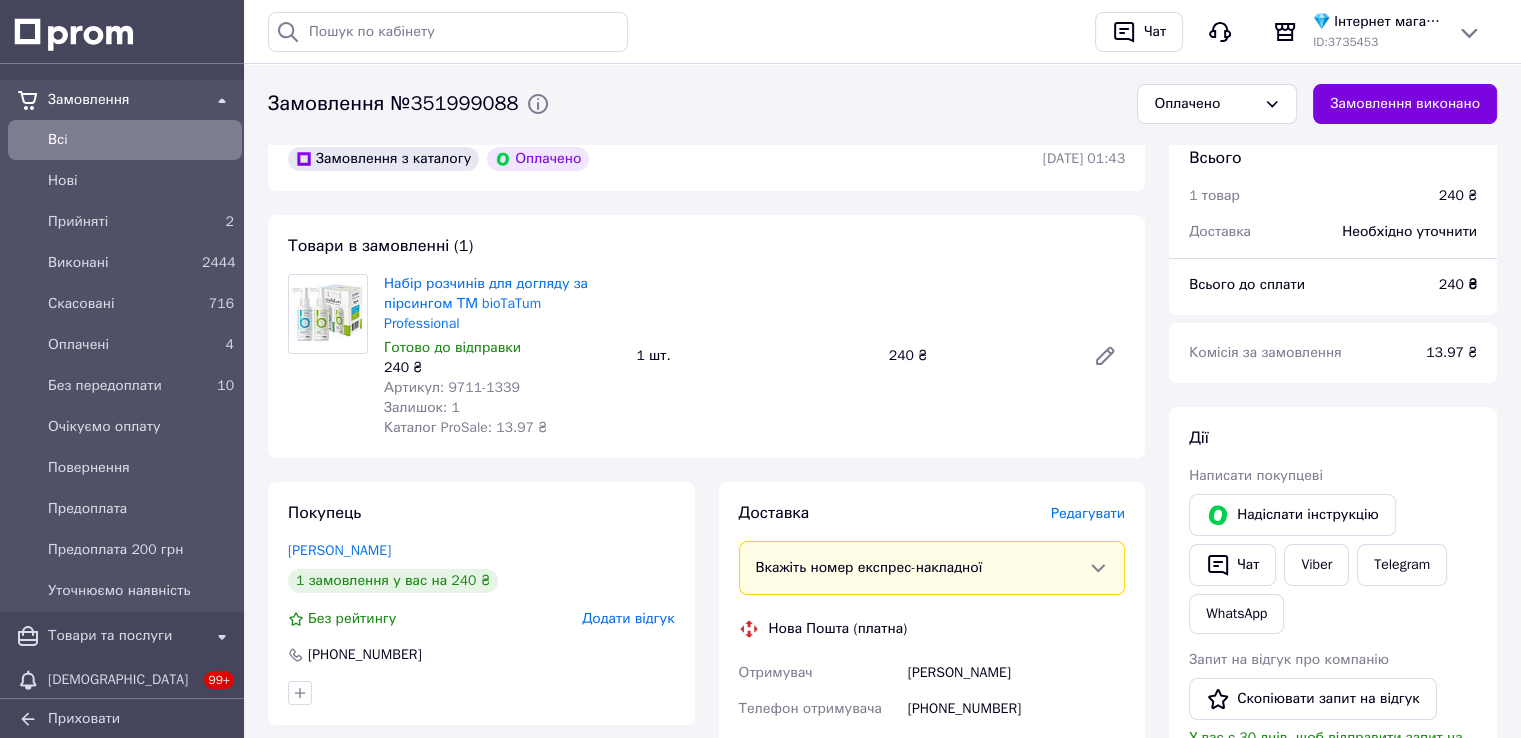 scroll, scrollTop: 200, scrollLeft: 0, axis: vertical 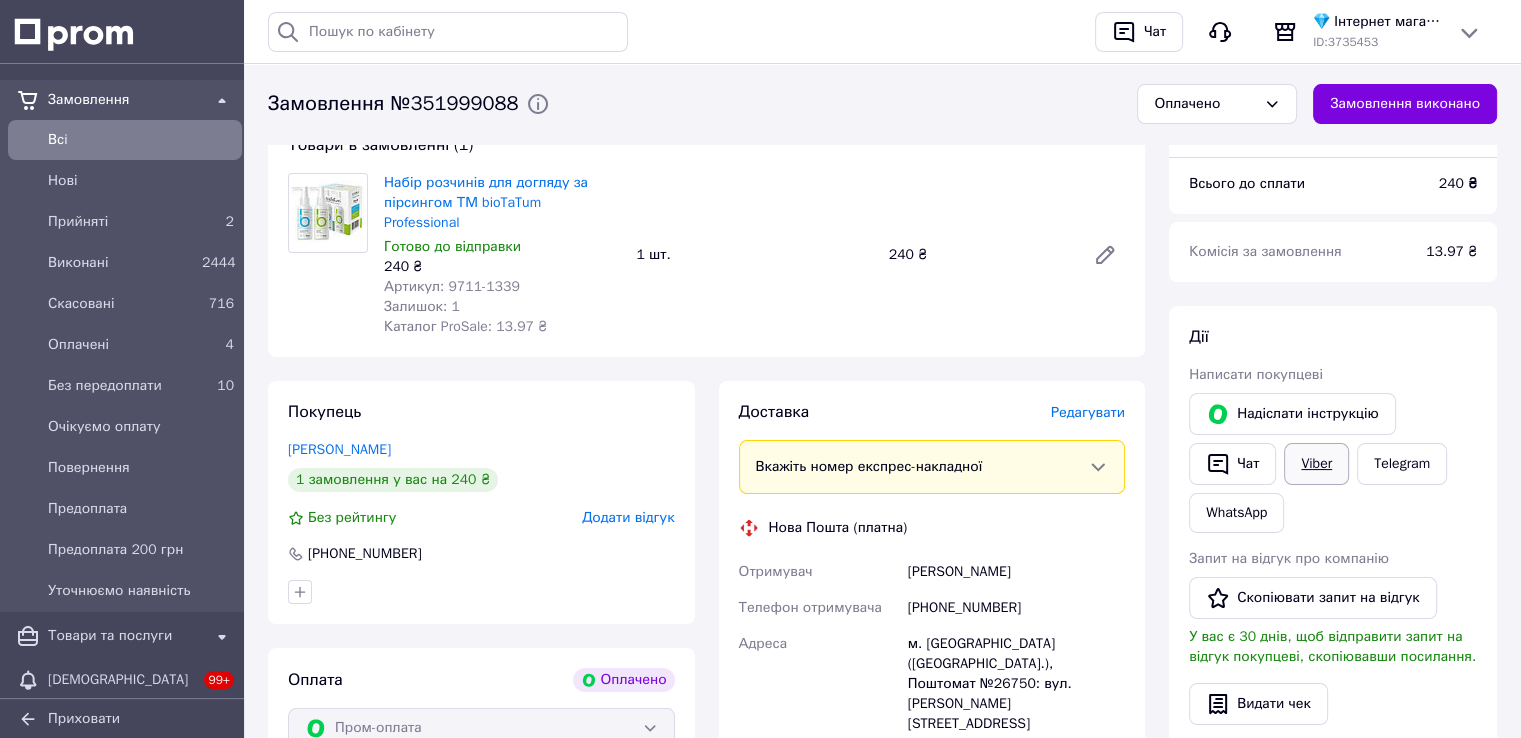 click on "Viber" at bounding box center [1316, 464] 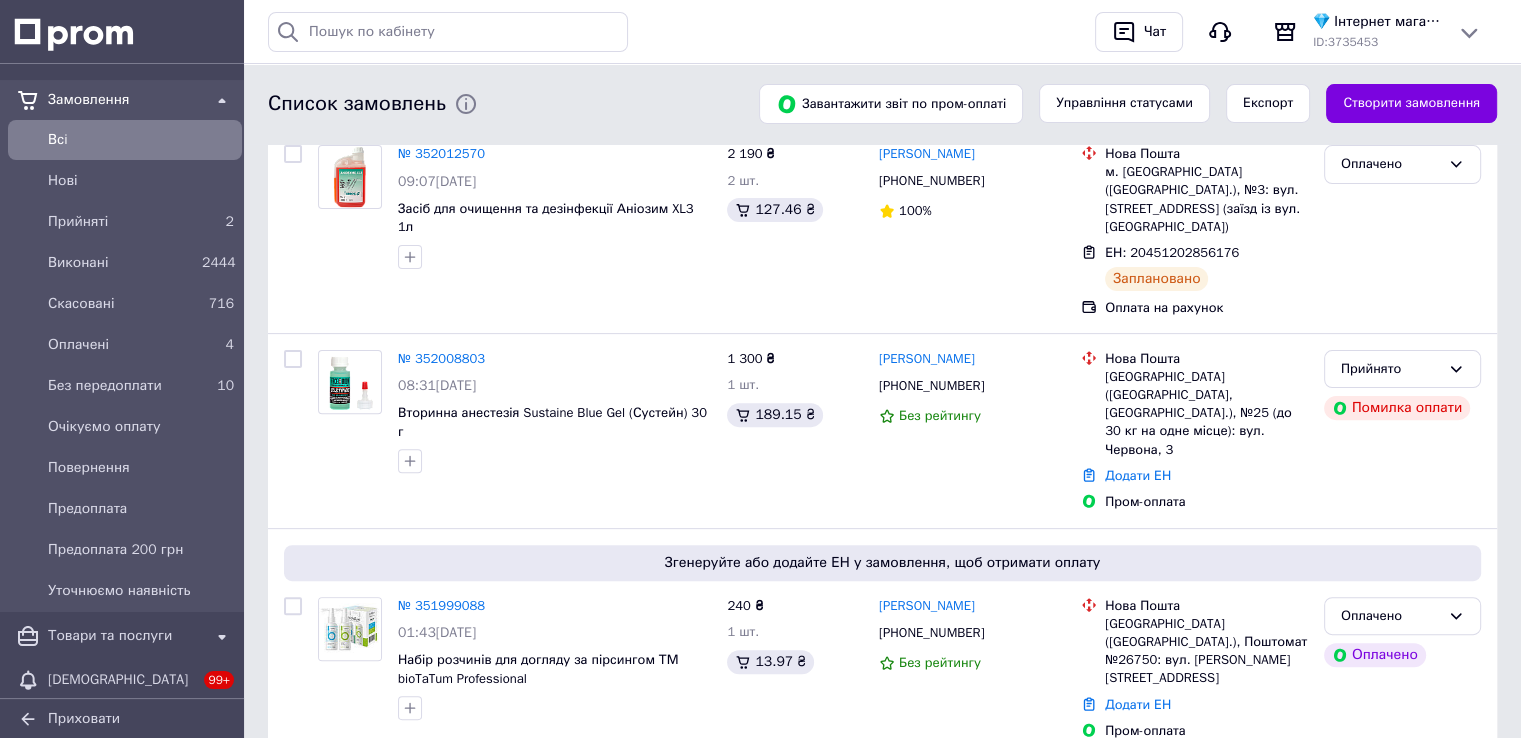 scroll, scrollTop: 600, scrollLeft: 0, axis: vertical 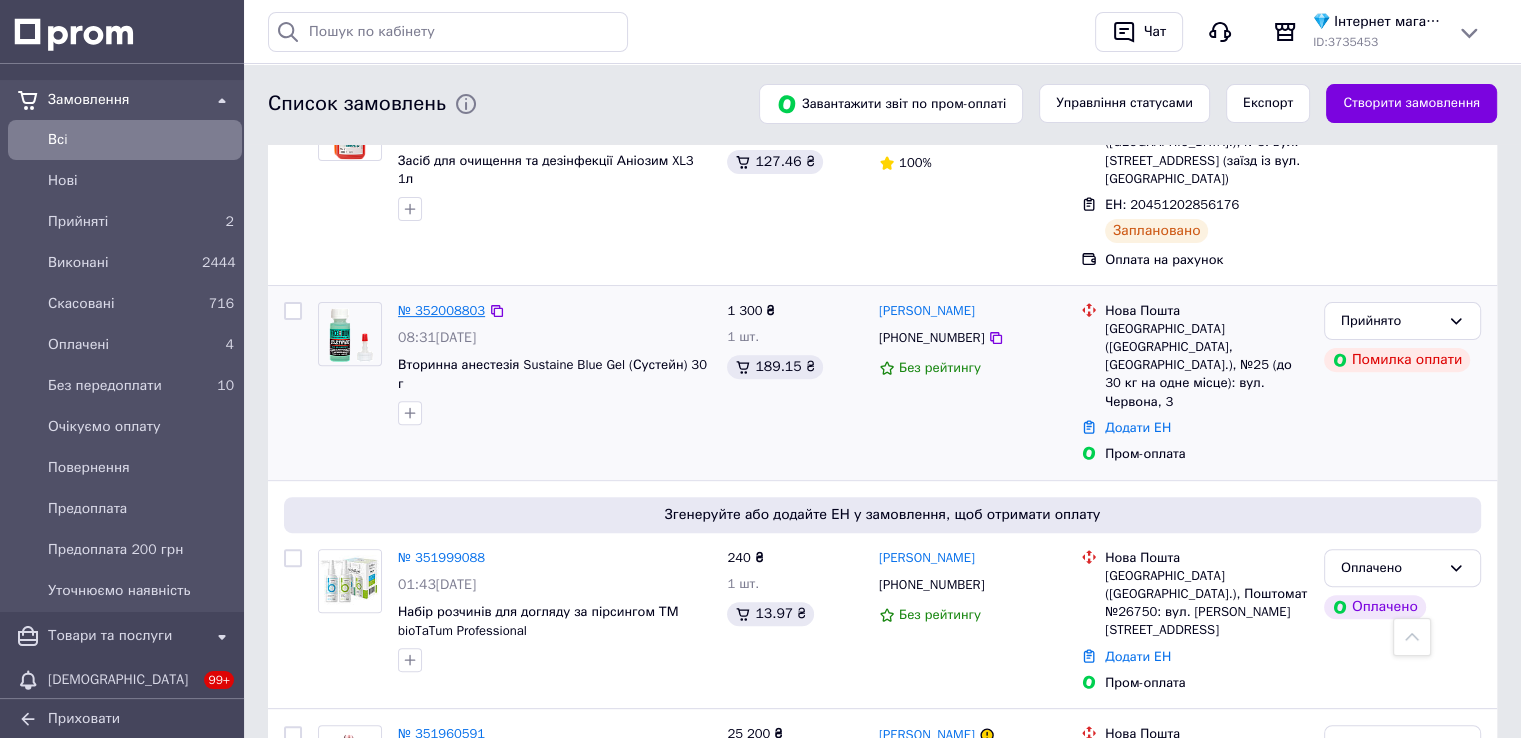 click on "№ 352008803" at bounding box center [441, 310] 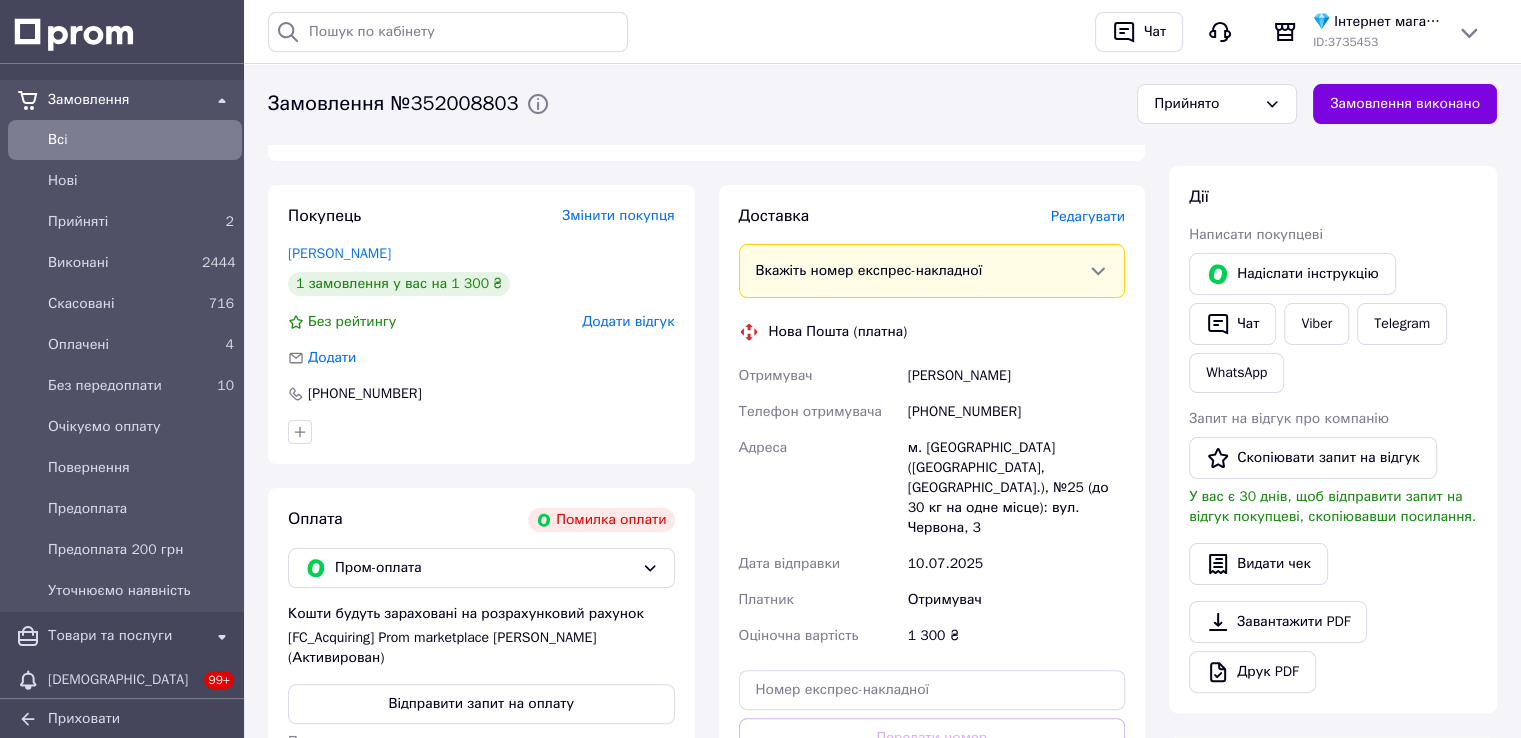 scroll, scrollTop: 394, scrollLeft: 0, axis: vertical 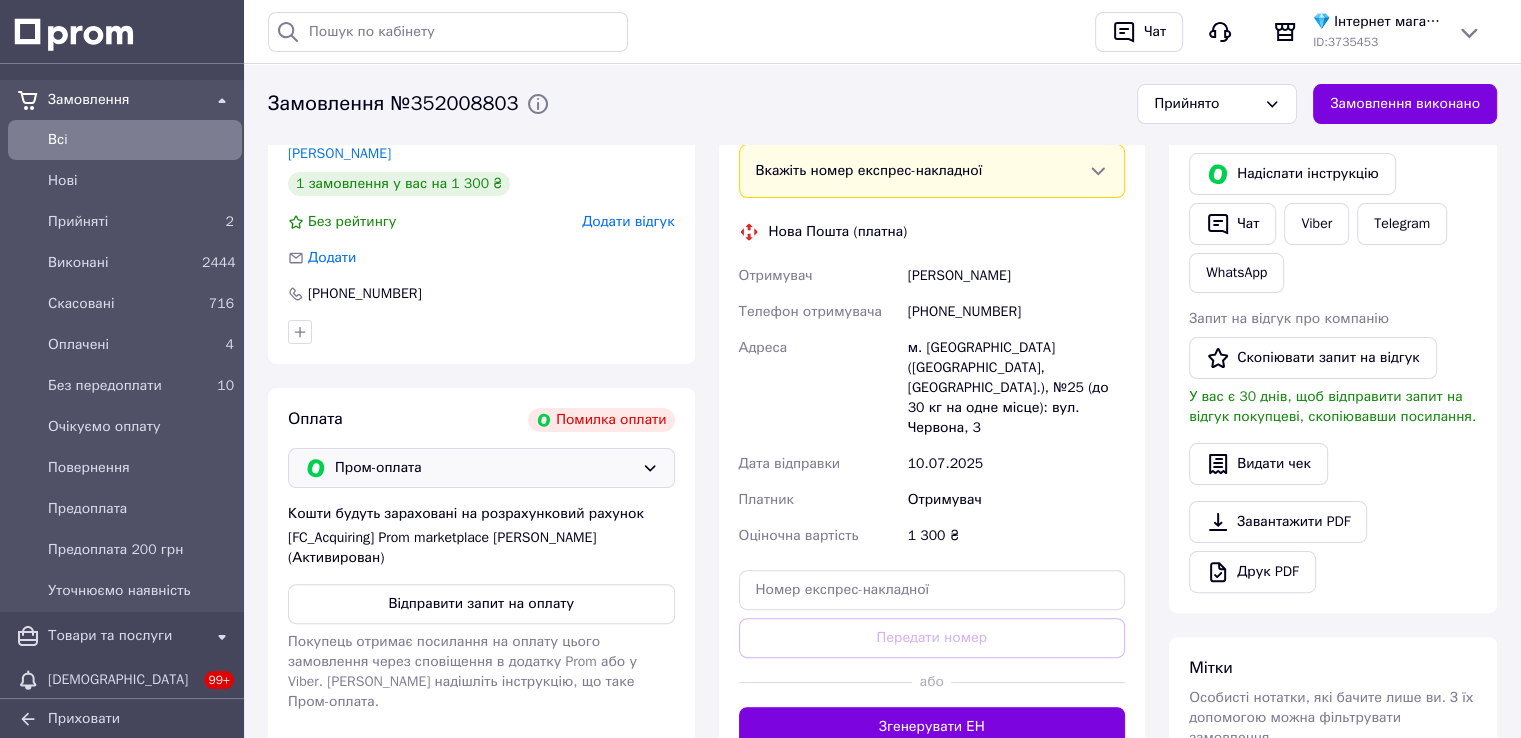 click 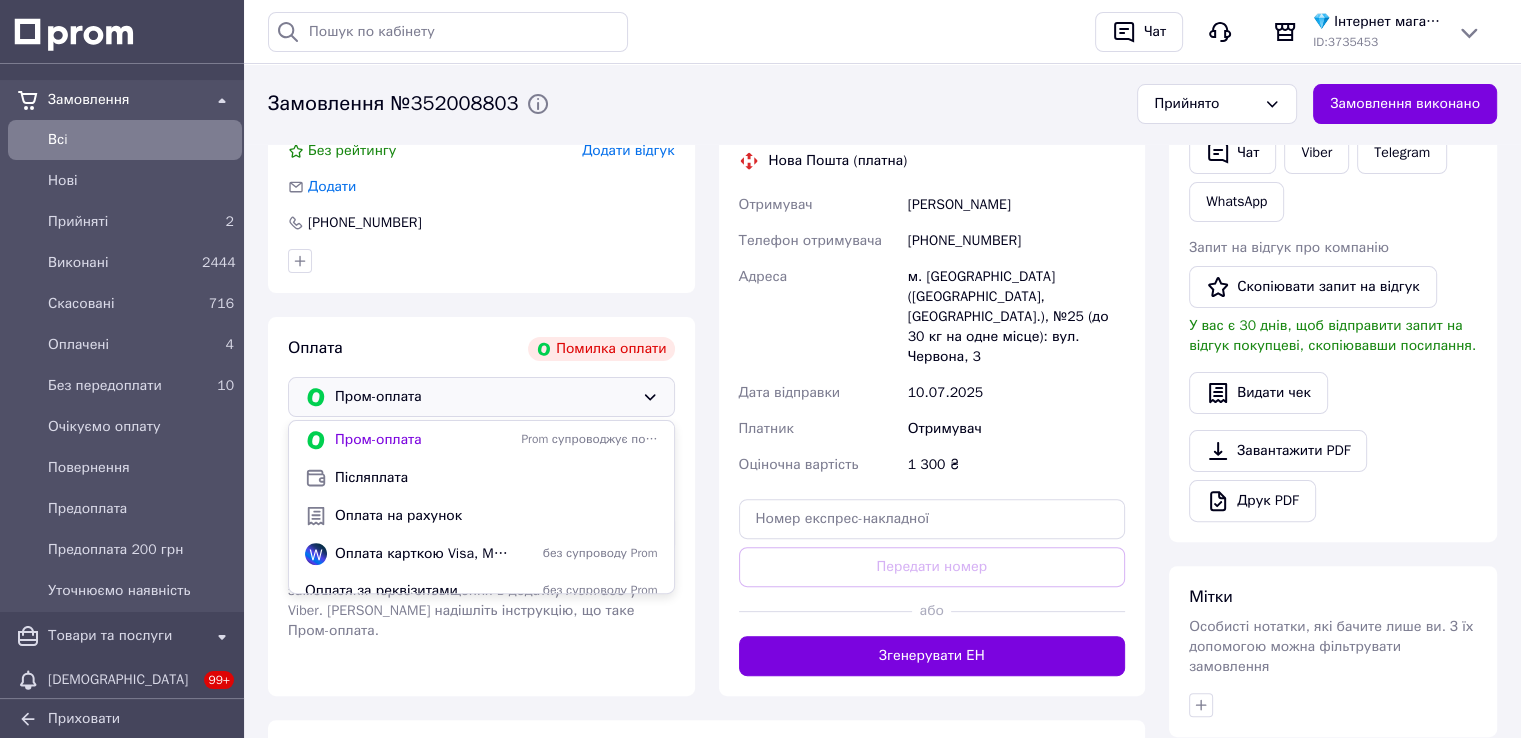 scroll, scrollTop: 494, scrollLeft: 0, axis: vertical 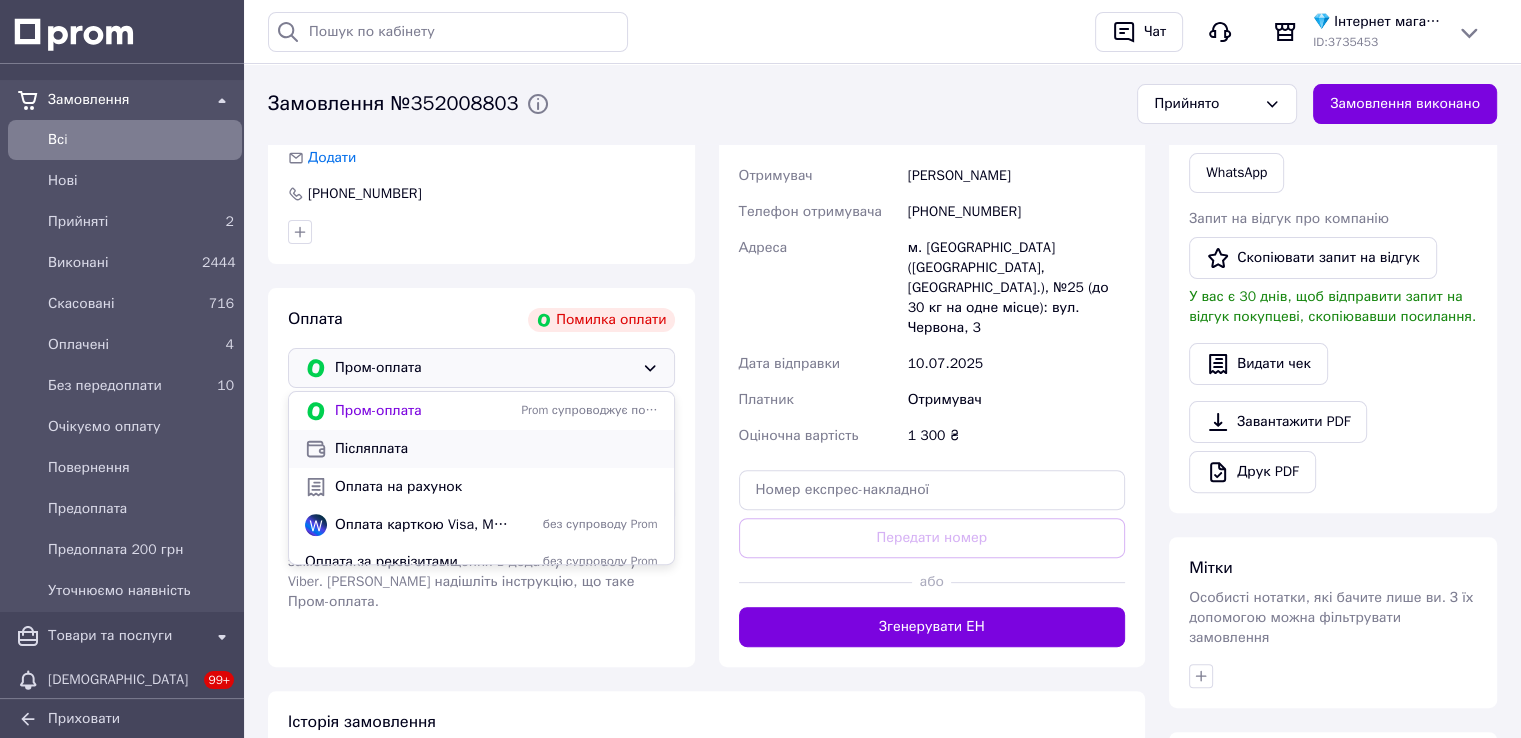 click on "Післяплата" at bounding box center [496, 449] 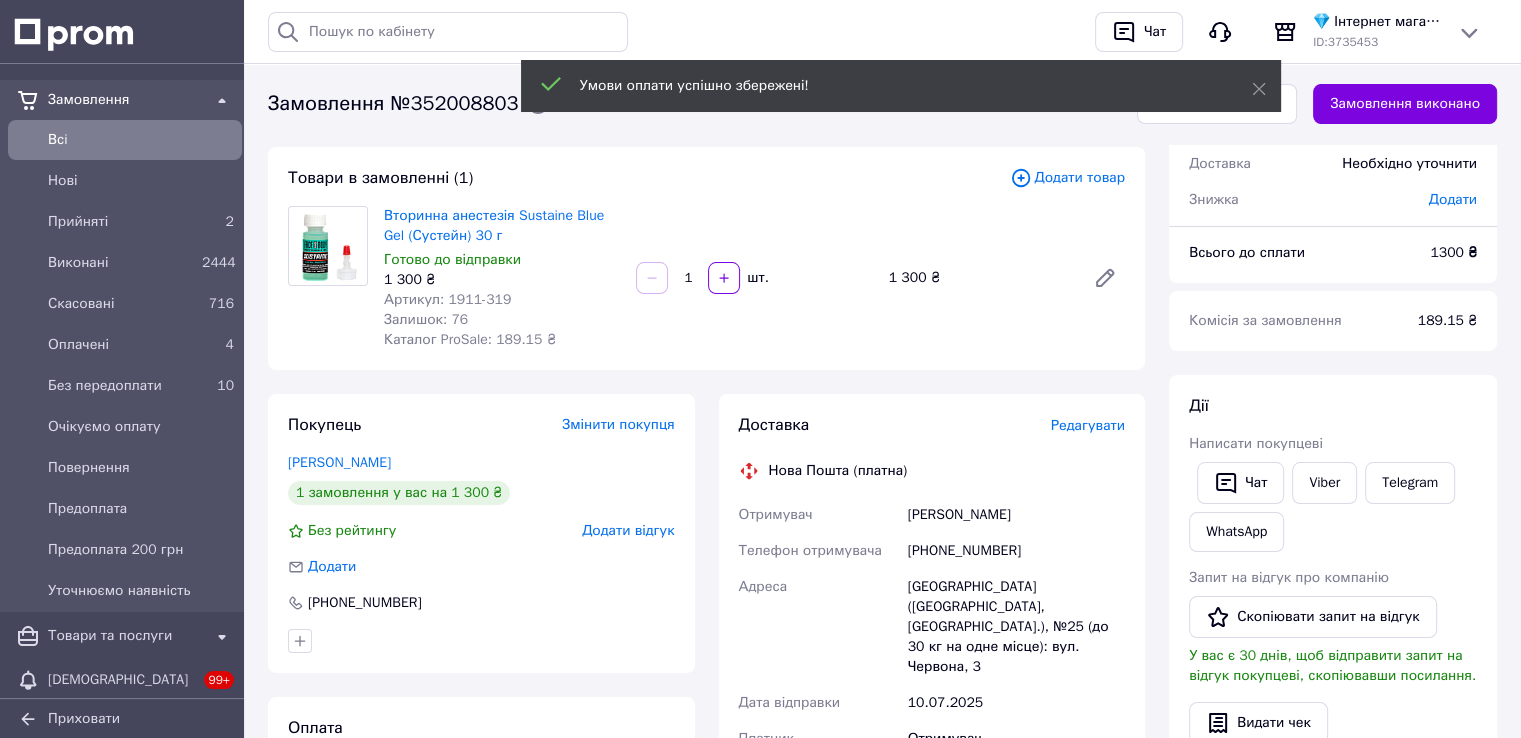 scroll, scrollTop: 0, scrollLeft: 0, axis: both 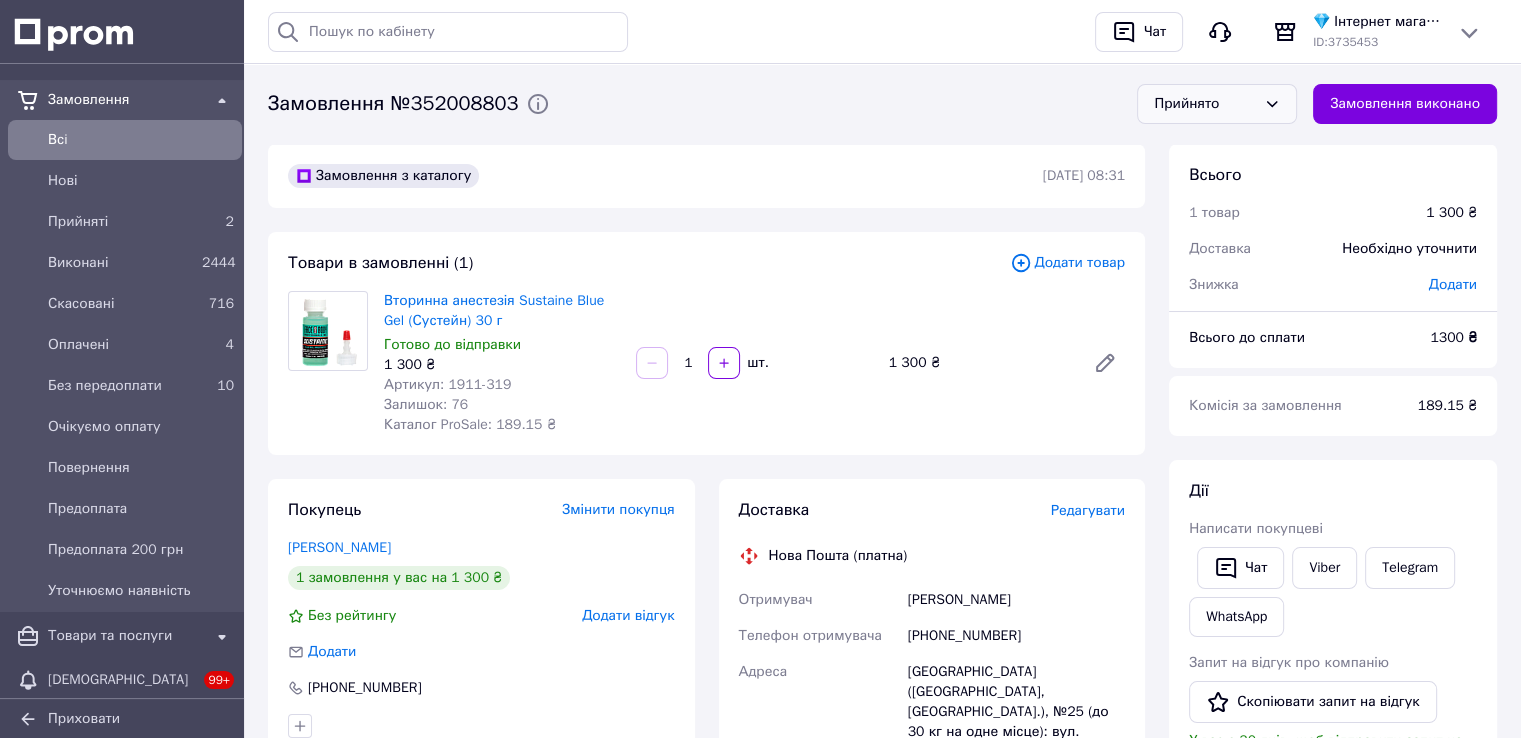 click 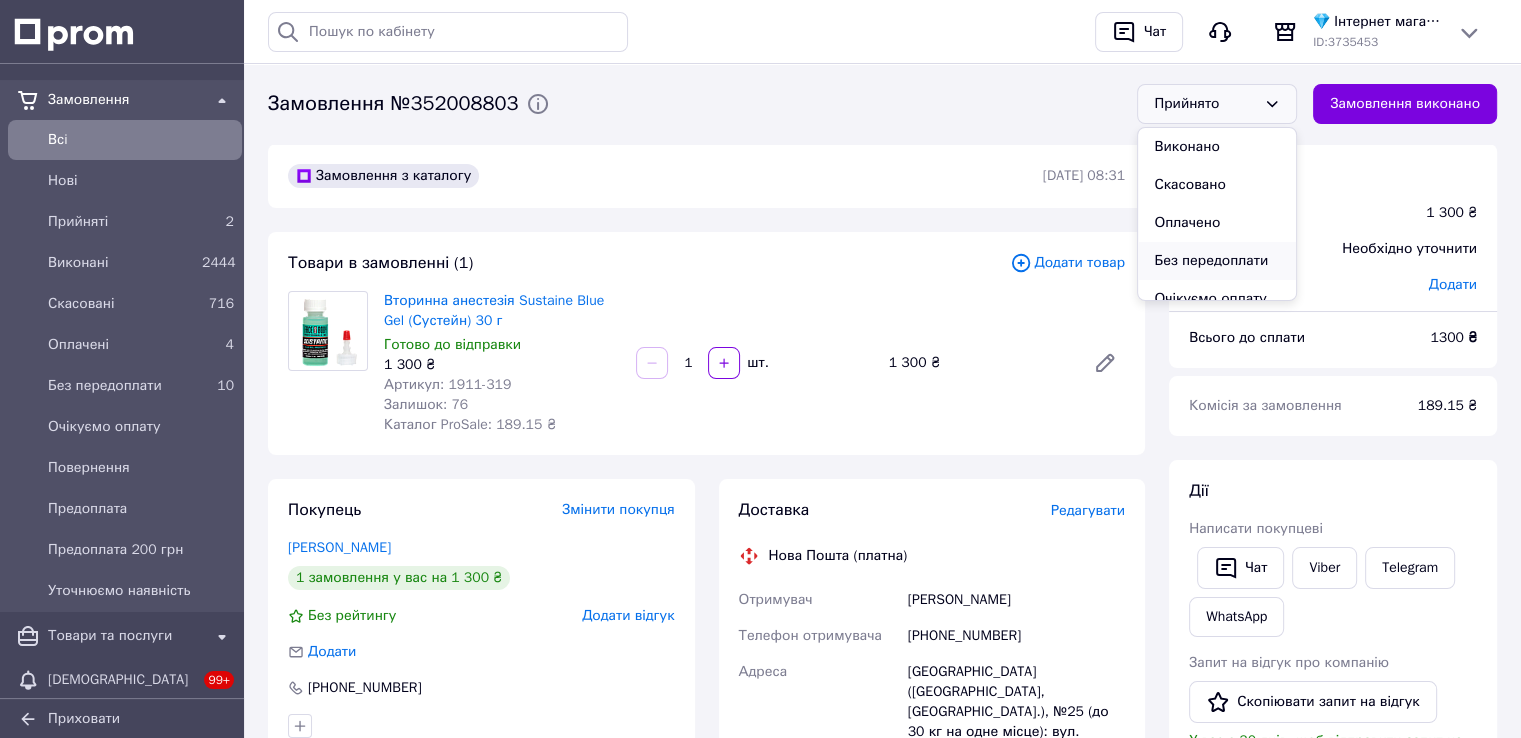 click on "Без передоплати" at bounding box center [1217, 261] 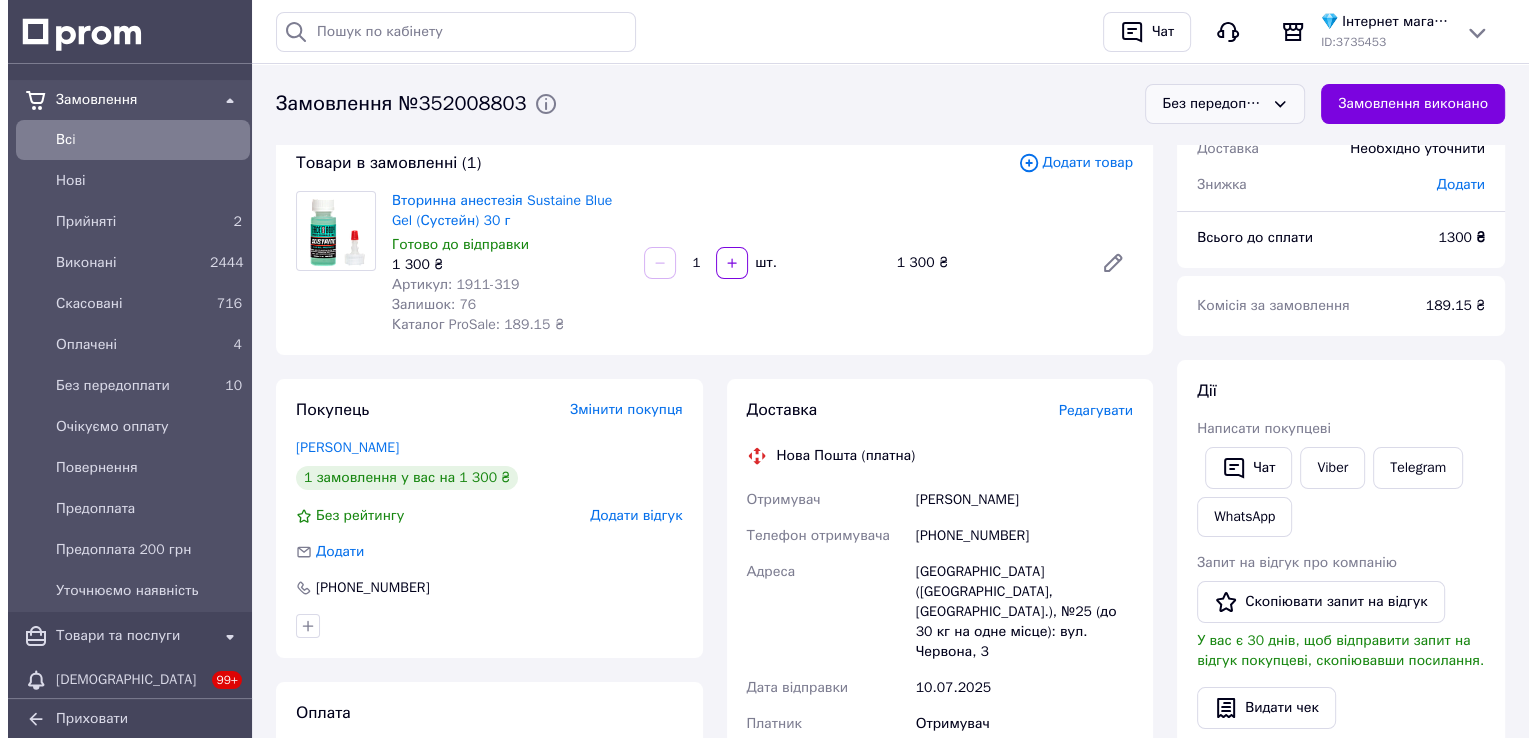 scroll, scrollTop: 300, scrollLeft: 0, axis: vertical 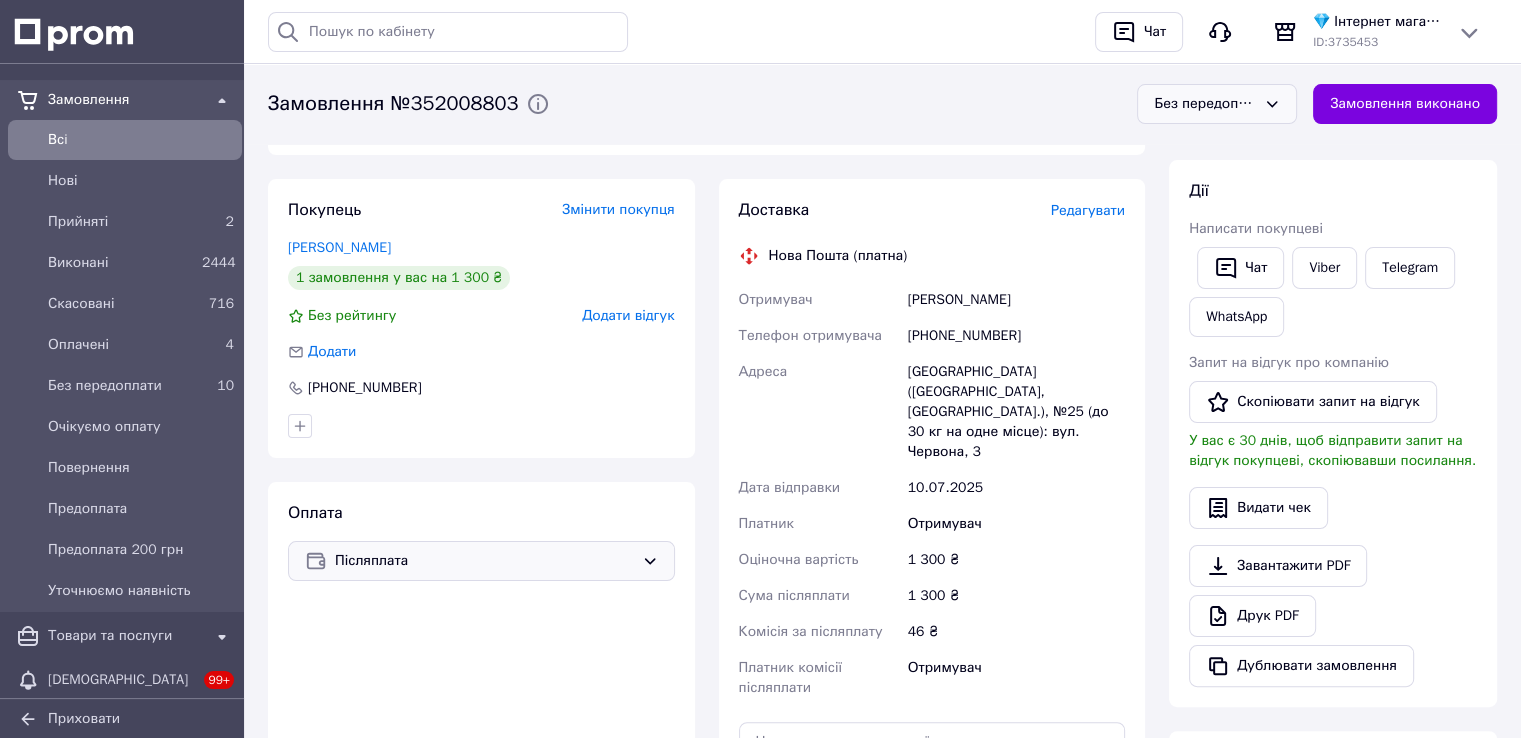 click on "Редагувати" at bounding box center (1088, 210) 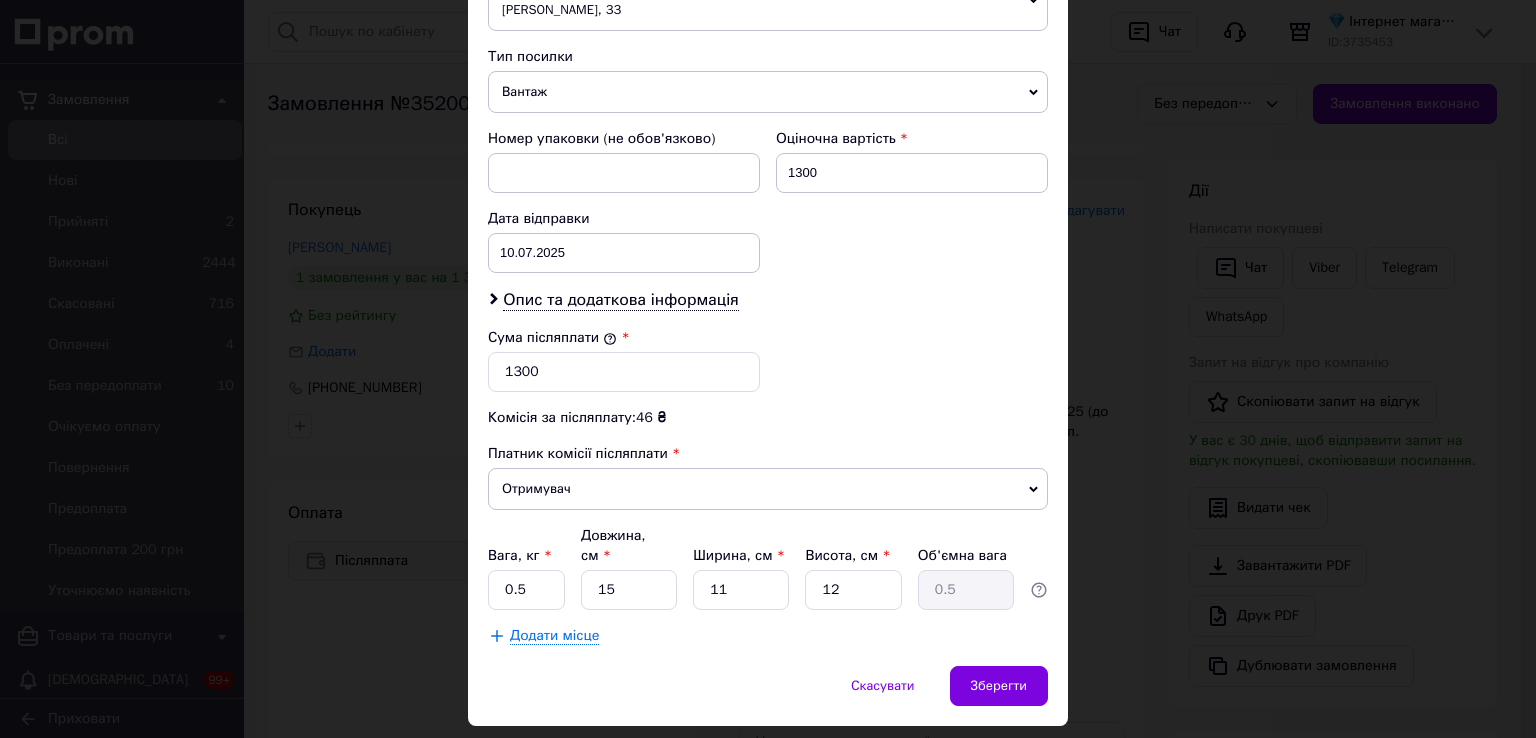 scroll, scrollTop: 800, scrollLeft: 0, axis: vertical 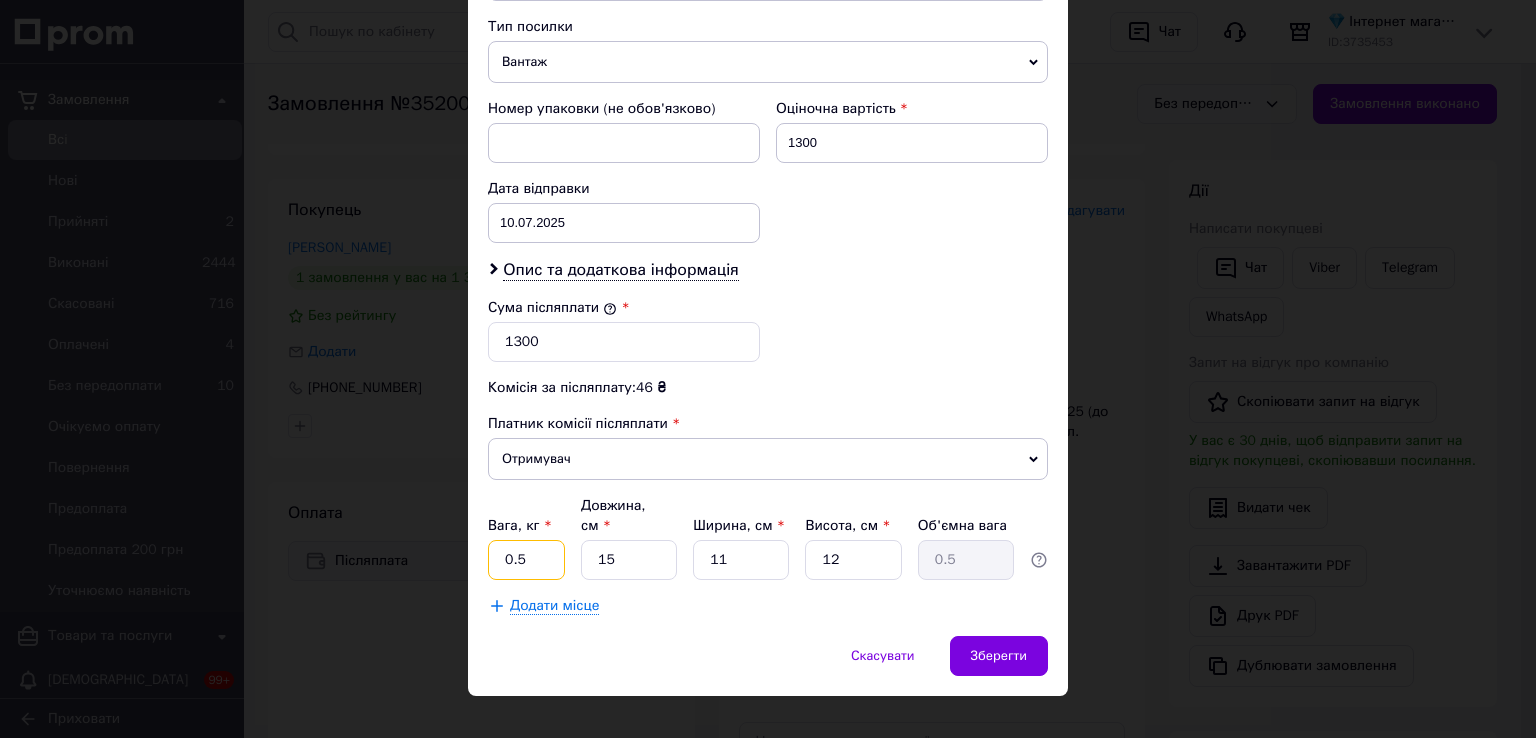 click on "0.5" at bounding box center [526, 560] 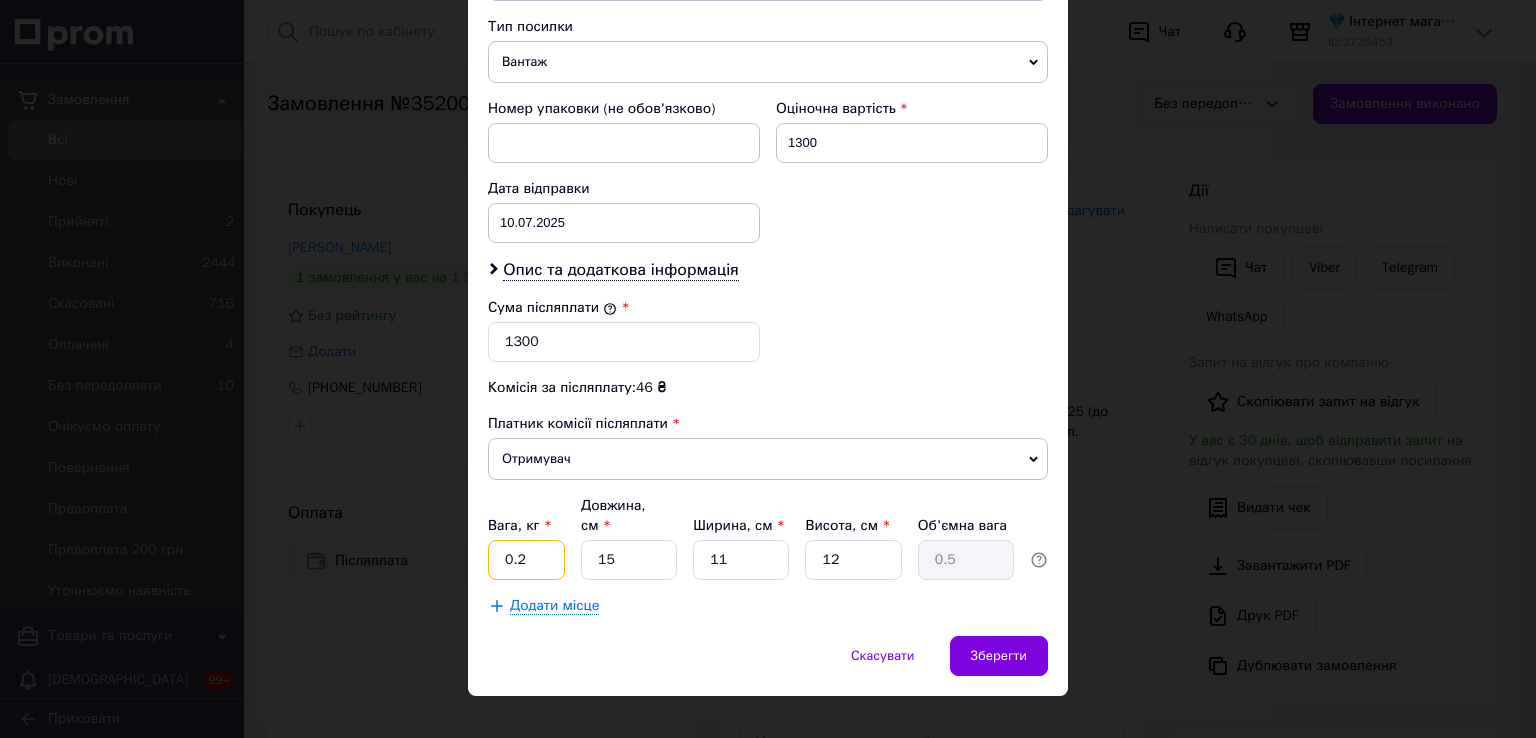 type on "0.2" 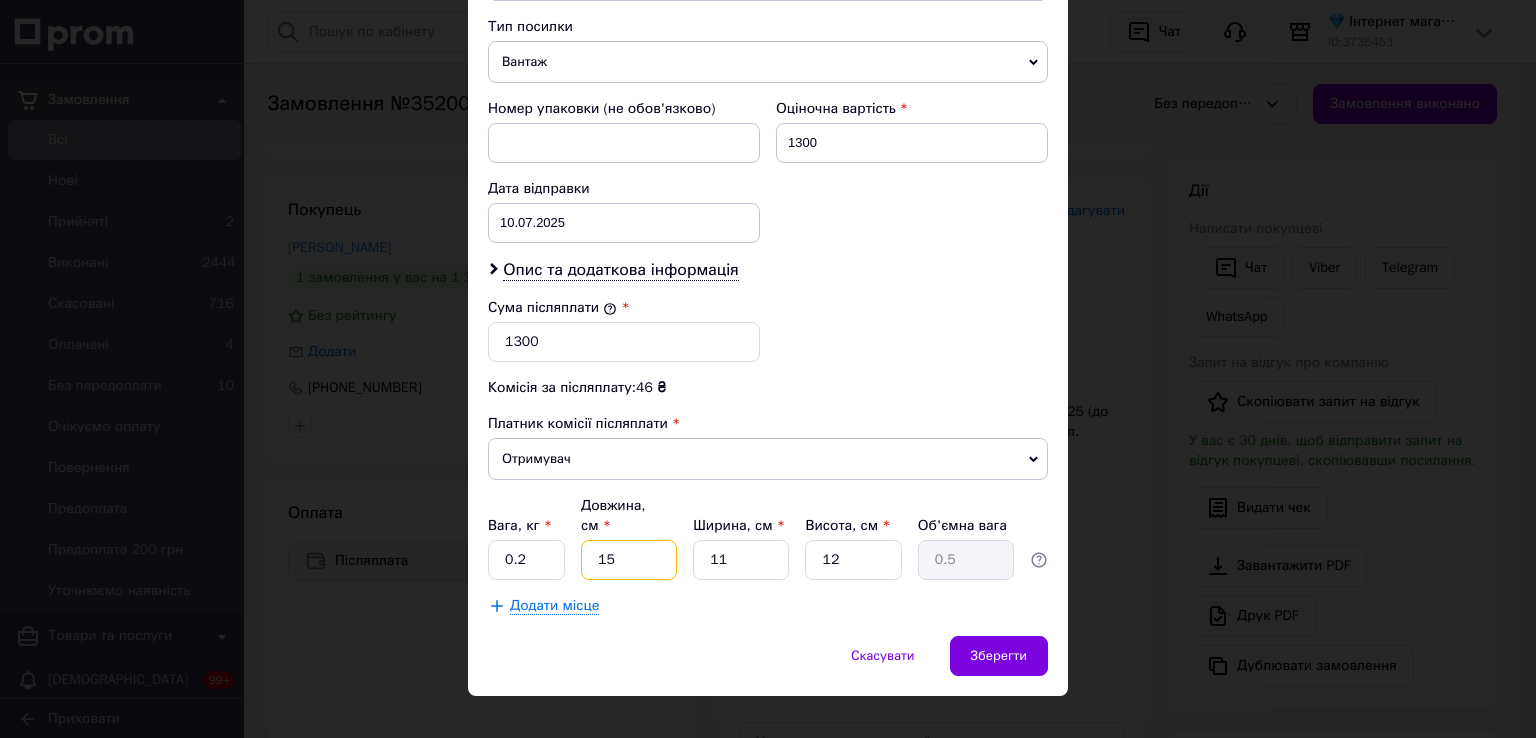click on "15" at bounding box center (629, 560) 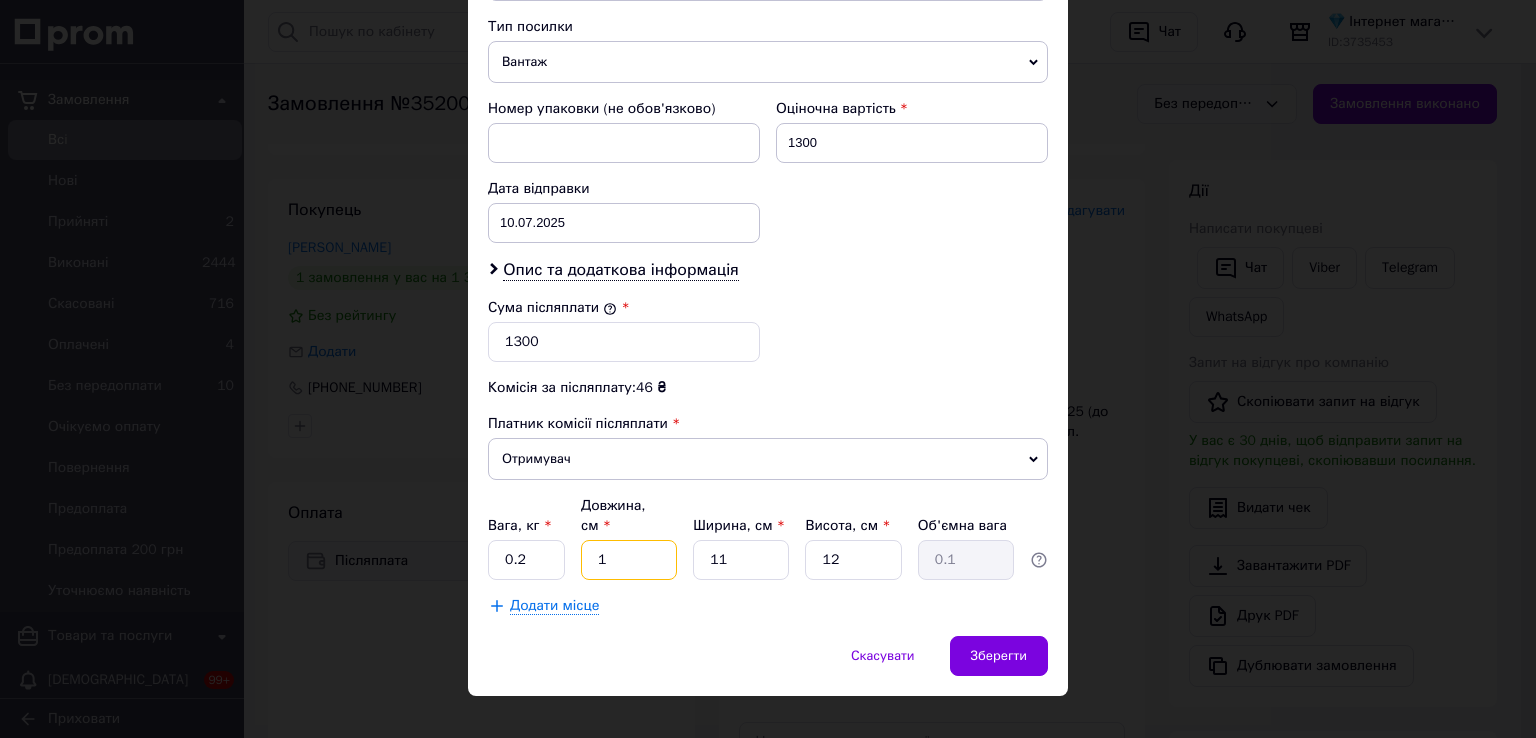 type on "10" 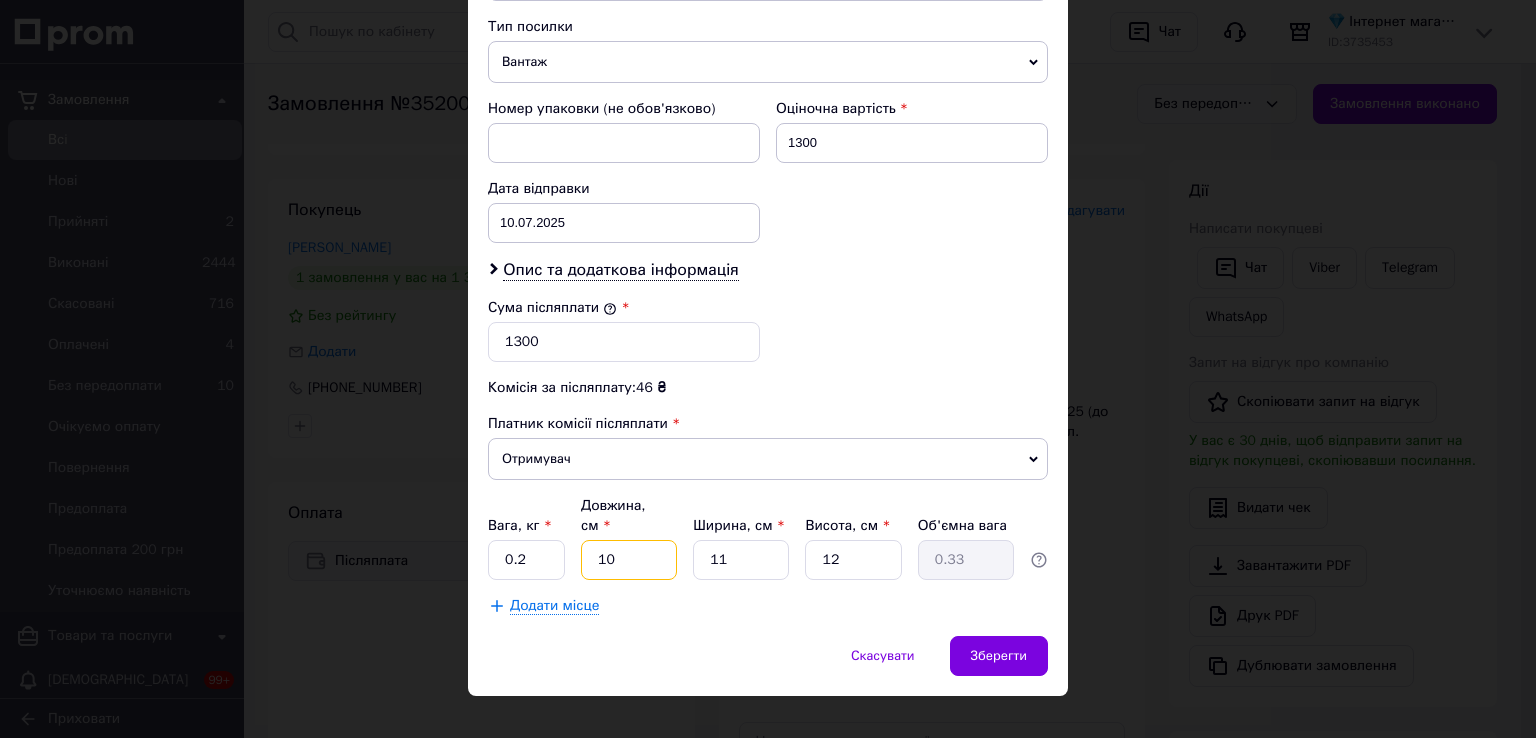 type on "10" 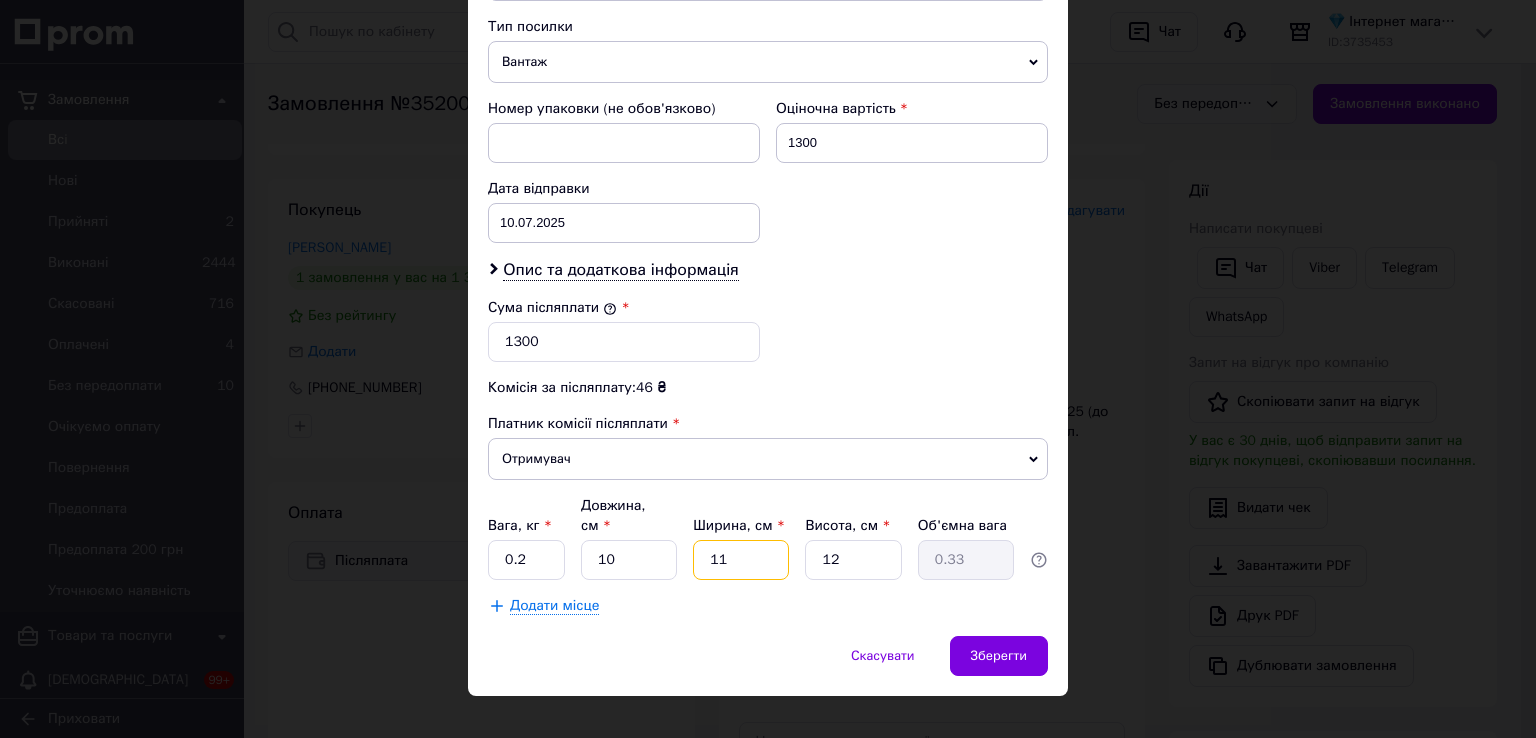 click on "11" at bounding box center [741, 560] 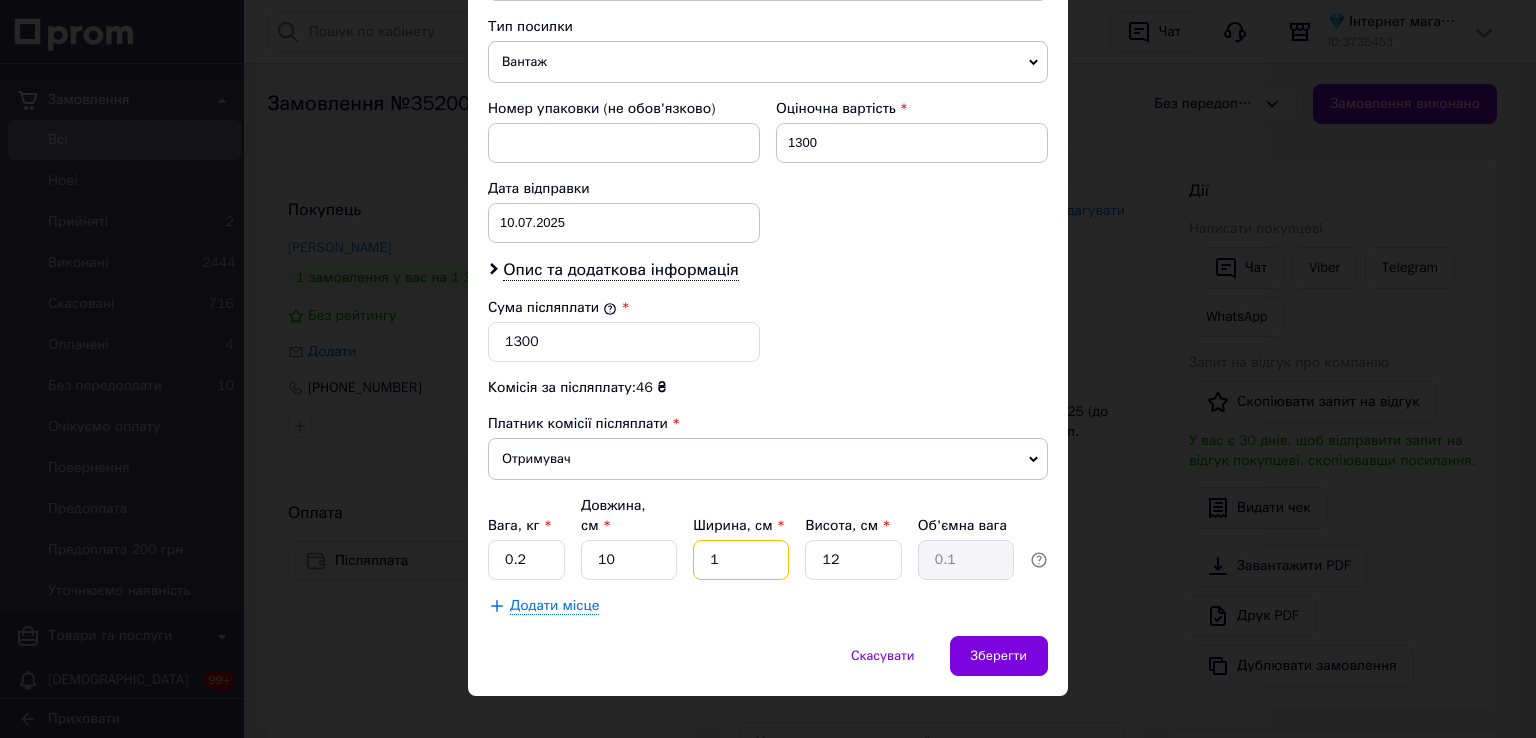 type on "10" 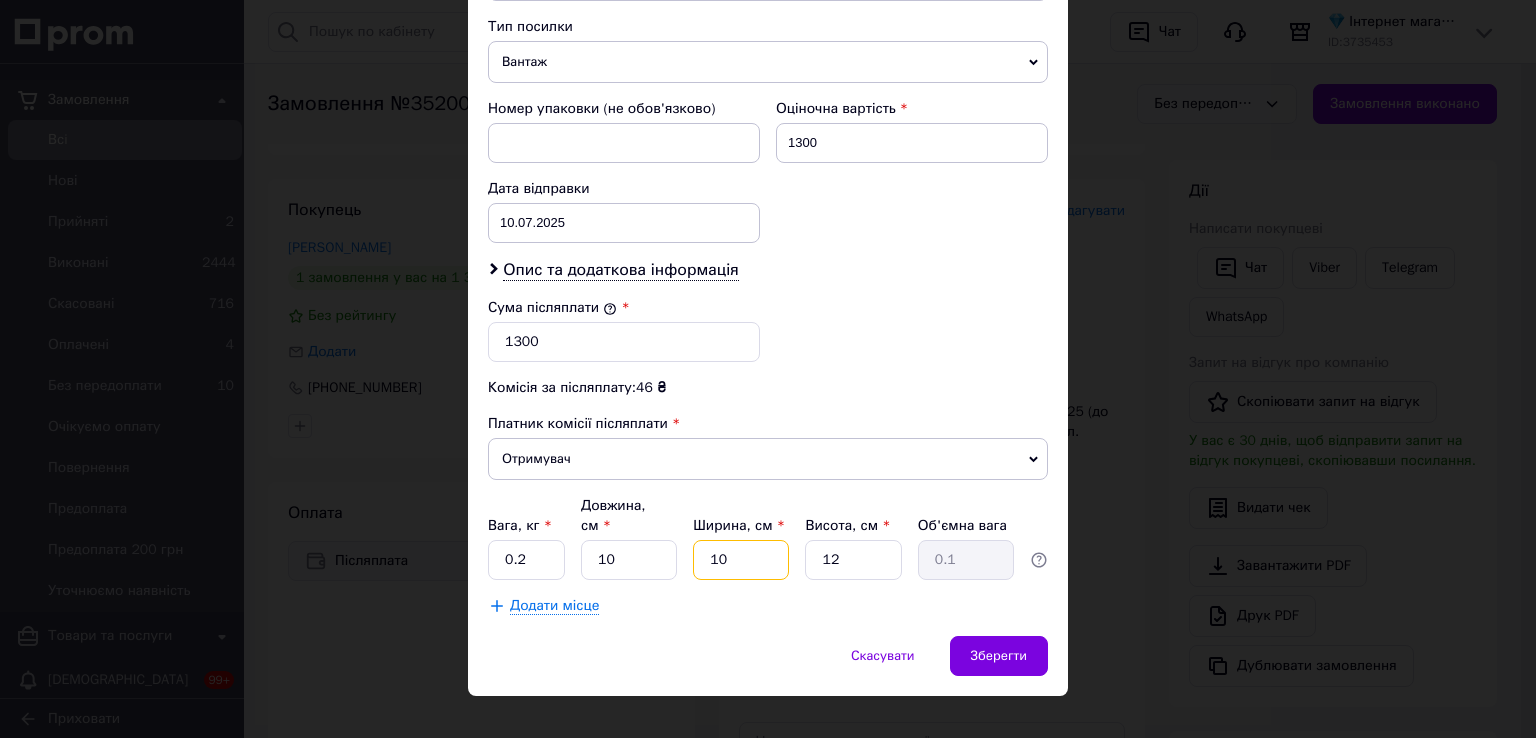 type on "0.3" 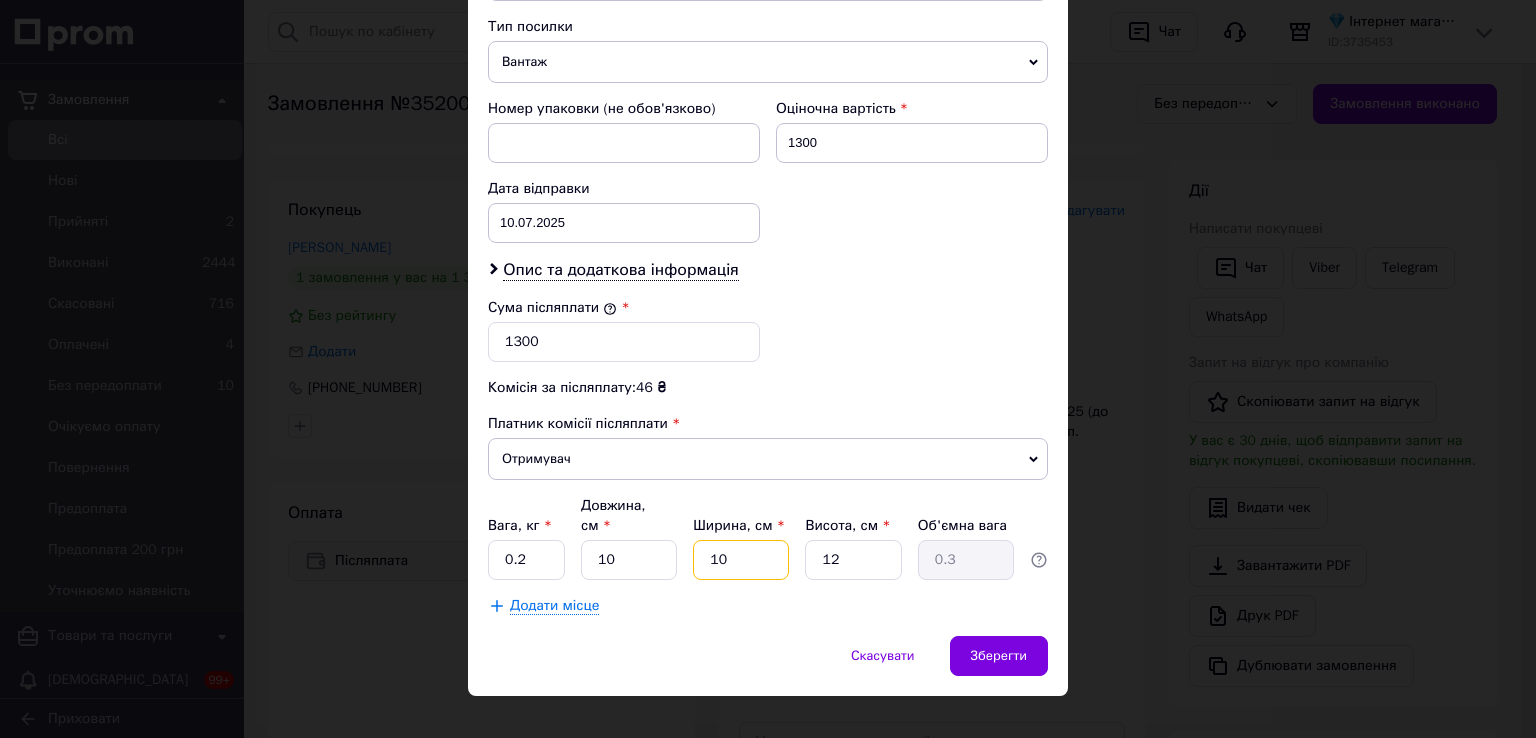 type on "10" 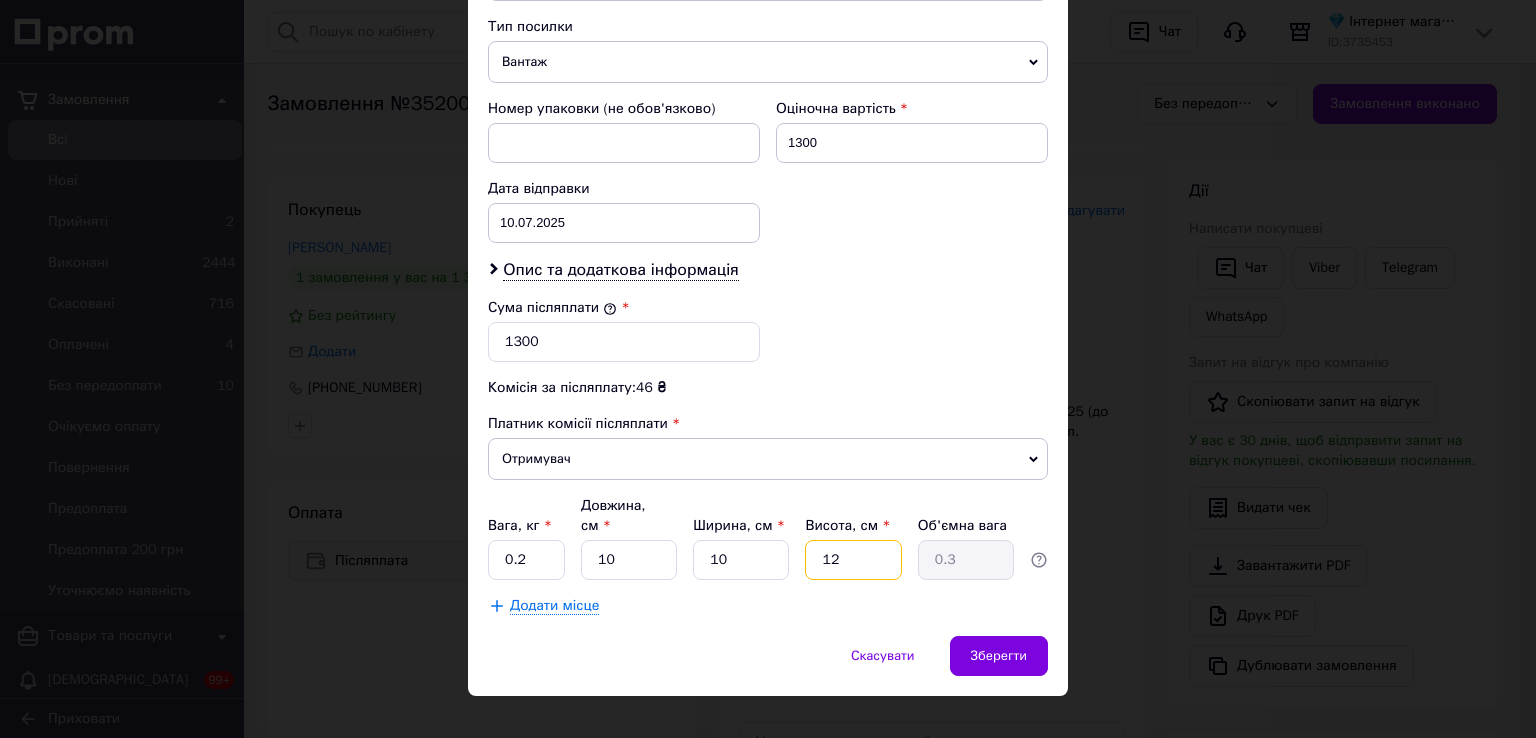 click on "12" at bounding box center (853, 560) 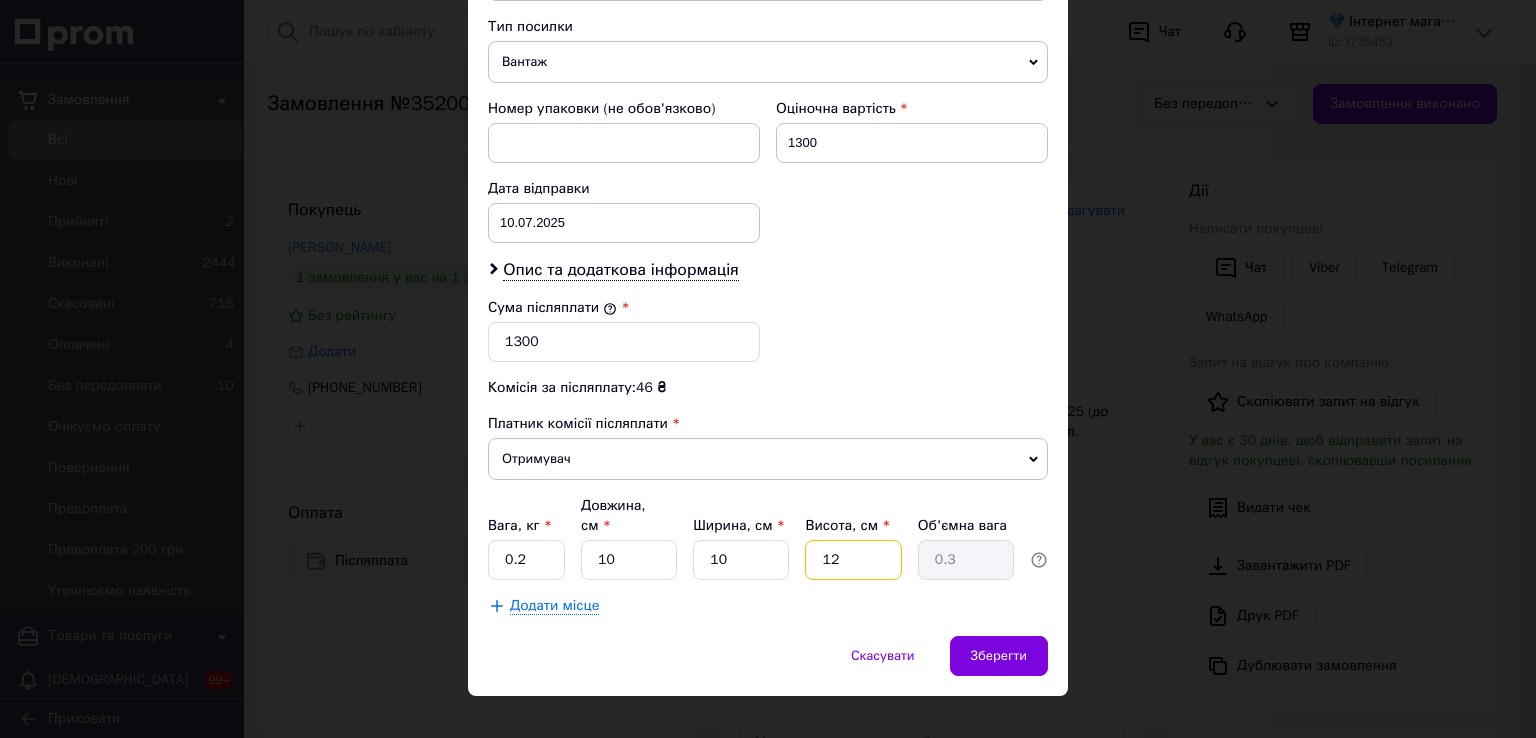 click on "12" at bounding box center (853, 560) 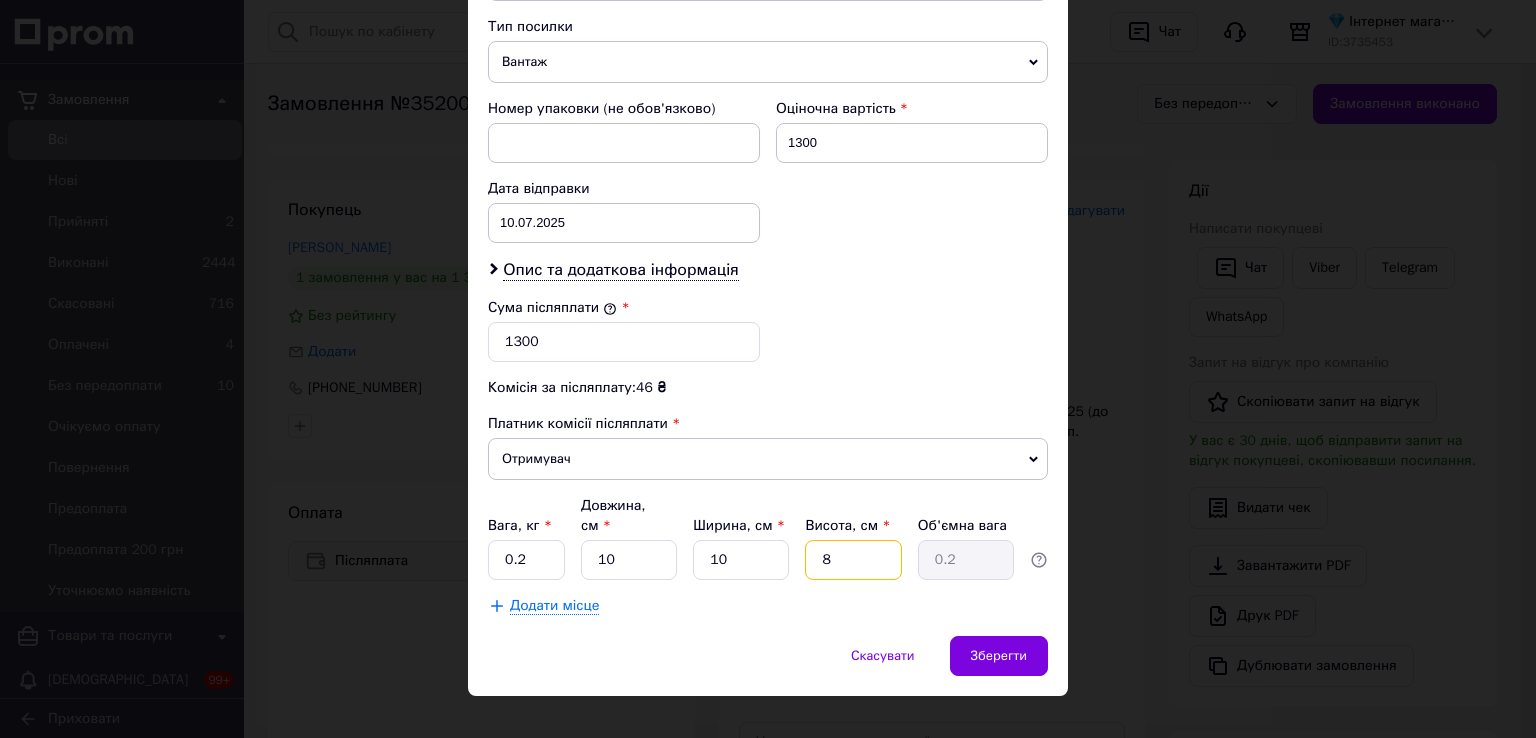 type on "8" 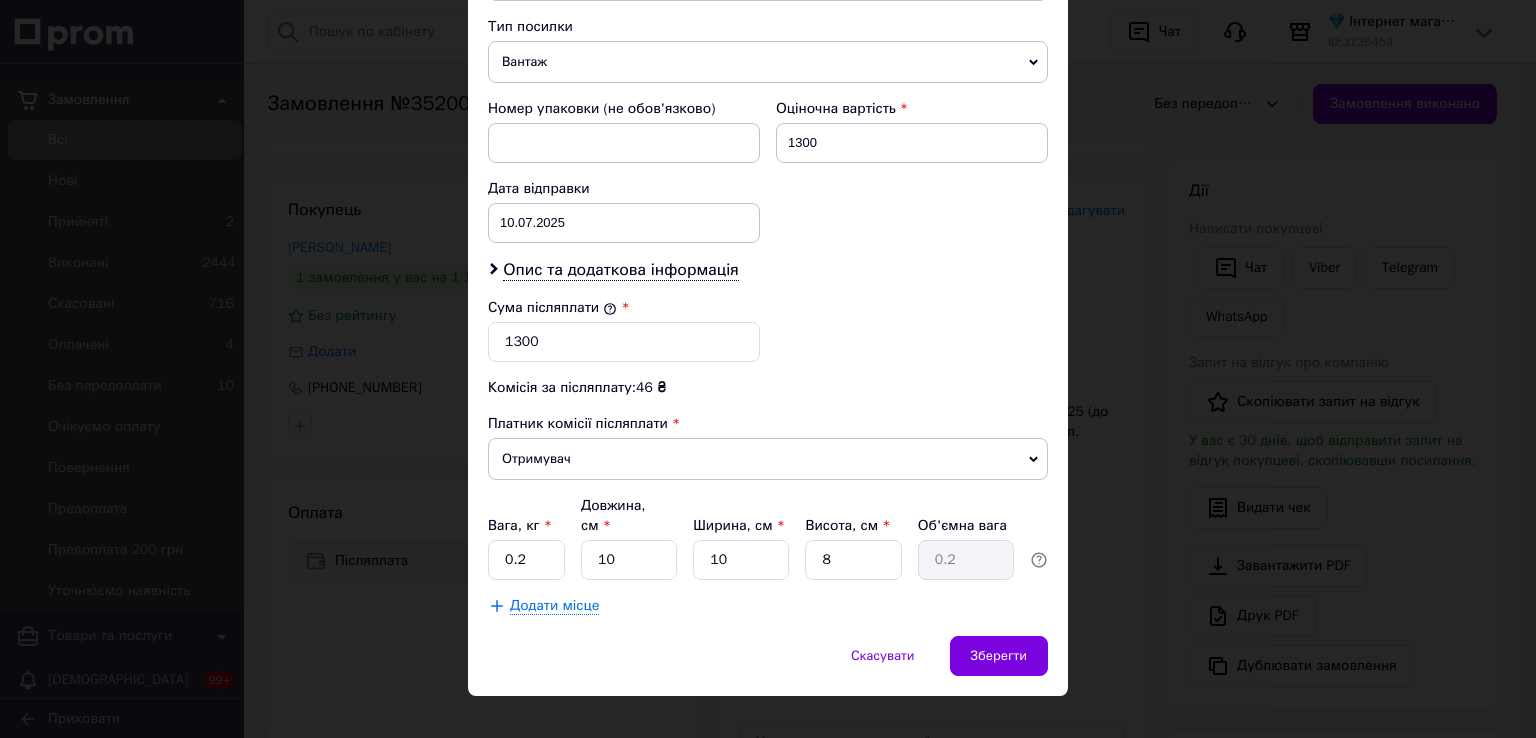 click on "Спосіб доставки Нова Пошта (платна) Платник Отримувач Відправник Прізвище отримувача [PERSON_NAME] Ім'я отримувача Віра По батькові отримувача Телефон отримувача [PHONE_NUMBER] Тип доставки У відділенні Кур'єром В поштоматі Місто м. [GEOGRAPHIC_DATA] ([GEOGRAPHIC_DATA], [GEOGRAPHIC_DATA].) Відділення №25 (до 30 кг на одне місце): вул. Червона, 3 Місце відправки м. [GEOGRAPHIC_DATA] ([GEOGRAPHIC_DATA].): №42 (до 30 кг на одне місце): вул. [PERSON_NAME], 33 м. Кривий Ріг ([GEOGRAPHIC_DATA].): №1: [STREET_ADDRESS] Одеса: №10 (до 30 кг на одне місце): вул. [PERSON_NAME][STREET_ADDRESS] <" at bounding box center (768, -17) 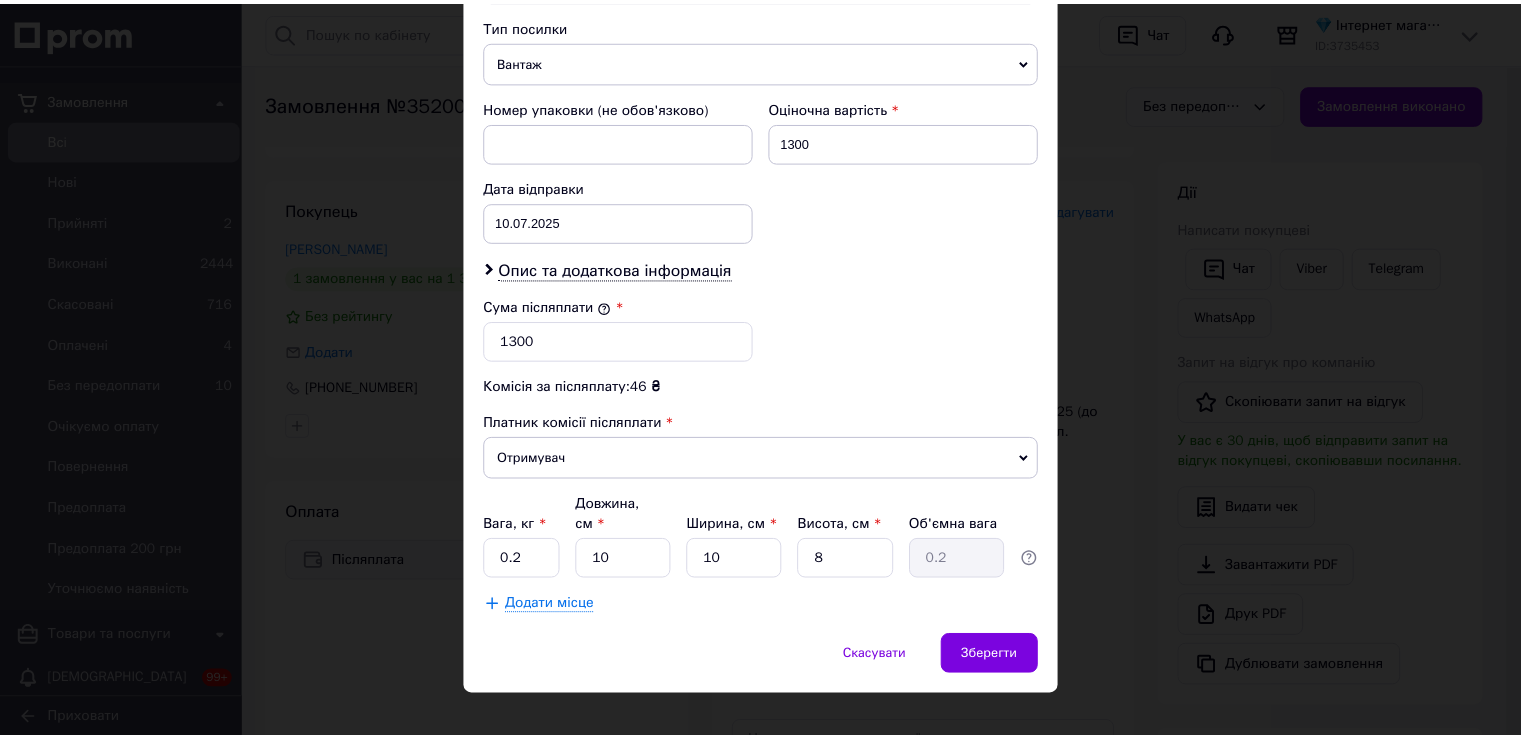 scroll, scrollTop: 802, scrollLeft: 0, axis: vertical 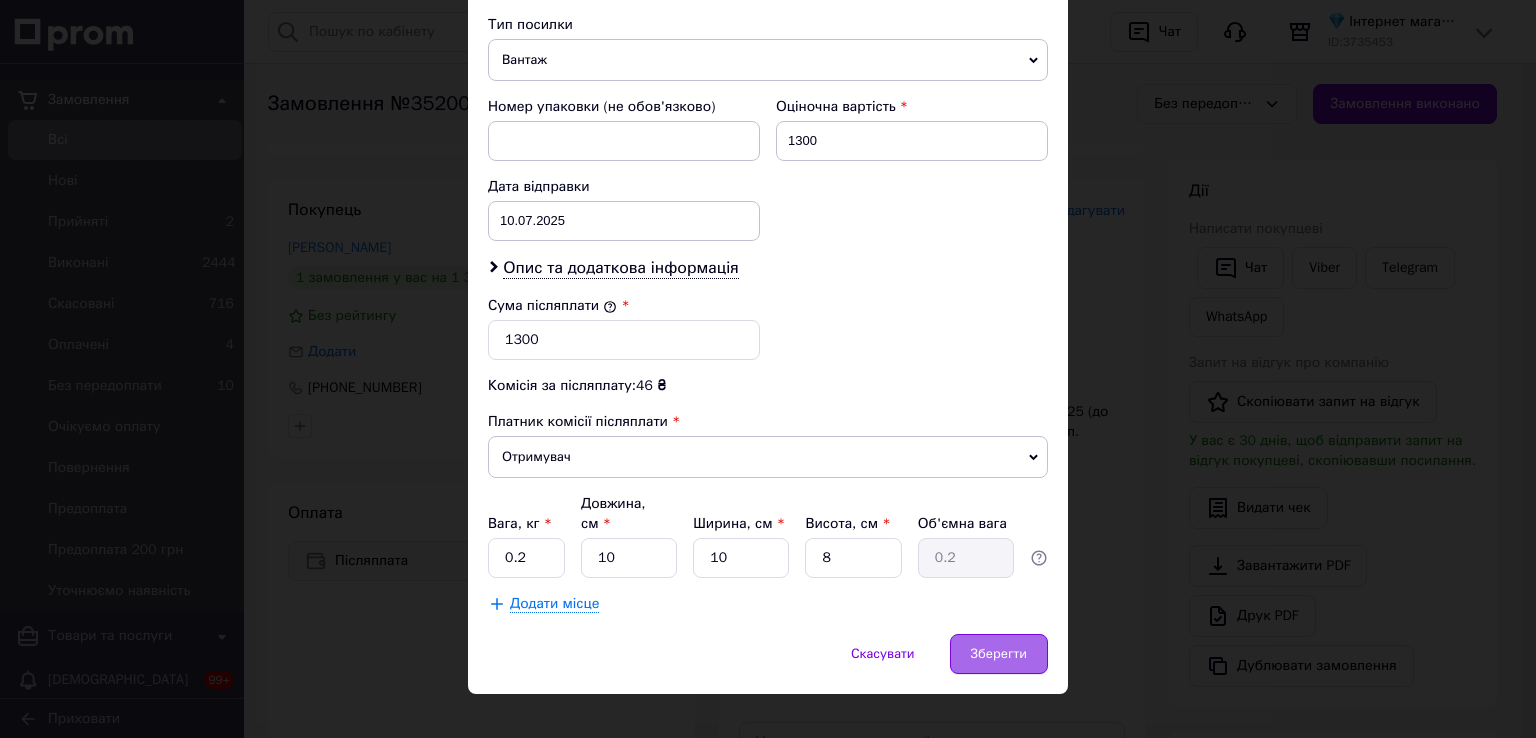 click on "Зберегти" at bounding box center [999, 654] 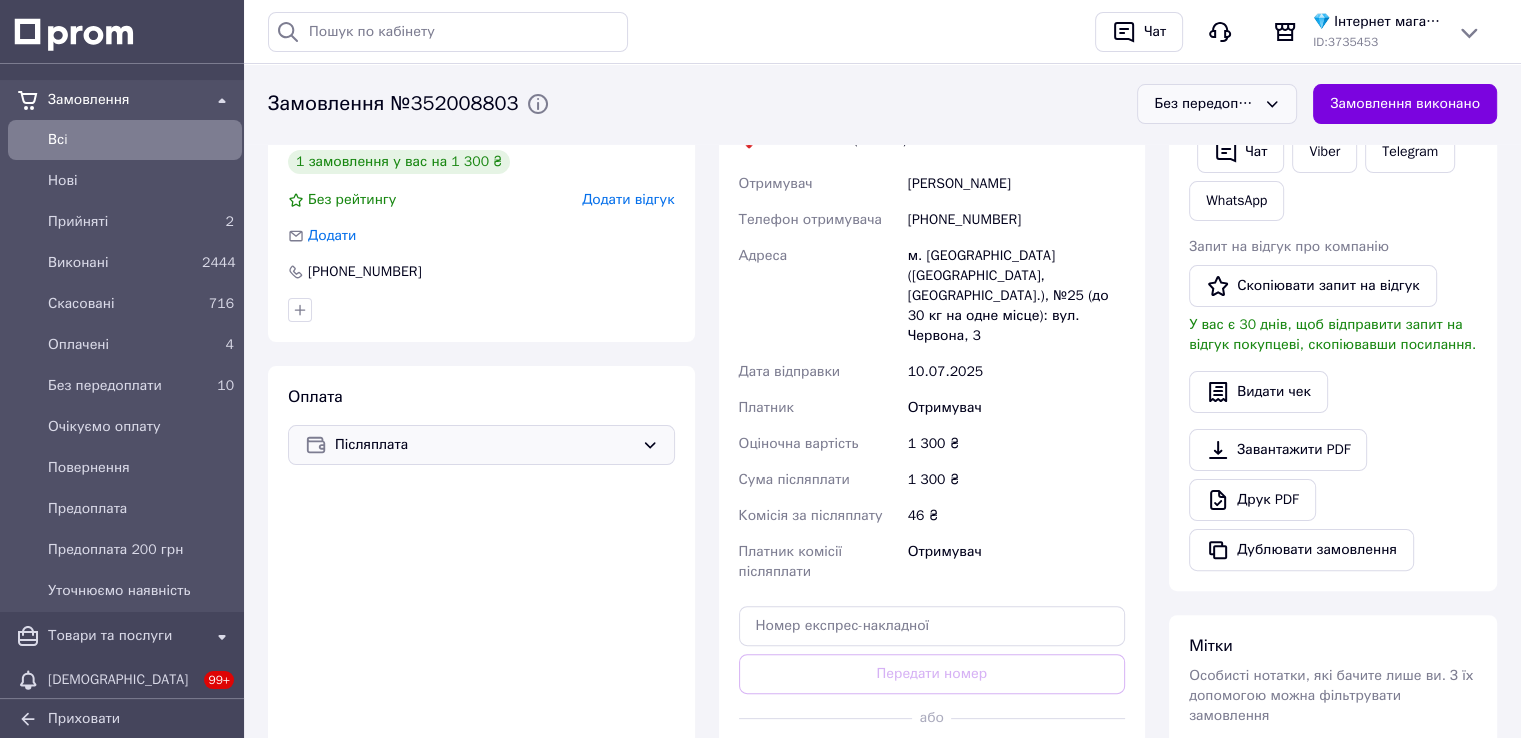 scroll, scrollTop: 500, scrollLeft: 0, axis: vertical 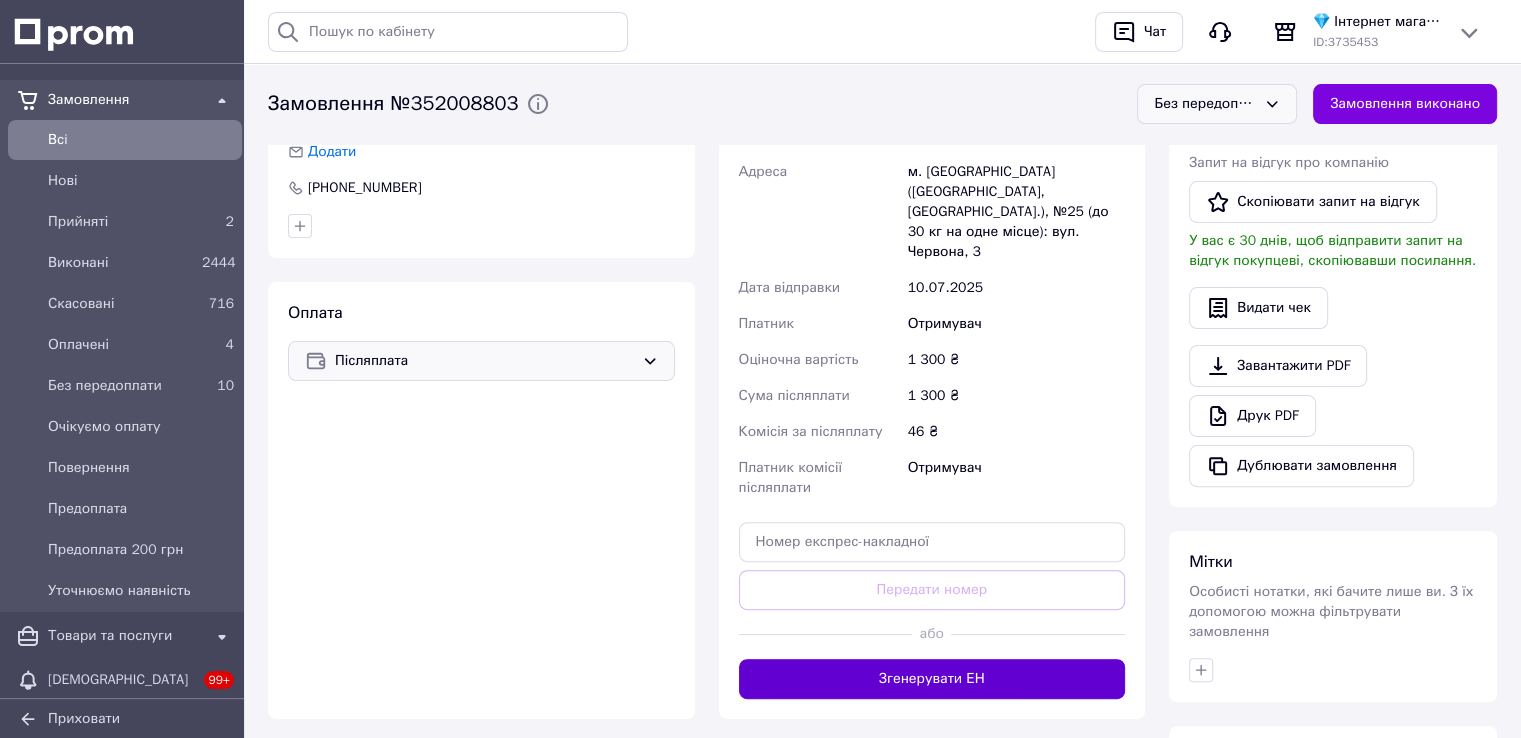 click on "Згенерувати ЕН" at bounding box center (932, 679) 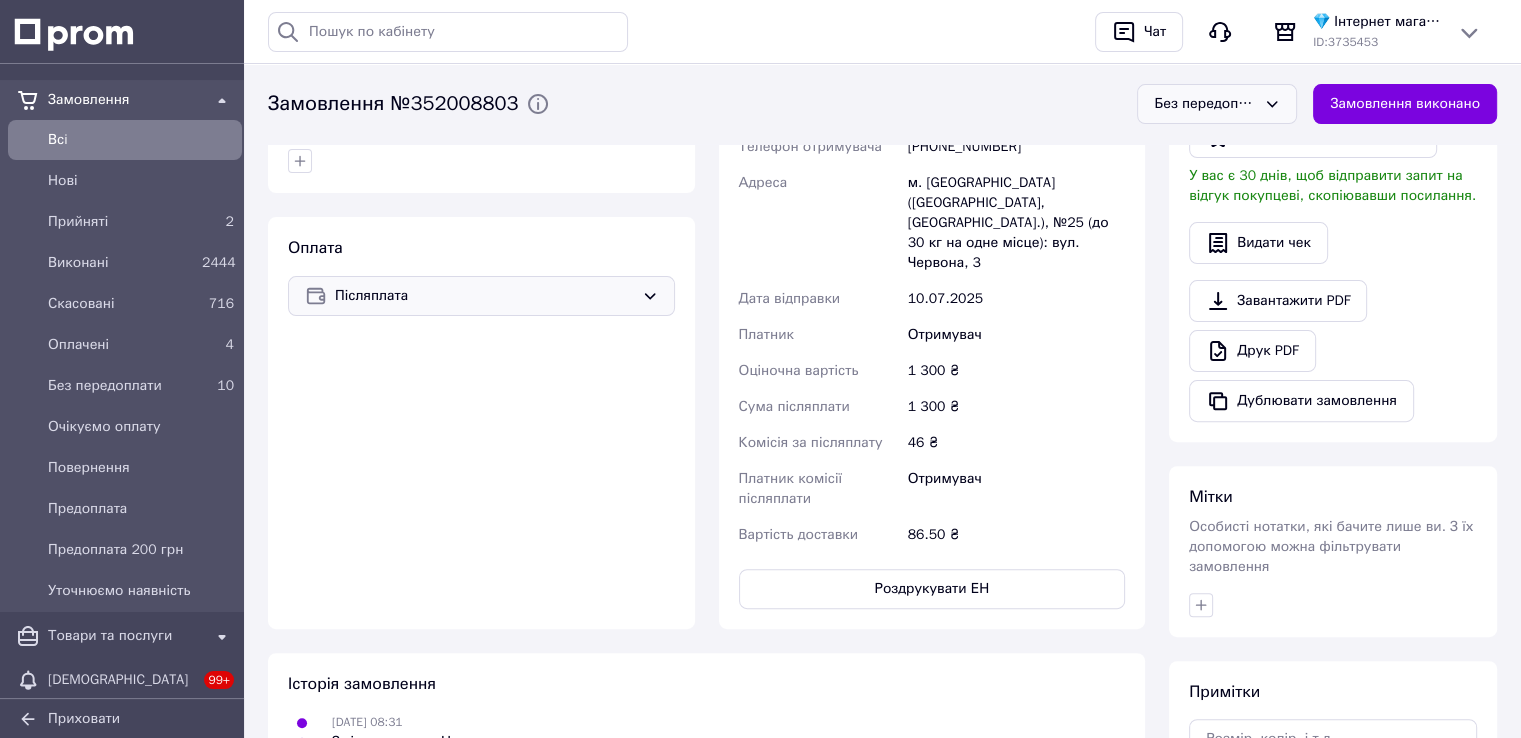 scroll, scrollTop: 600, scrollLeft: 0, axis: vertical 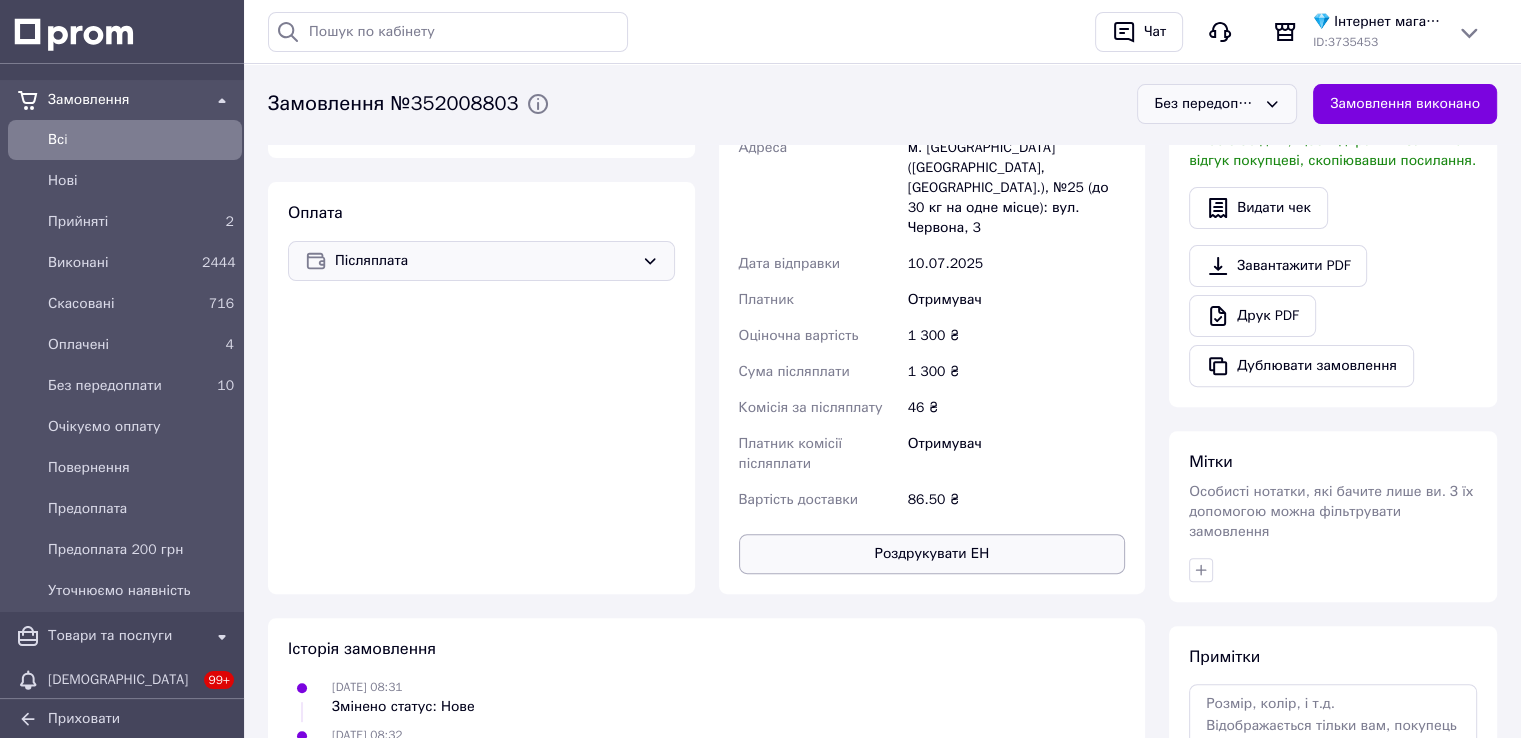 click on "Роздрукувати ЕН" at bounding box center [932, 554] 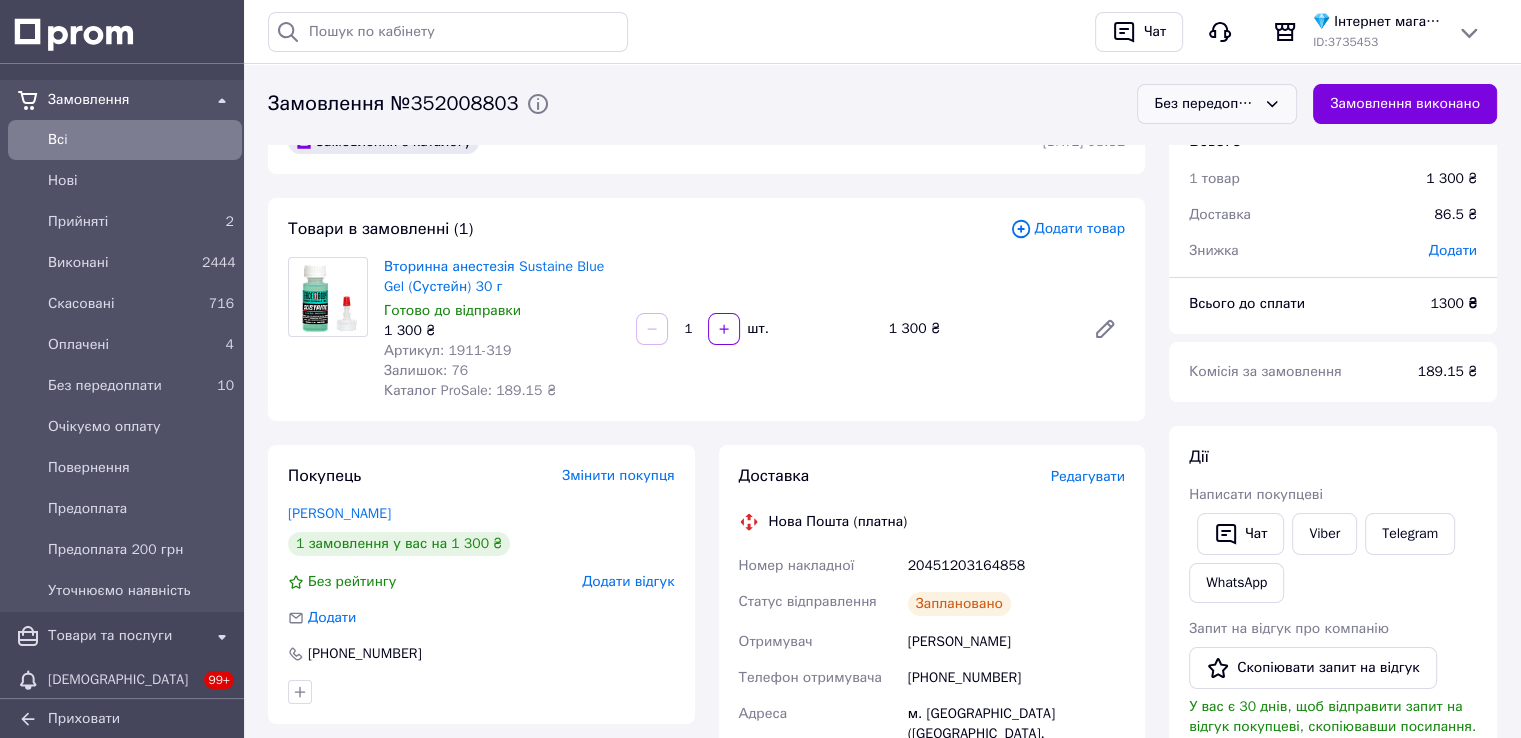 scroll, scrollTop: 0, scrollLeft: 0, axis: both 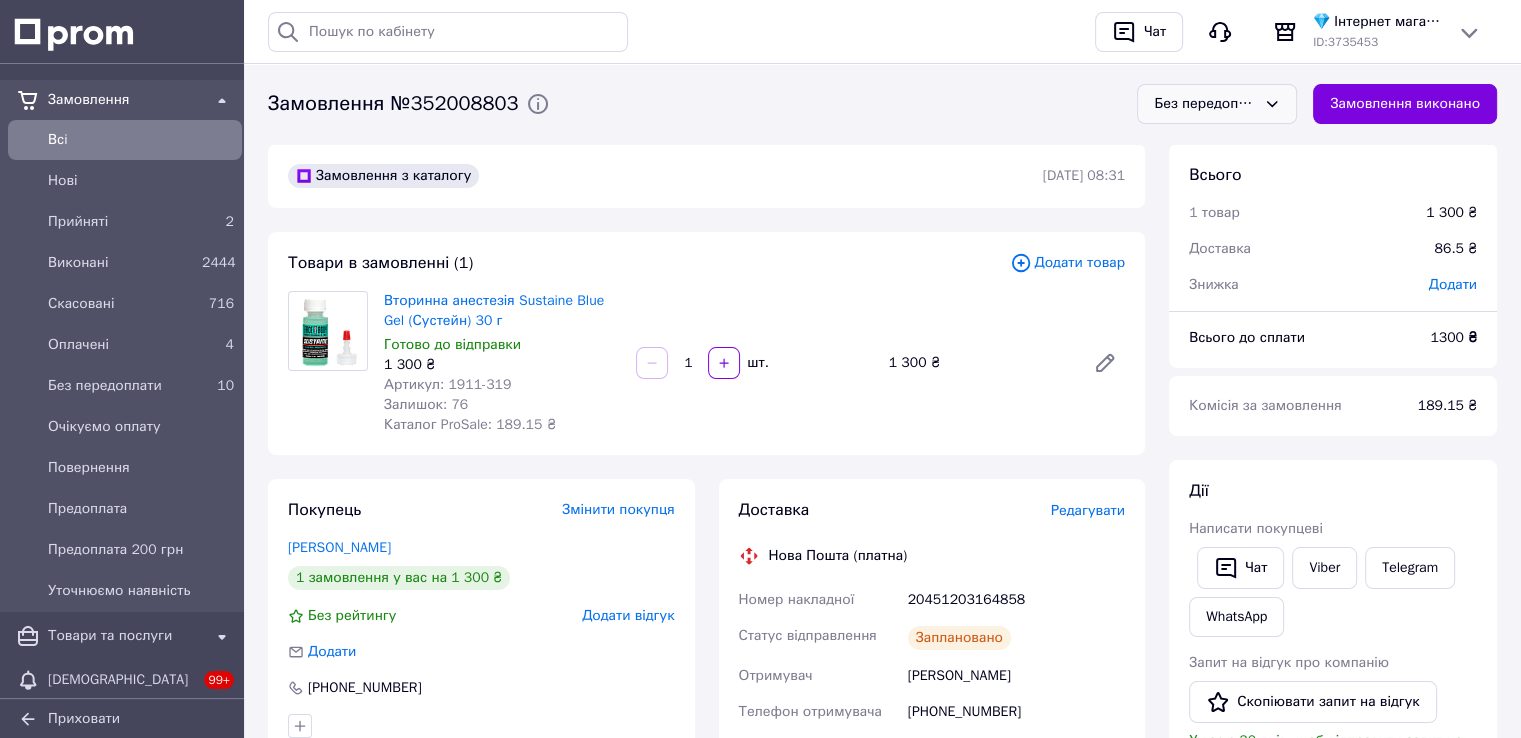 click on "Вторинна анестезія Sustaine Blue Gel (Сустейн) 30 г" at bounding box center (502, 311) 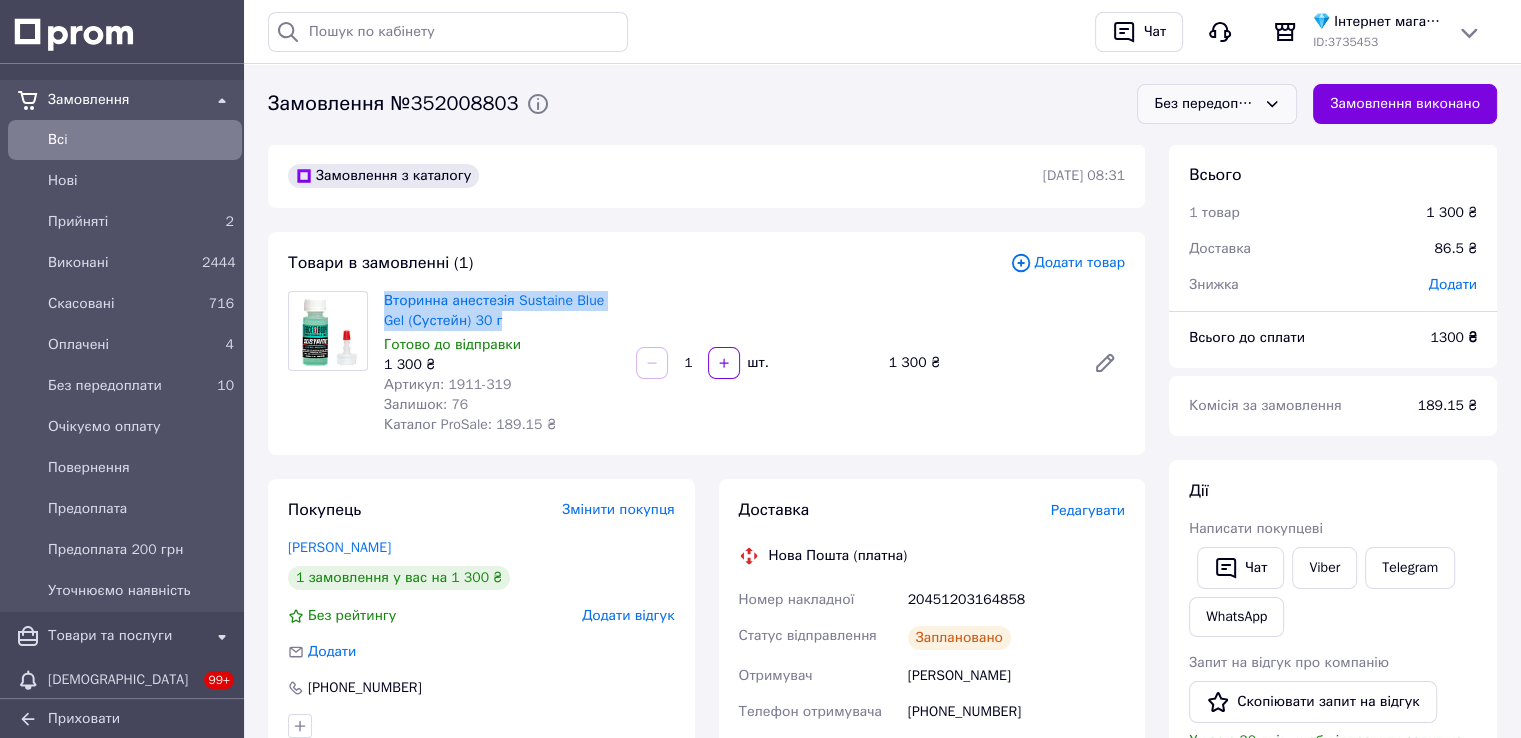click on "Вторинна анестезія Sustaine Blue Gel (Сустейн) 30 г" at bounding box center [502, 311] 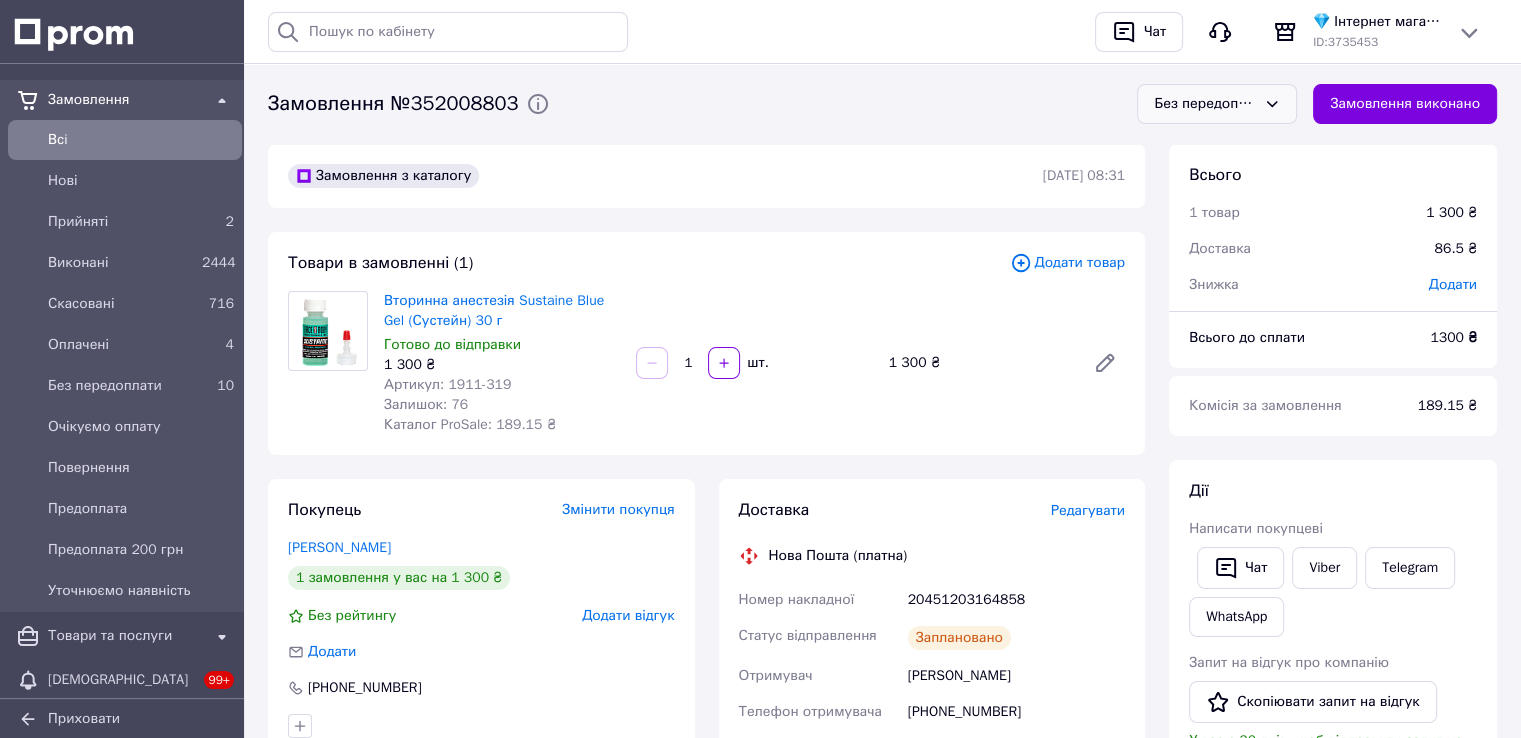 click on "Покупець Змінити покупця [PERSON_NAME] 1 замовлення у вас на 1 300 ₴ Без рейтингу   Додати відгук Додати [PHONE_NUMBER]" at bounding box center [481, 618] 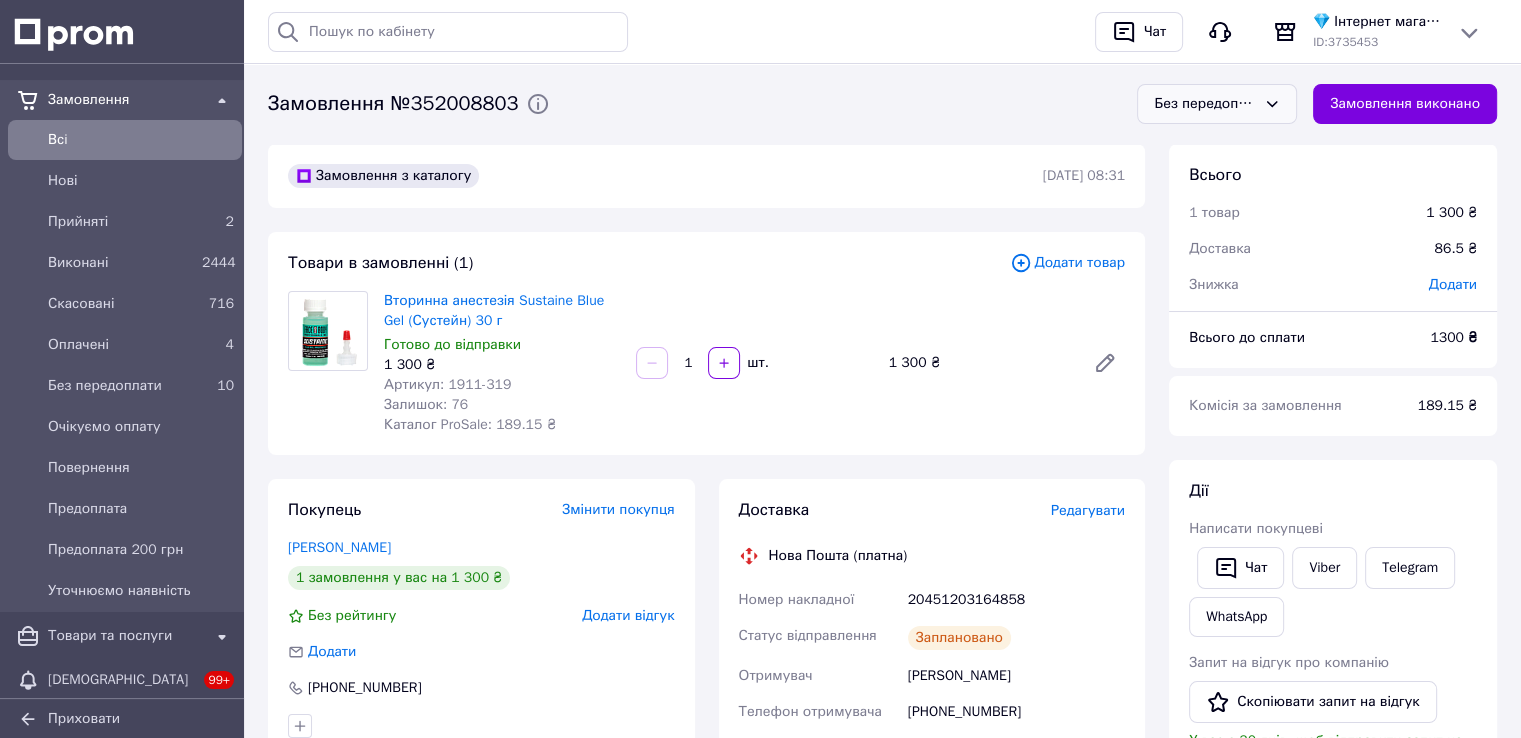 click on "20451203164858" at bounding box center [1016, 600] 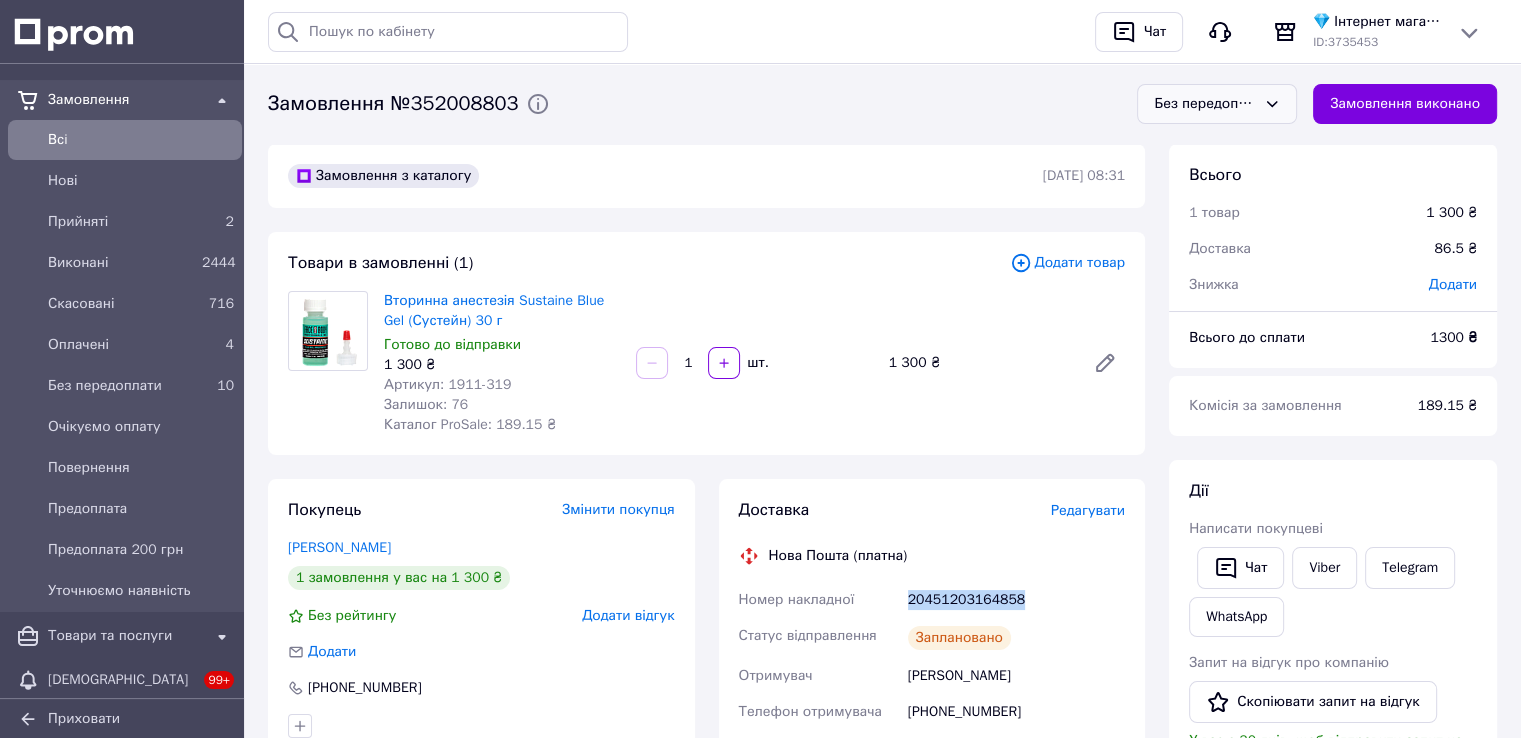 click on "20451203164858" at bounding box center [1016, 600] 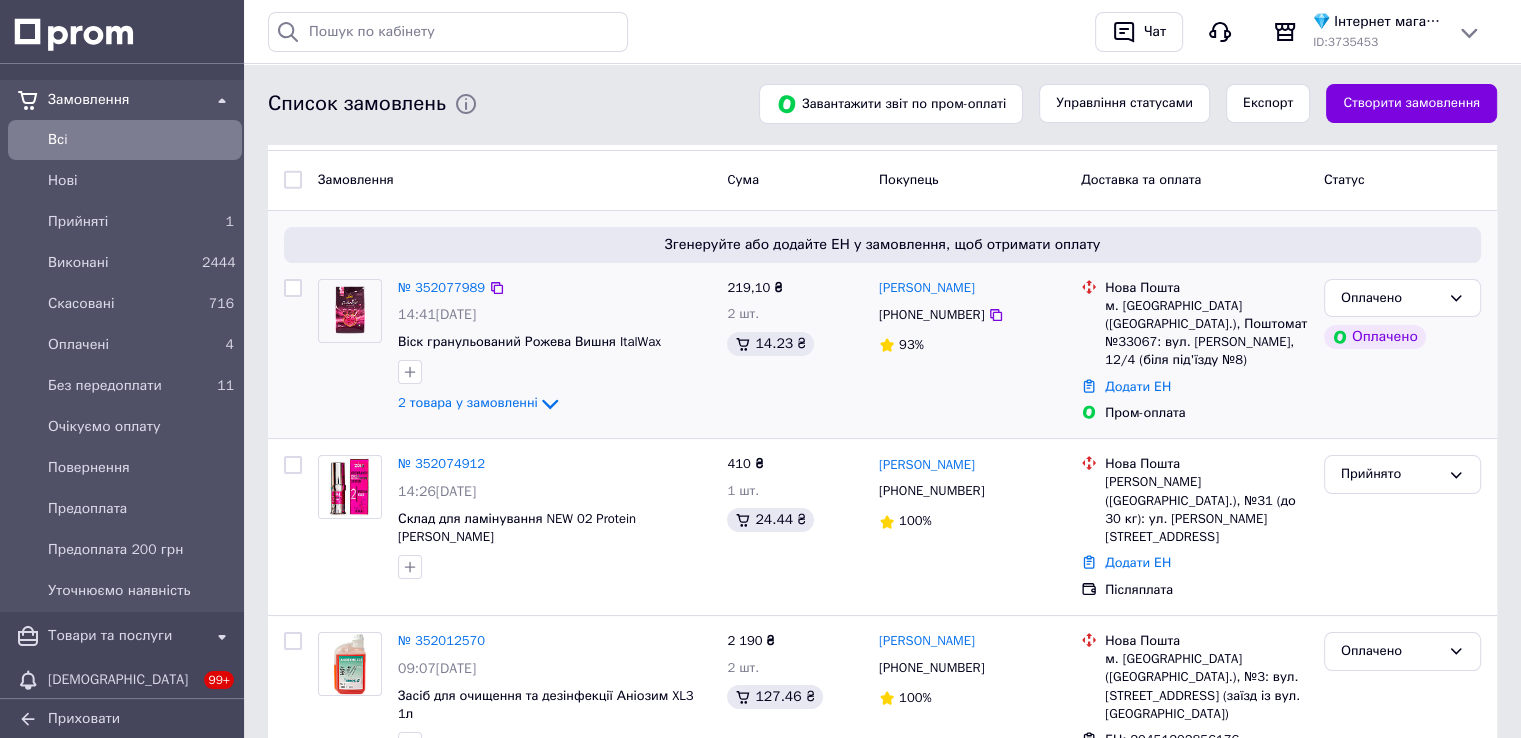 scroll, scrollTop: 100, scrollLeft: 0, axis: vertical 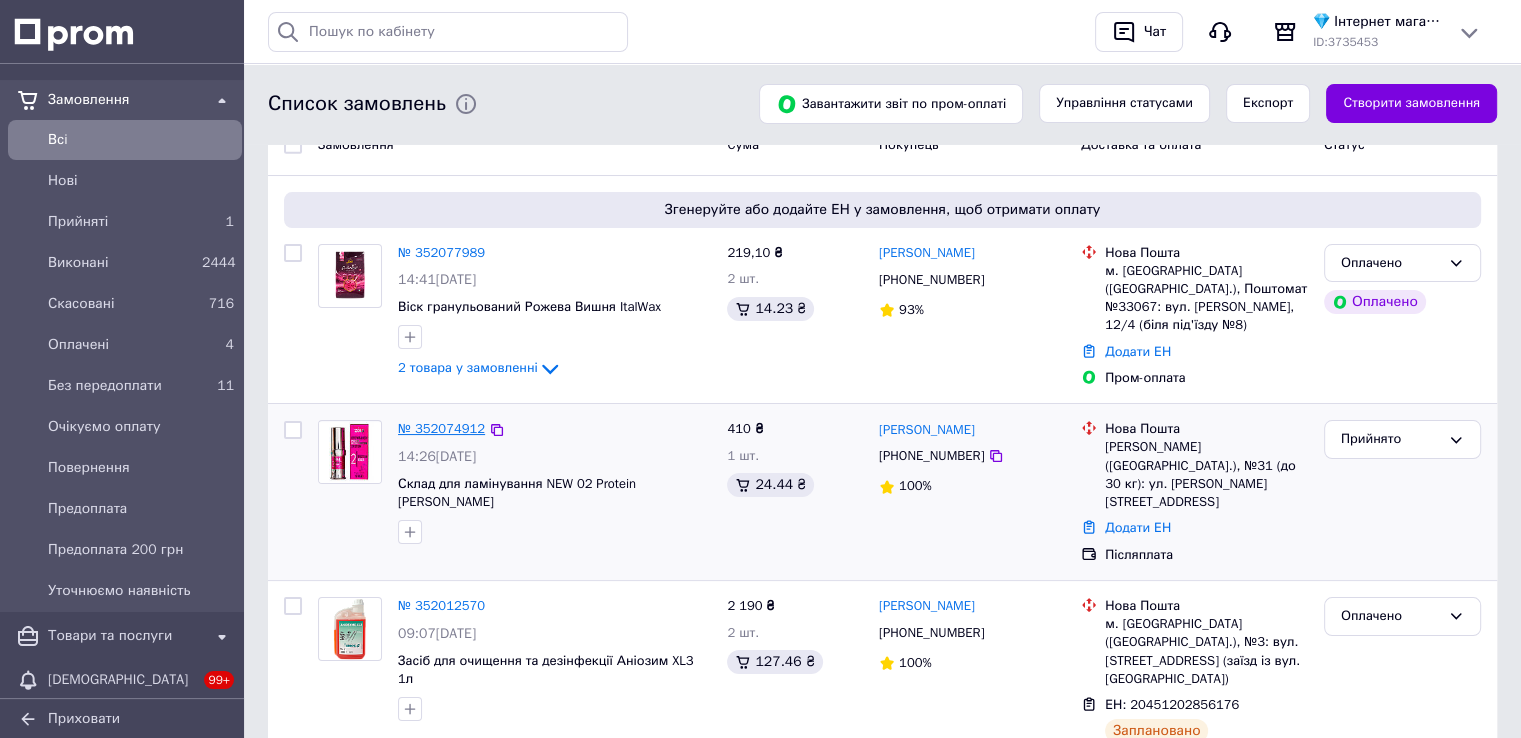 click on "№ 352074912" at bounding box center [441, 428] 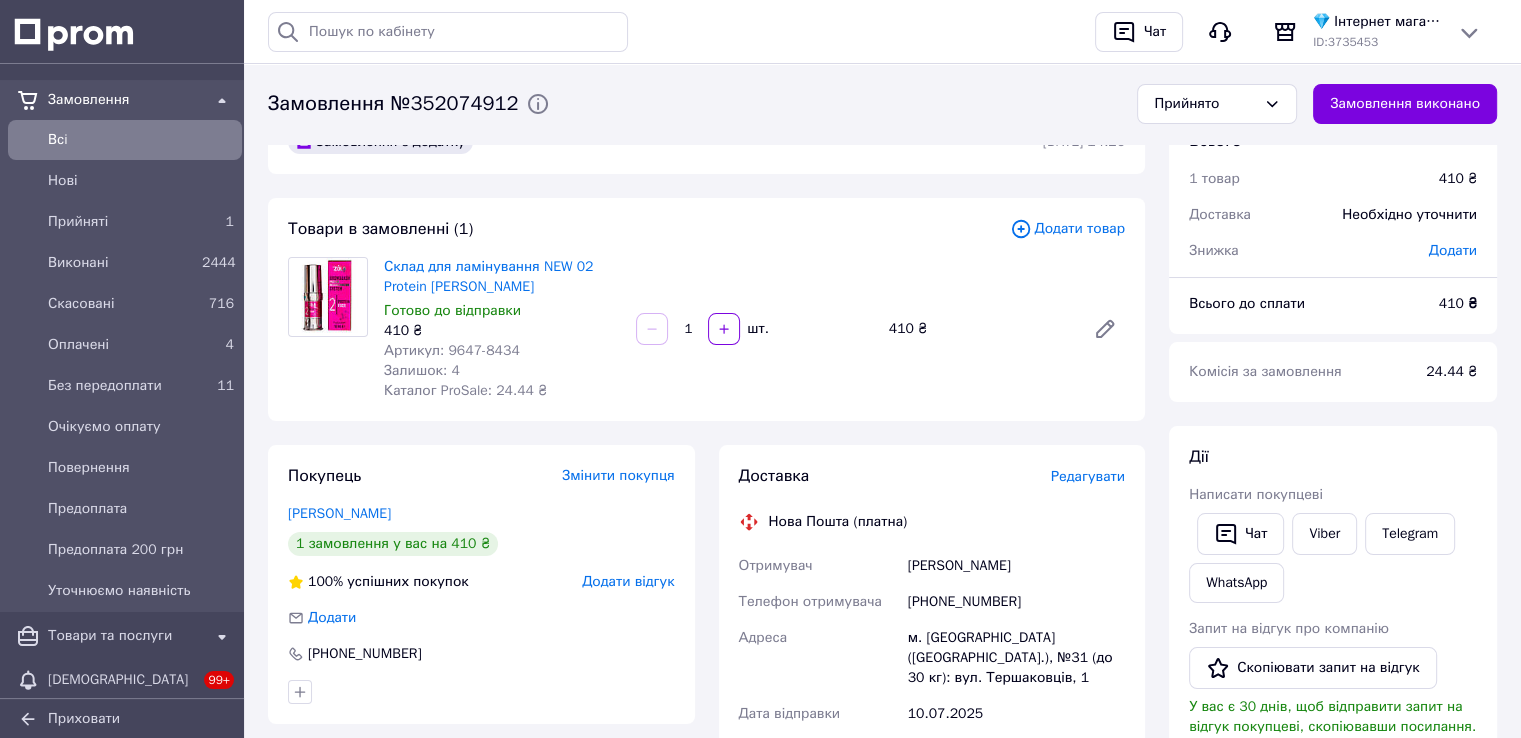 scroll, scrollTop: 0, scrollLeft: 0, axis: both 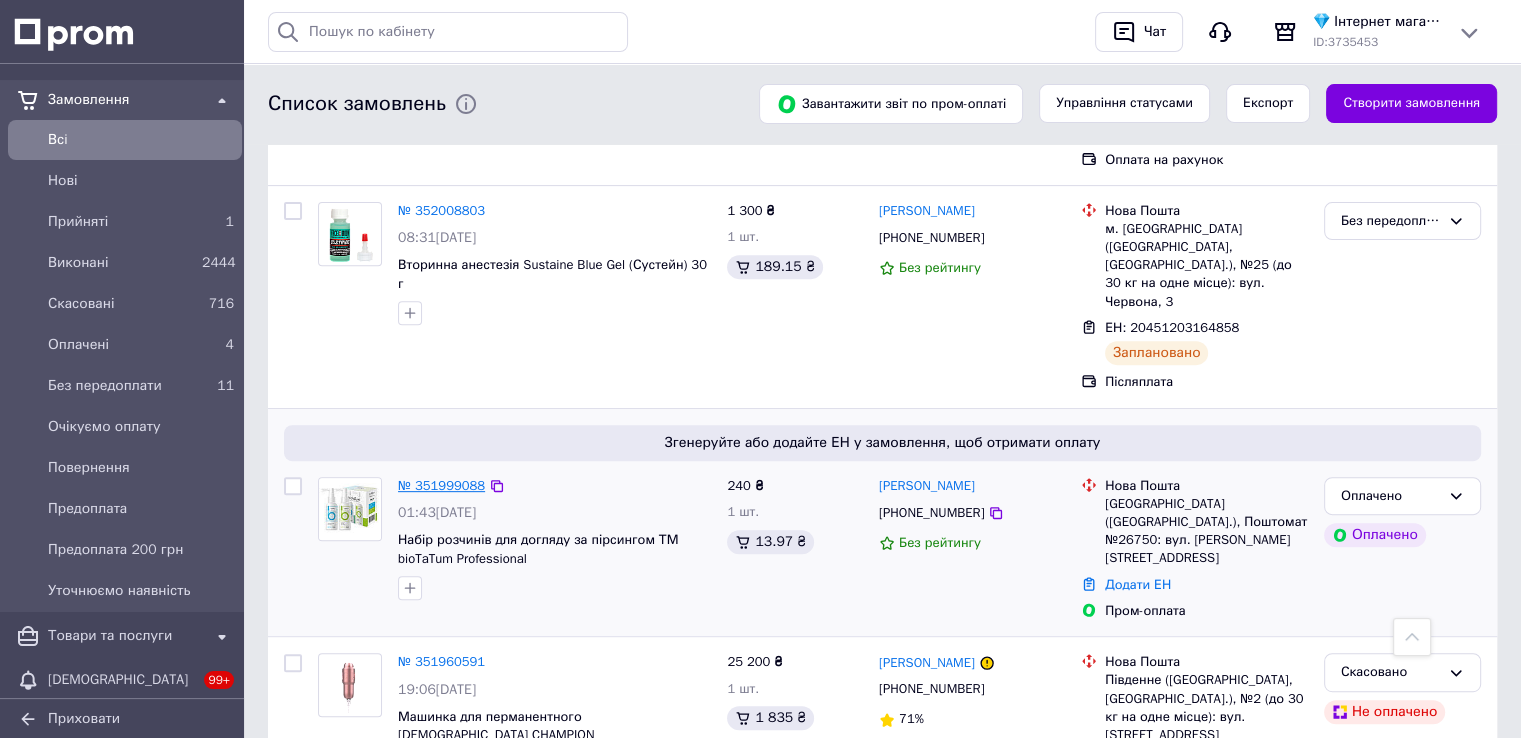 click on "№ 351999088" at bounding box center [441, 485] 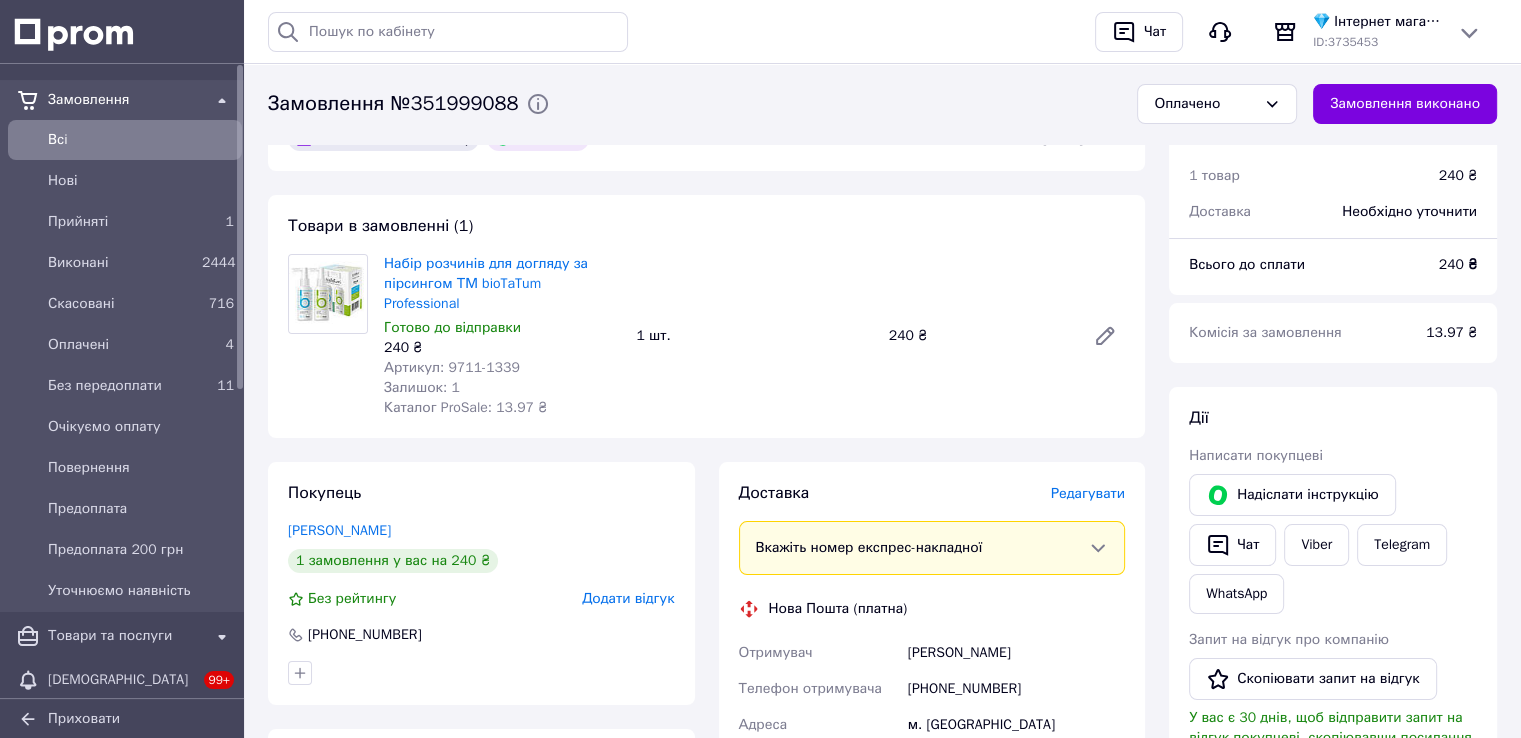 scroll, scrollTop: 0, scrollLeft: 0, axis: both 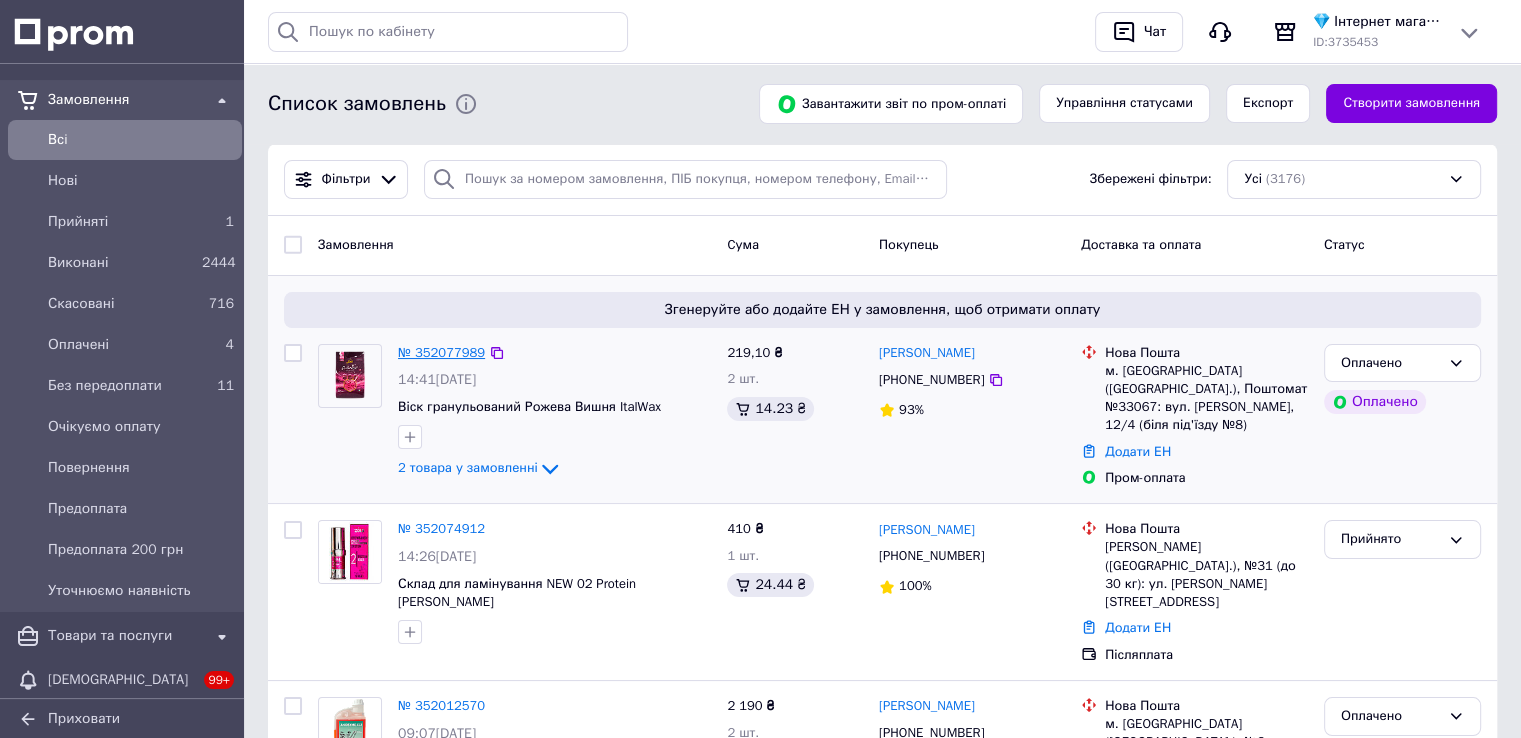click on "№ 352077989" at bounding box center [441, 352] 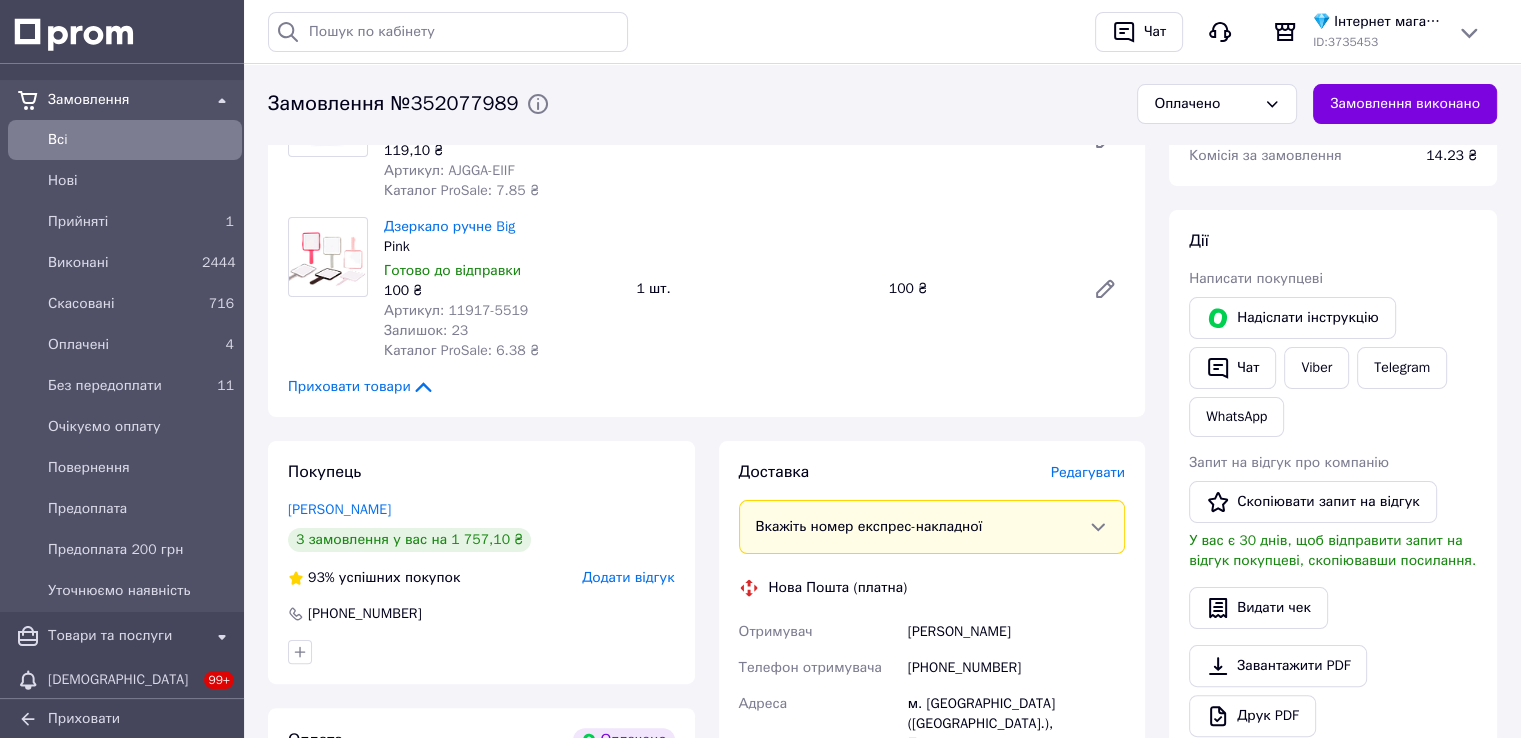 scroll, scrollTop: 300, scrollLeft: 0, axis: vertical 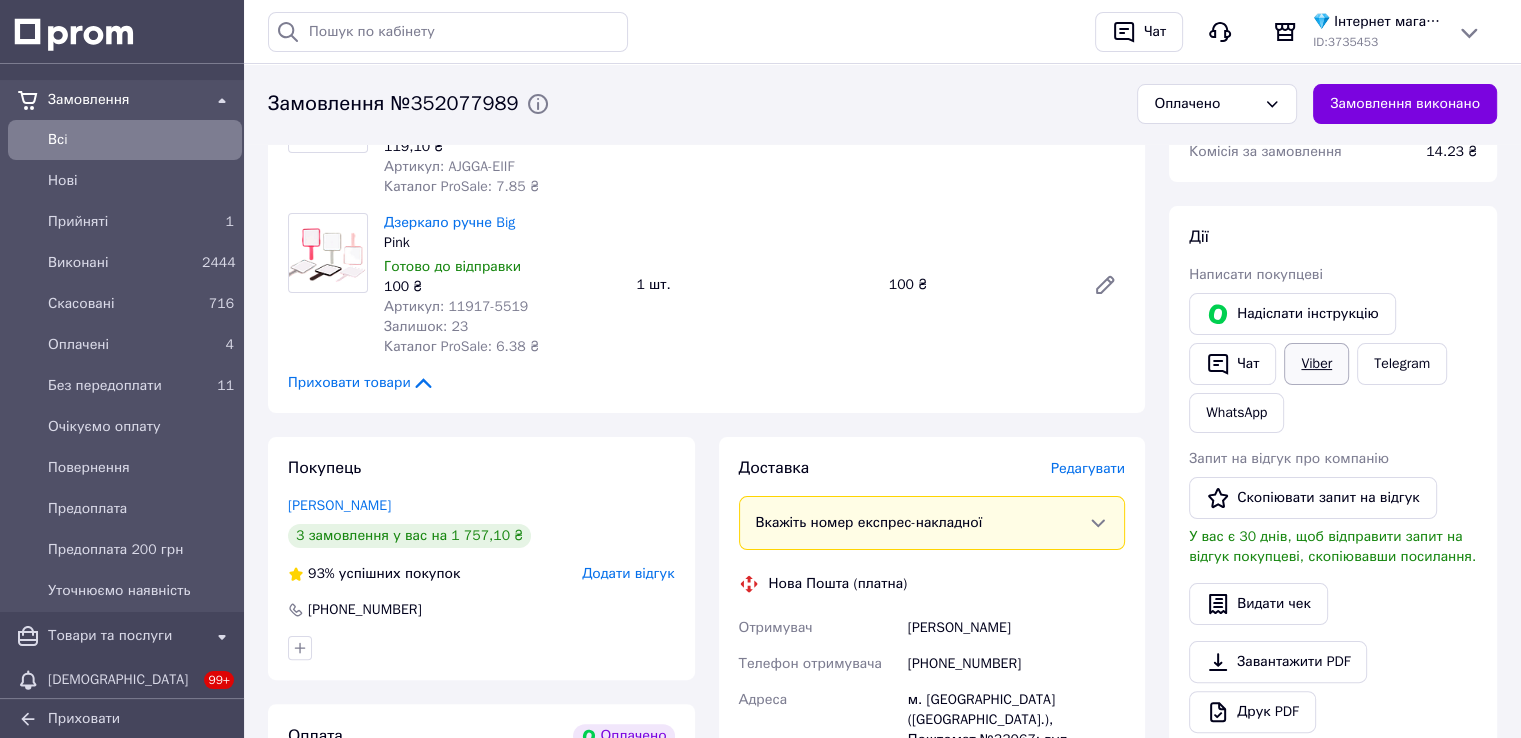 click on "Viber" at bounding box center [1316, 364] 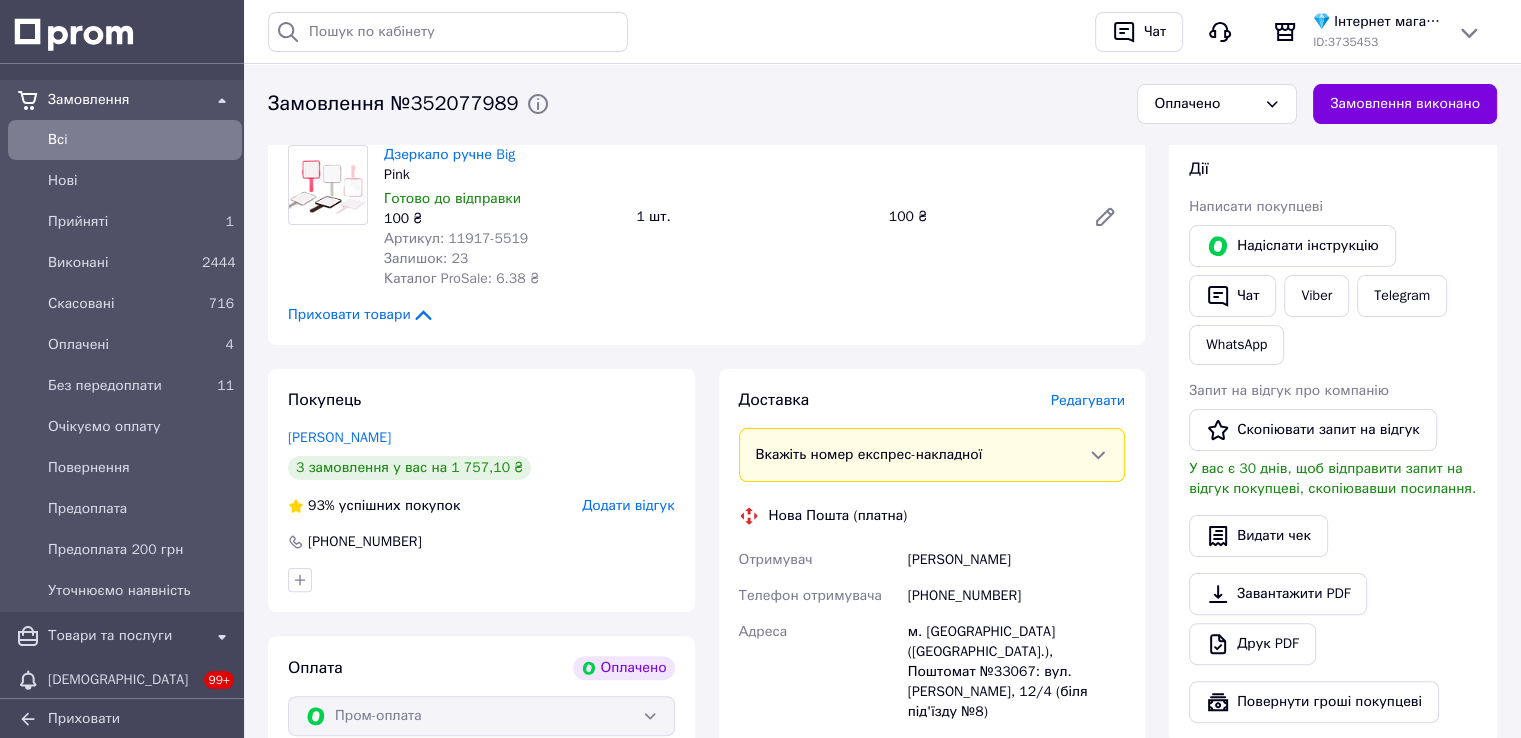 scroll, scrollTop: 400, scrollLeft: 0, axis: vertical 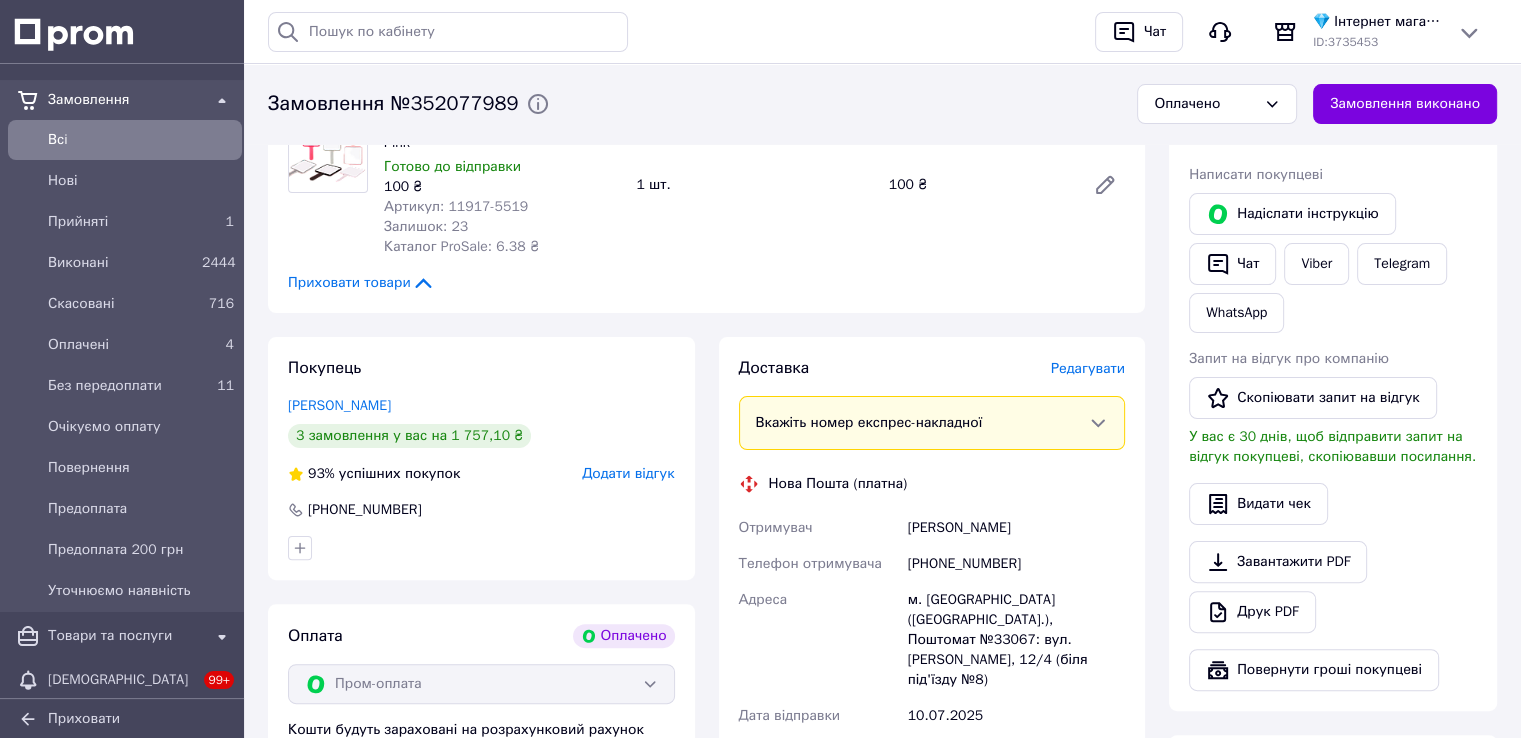 click on "Замовлення №352077989" at bounding box center [393, 104] 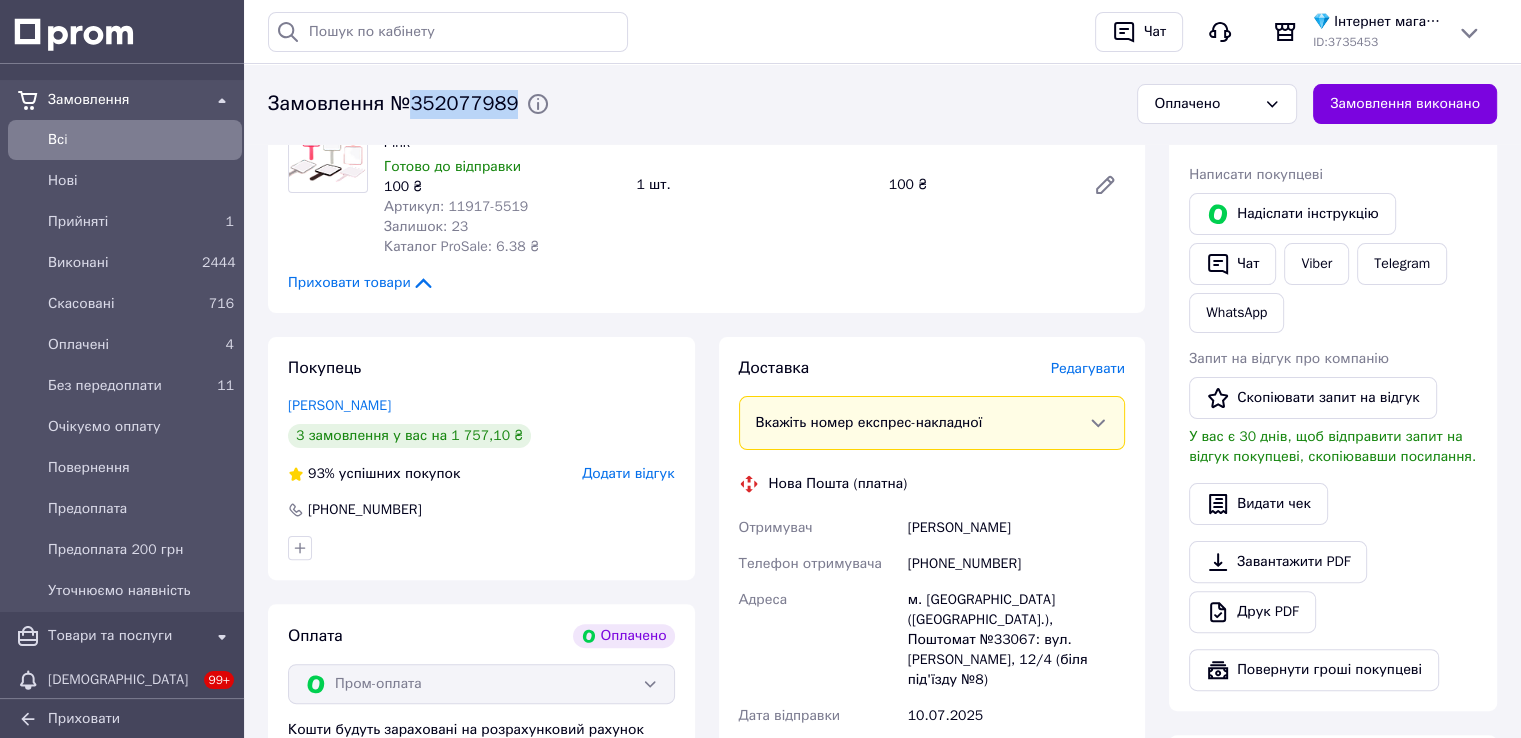 click on "Замовлення №352077989" at bounding box center [393, 104] 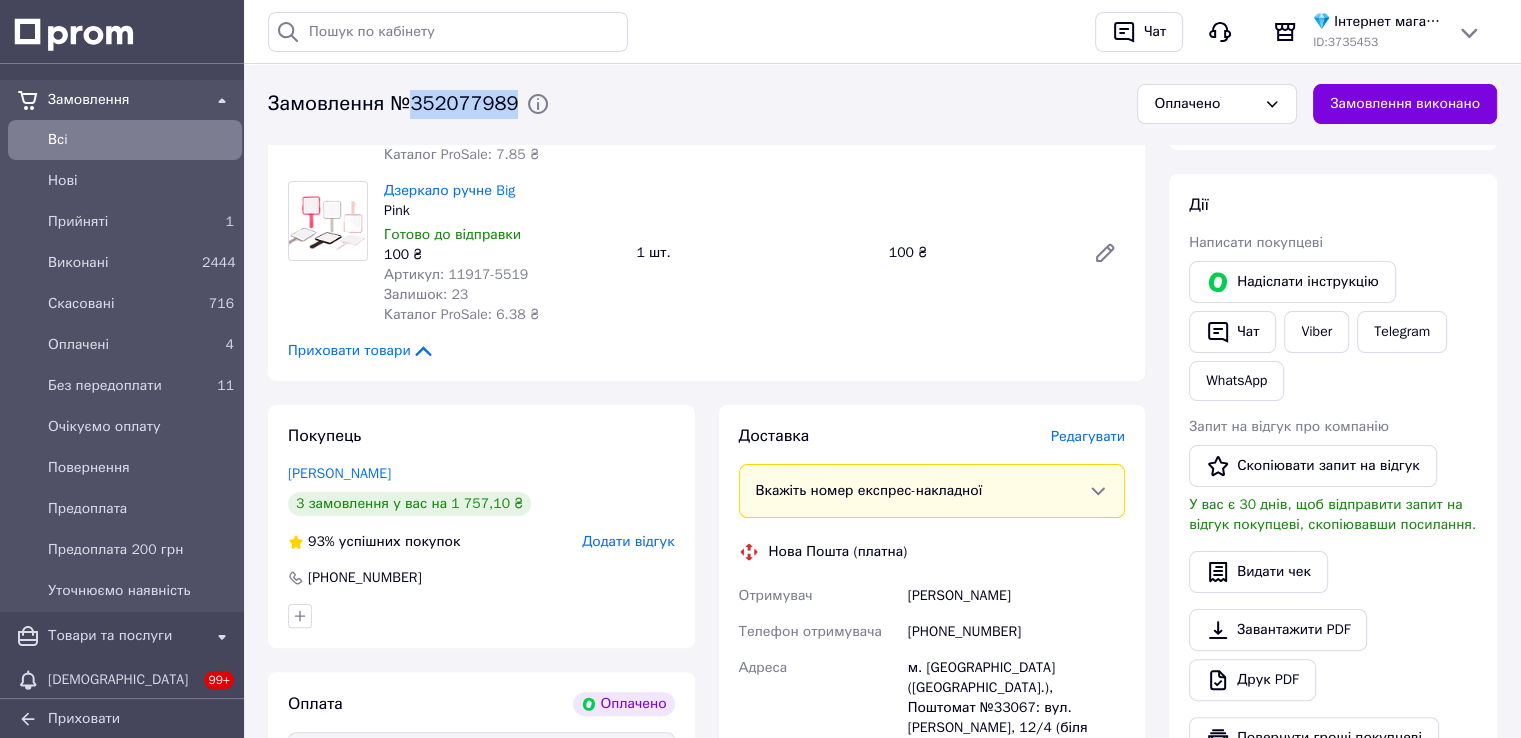 scroll, scrollTop: 200, scrollLeft: 0, axis: vertical 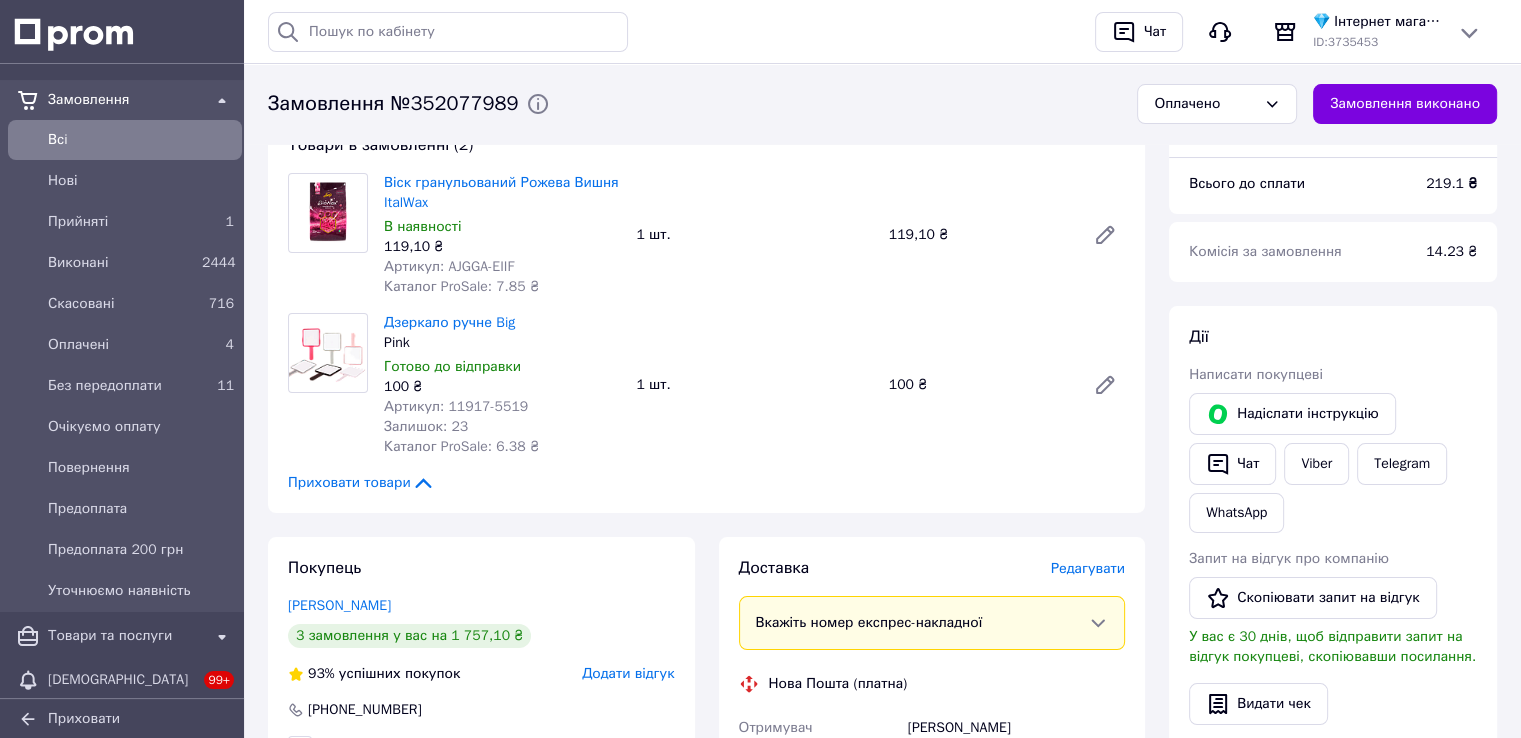 click on "Віск гранульований Рожева Вишня ItalWax" at bounding box center (502, 193) 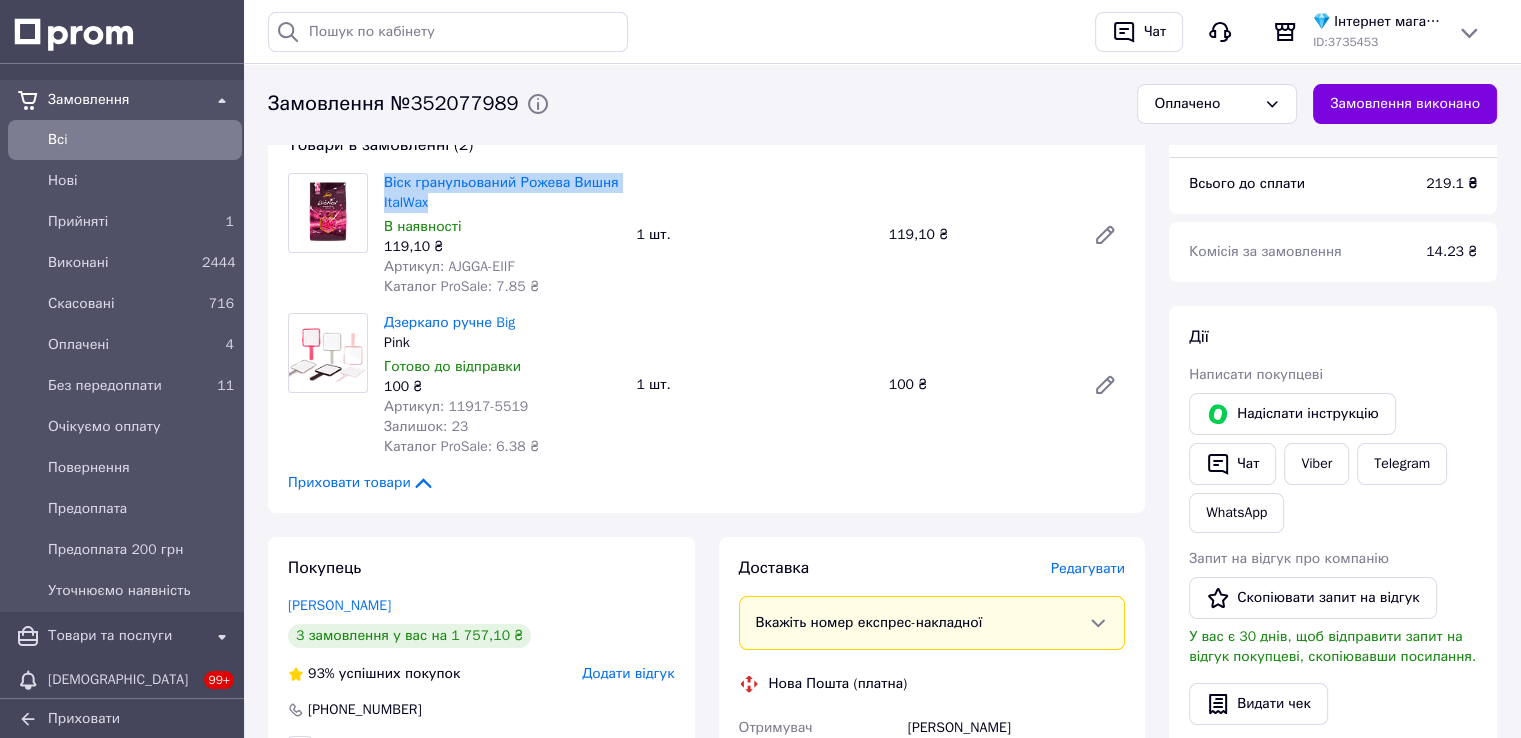 click on "Віск гранульований Рожева Вишня ItalWax" at bounding box center (502, 193) 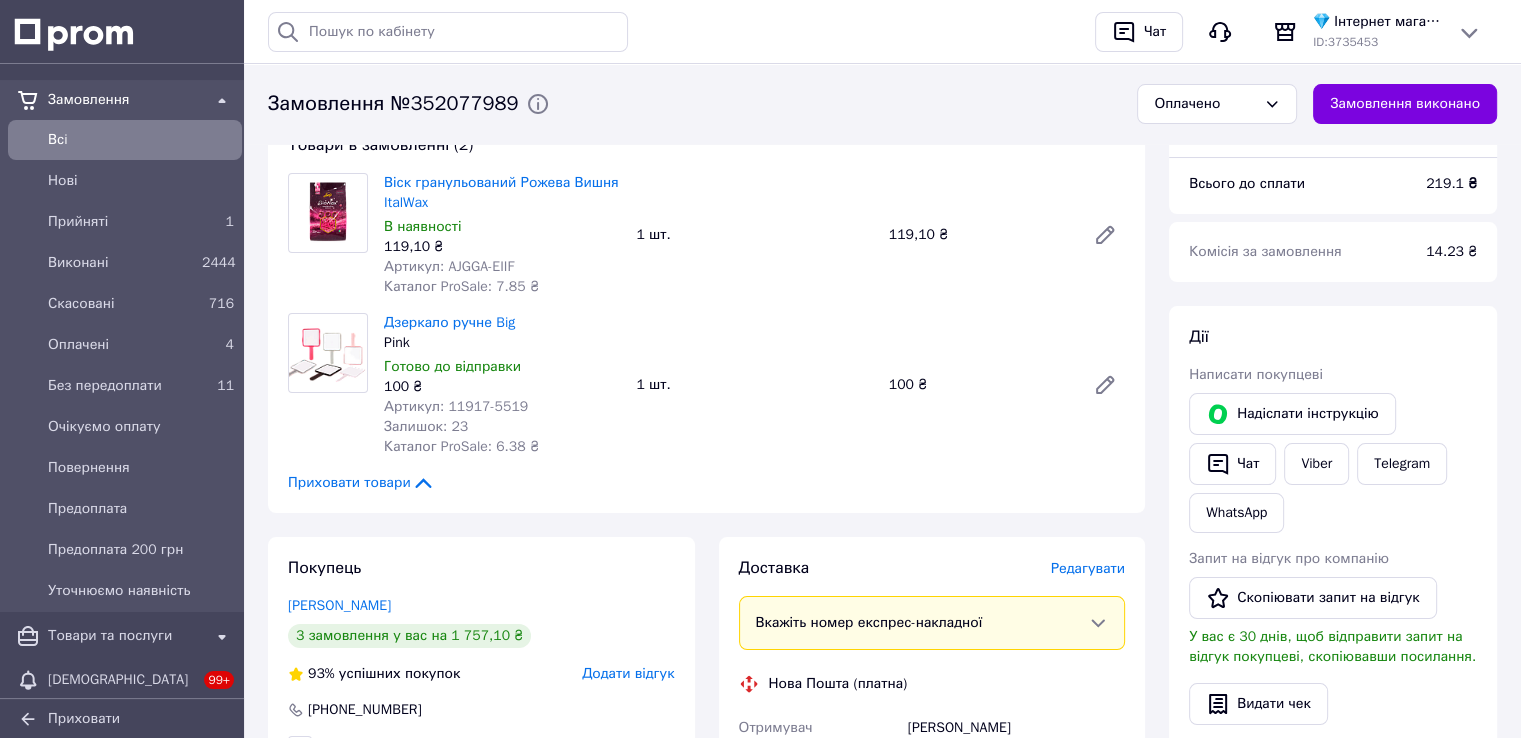 click on "Дії" at bounding box center [1333, 337] 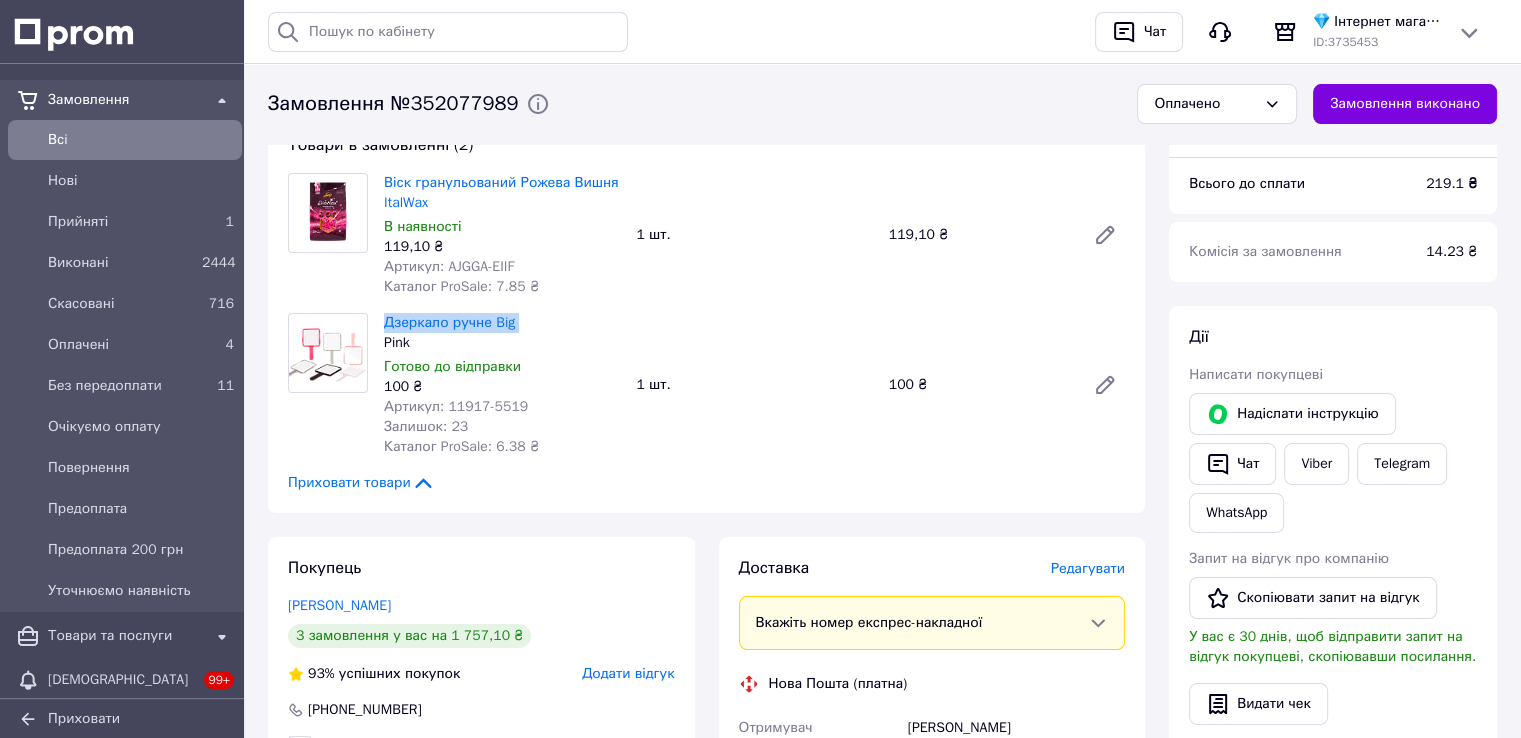 click on "Дзеркало ручне Big" at bounding box center (502, 323) 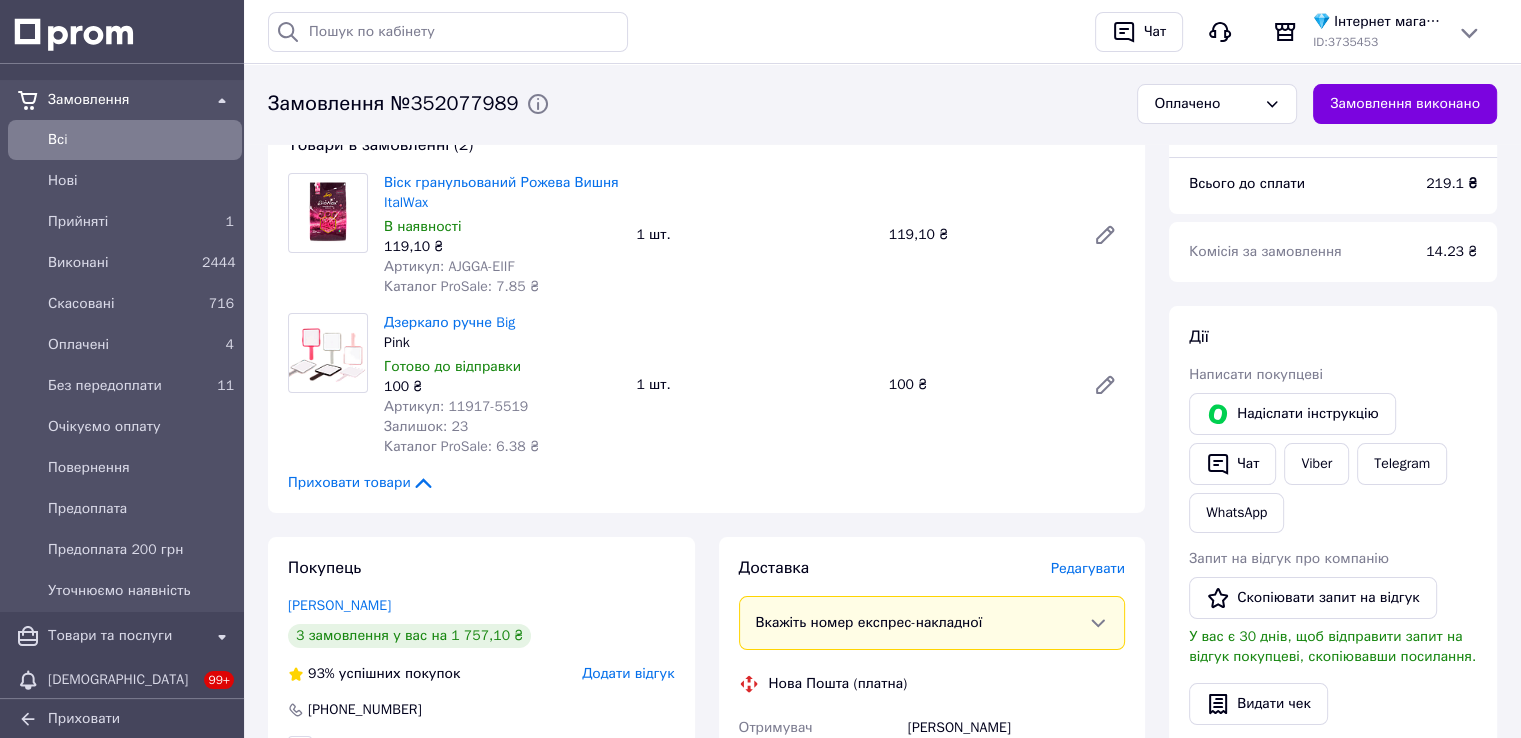 click on "Дії" at bounding box center (1333, 337) 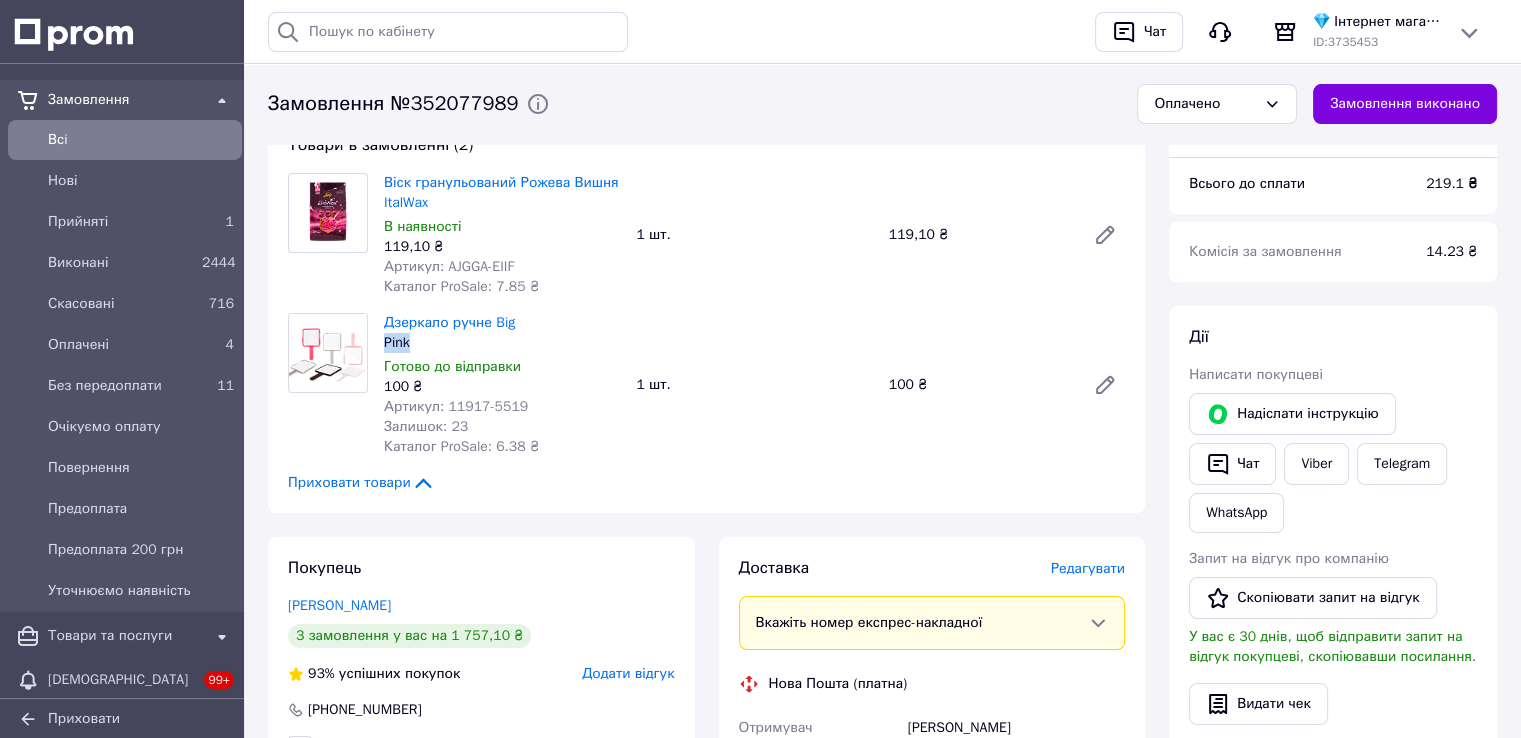drag, startPoint x: 384, startPoint y: 346, endPoint x: 412, endPoint y: 346, distance: 28 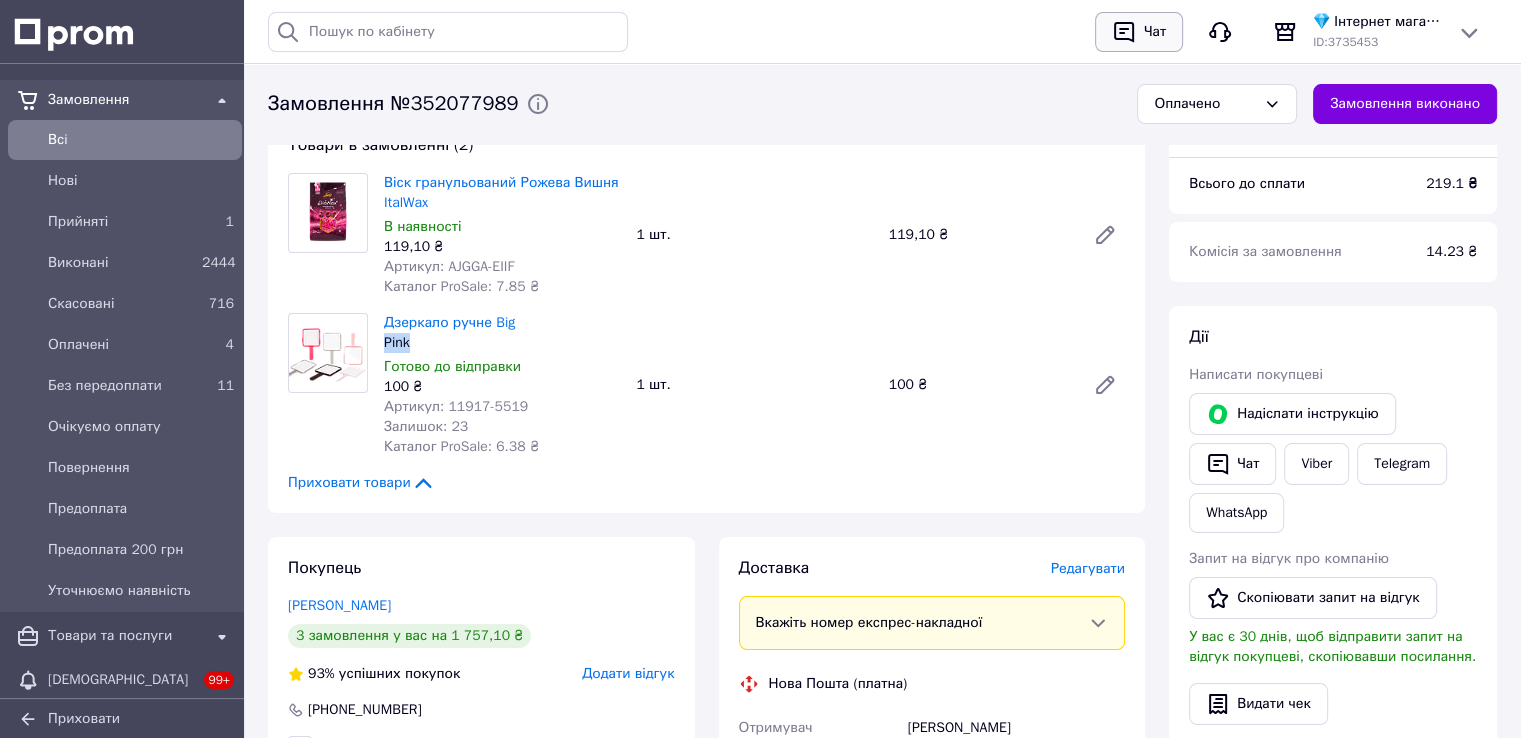 click on "Чат" at bounding box center (1139, 32) 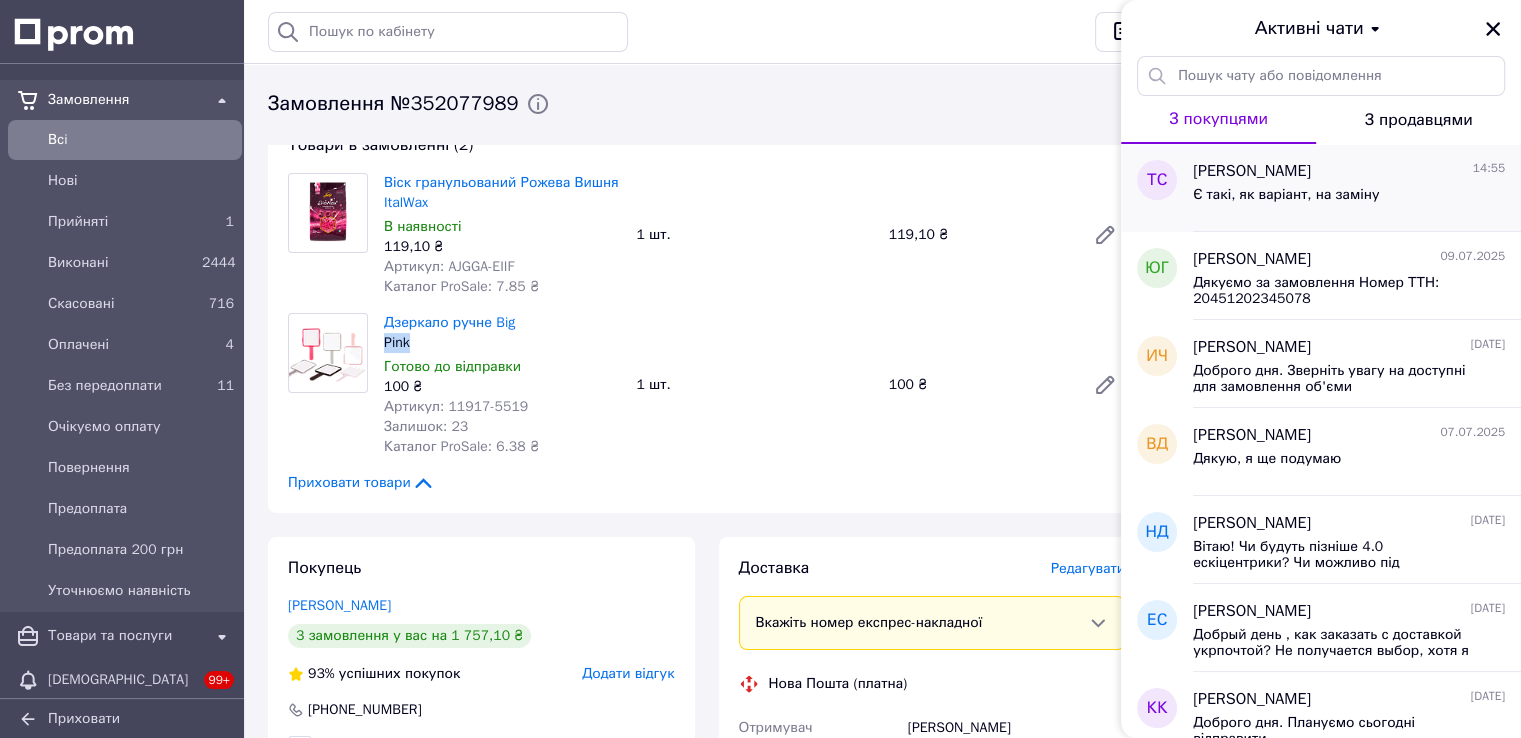 click on "Є такі, як варіант, на заміну" at bounding box center [1286, 195] 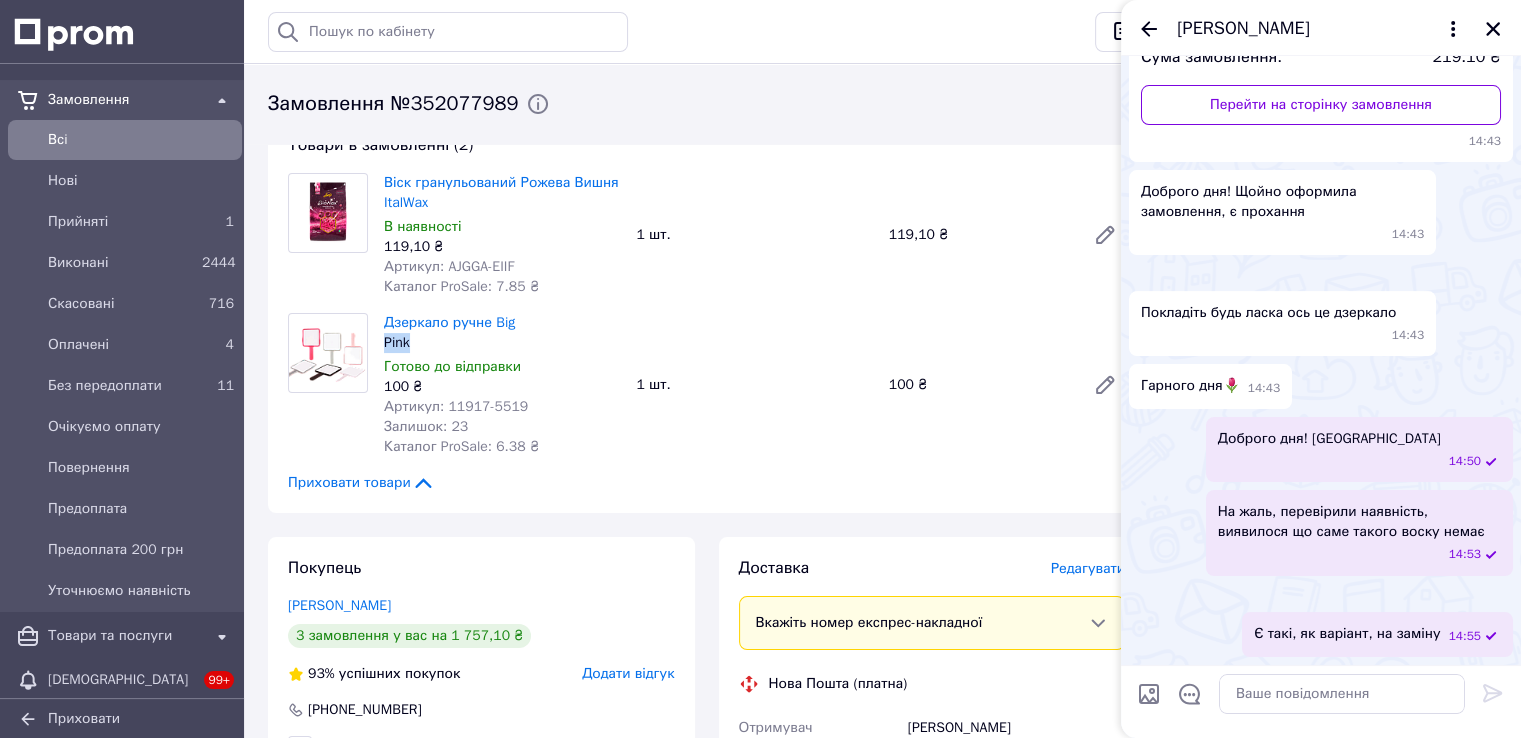 scroll, scrollTop: 799, scrollLeft: 0, axis: vertical 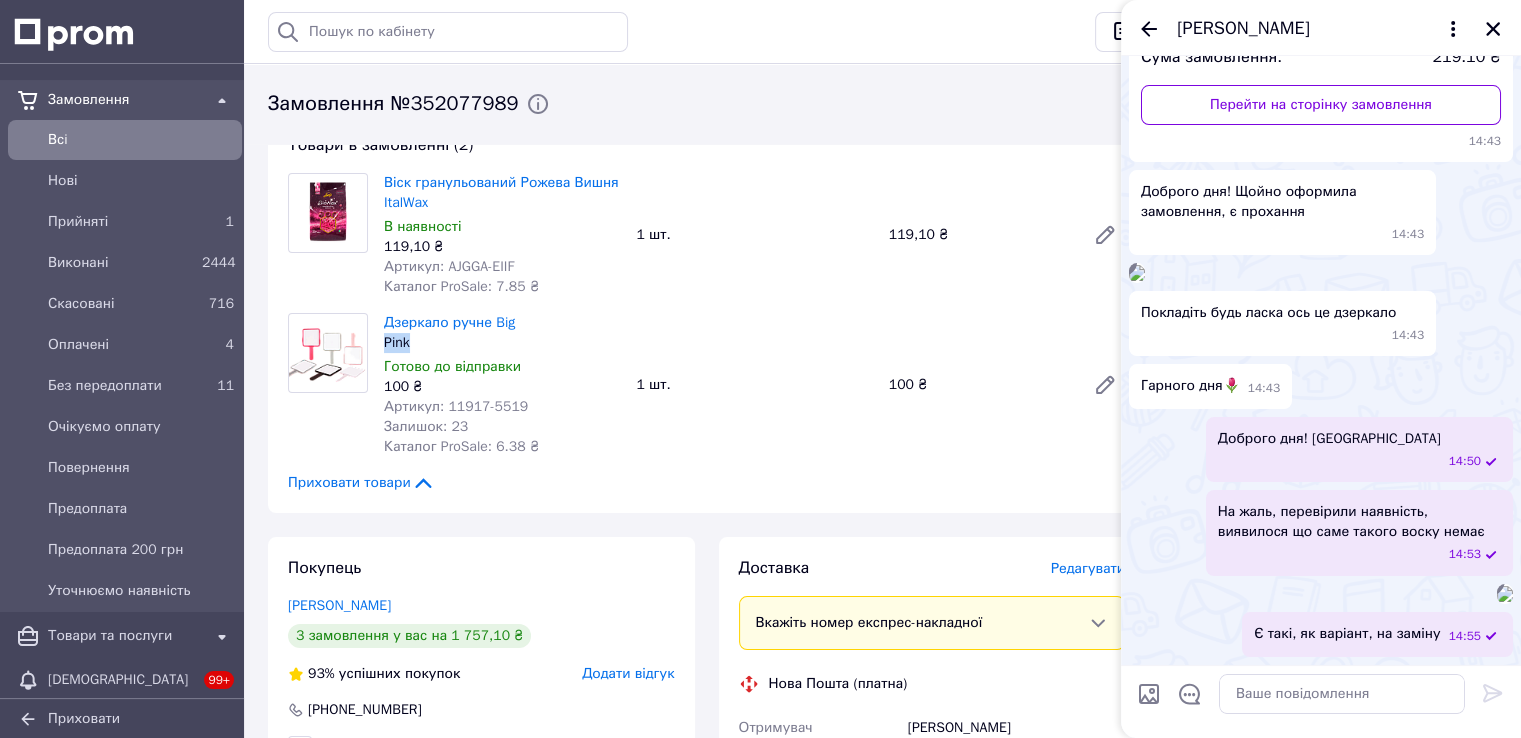 click at bounding box center (1505, 594) 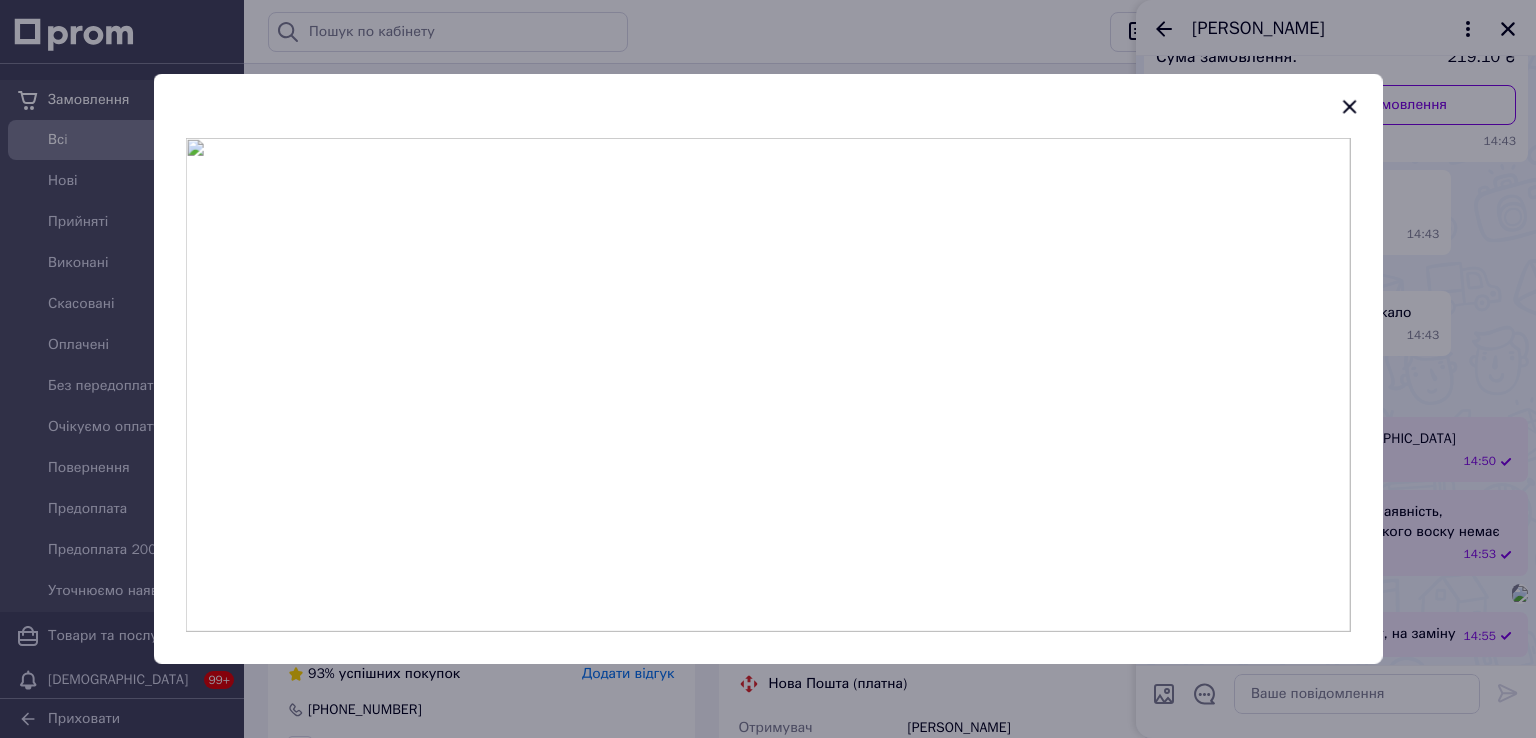 click 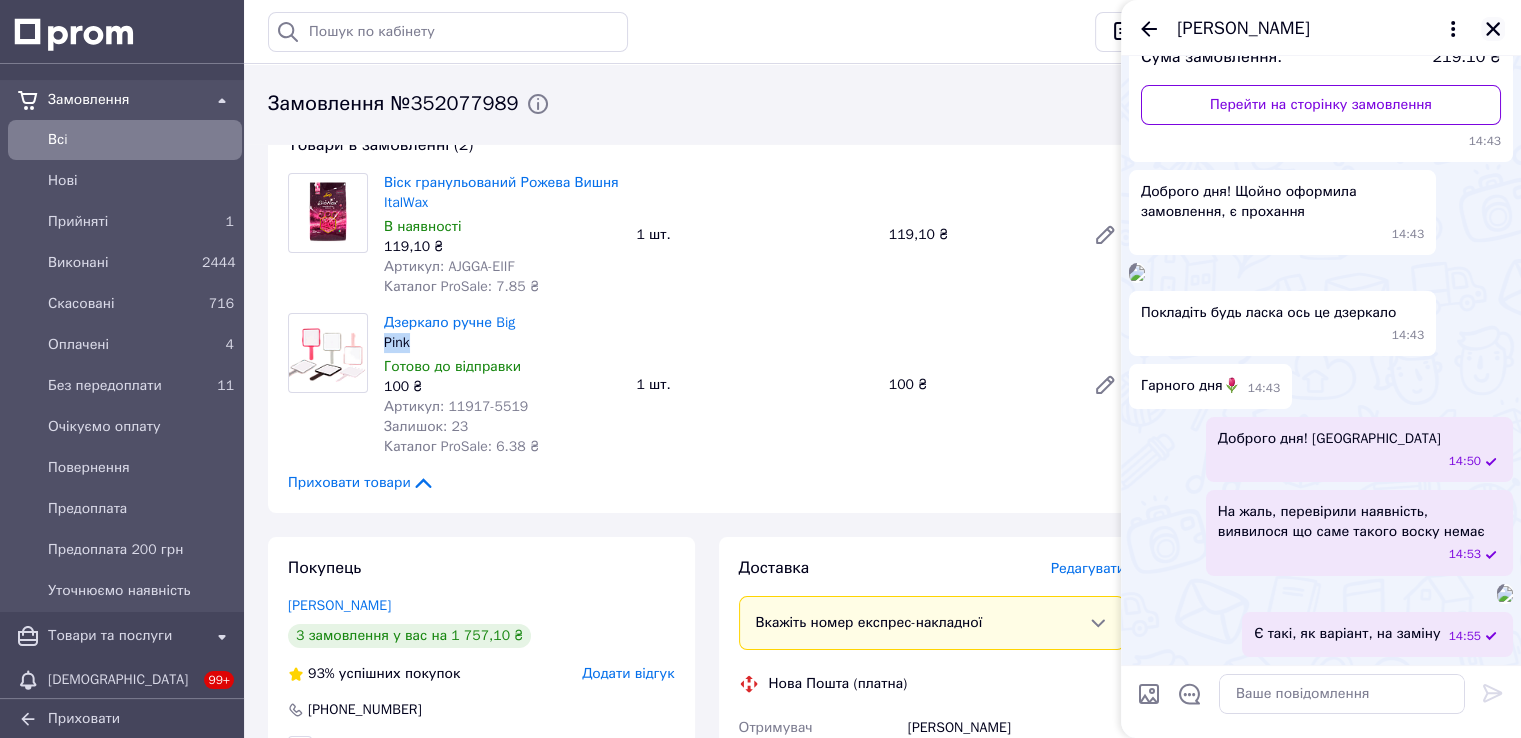 click 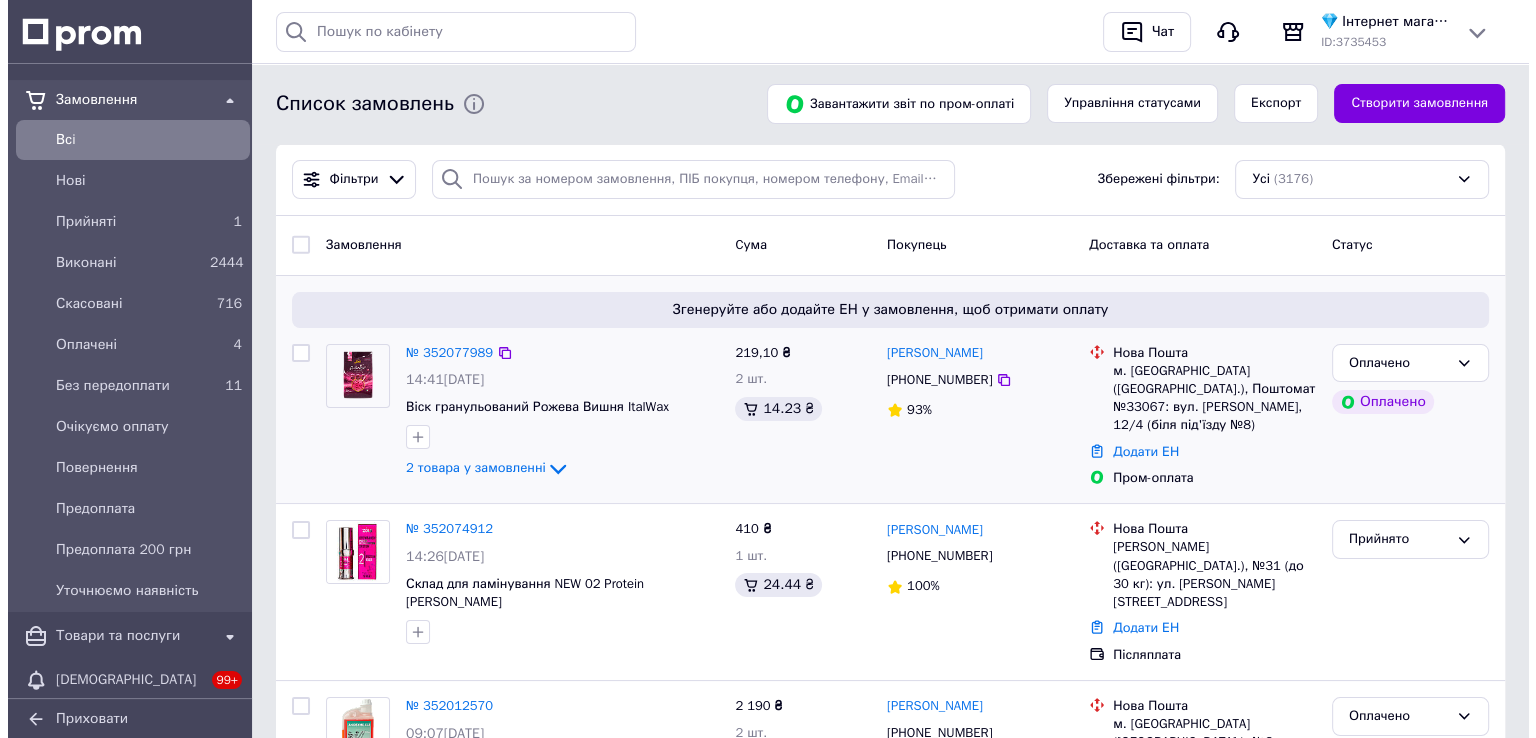 scroll, scrollTop: 100, scrollLeft: 0, axis: vertical 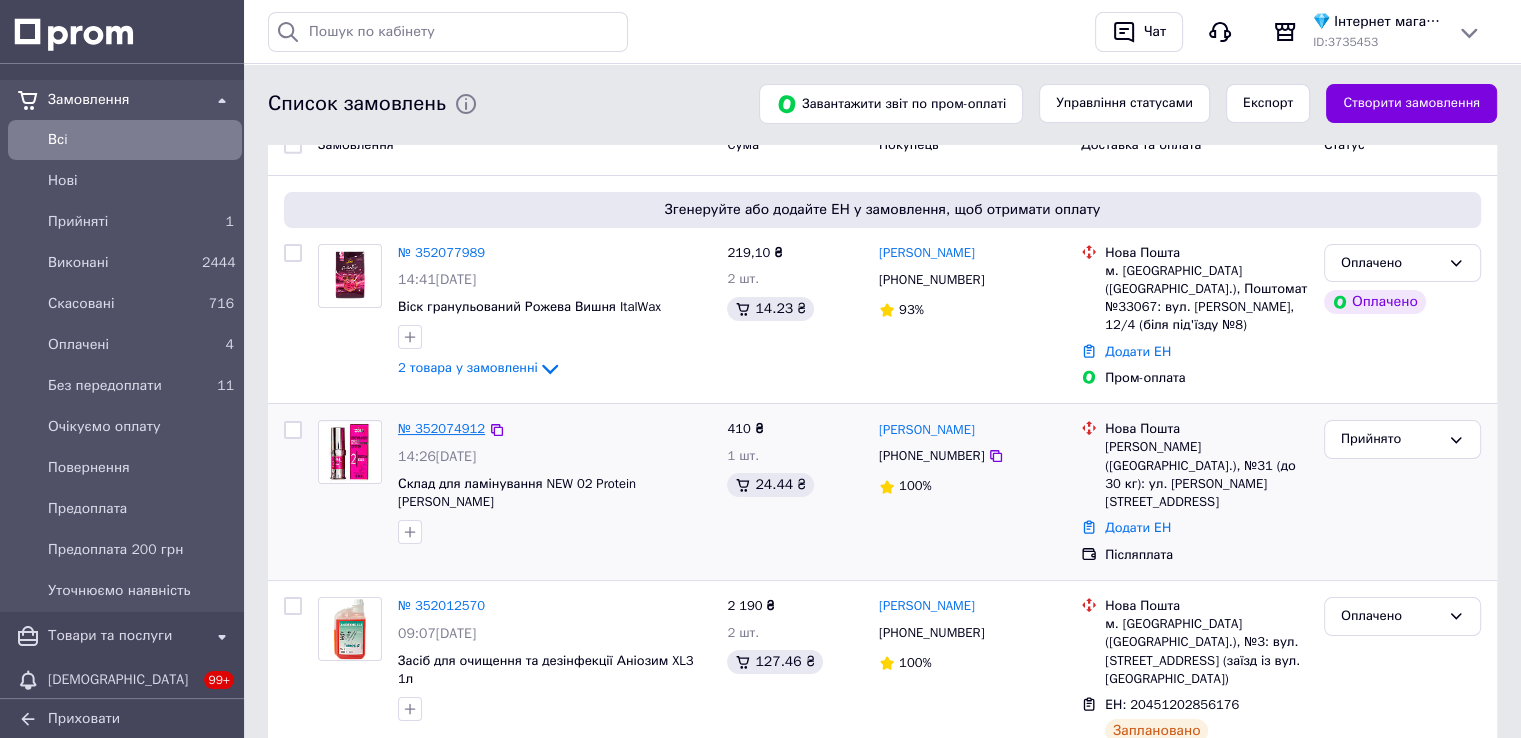 click on "№ 352074912" at bounding box center (441, 428) 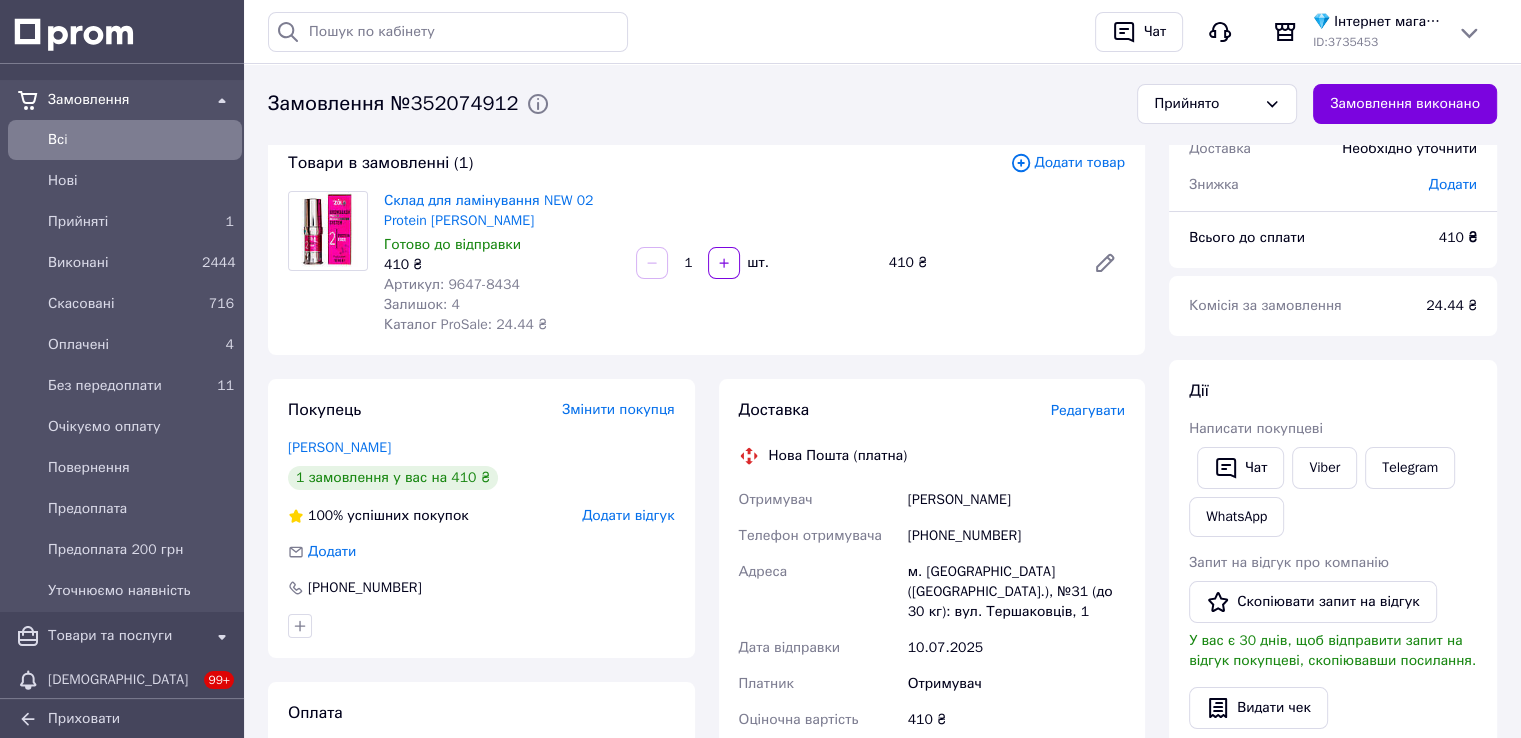 click on "Додати товар" at bounding box center [1067, 163] 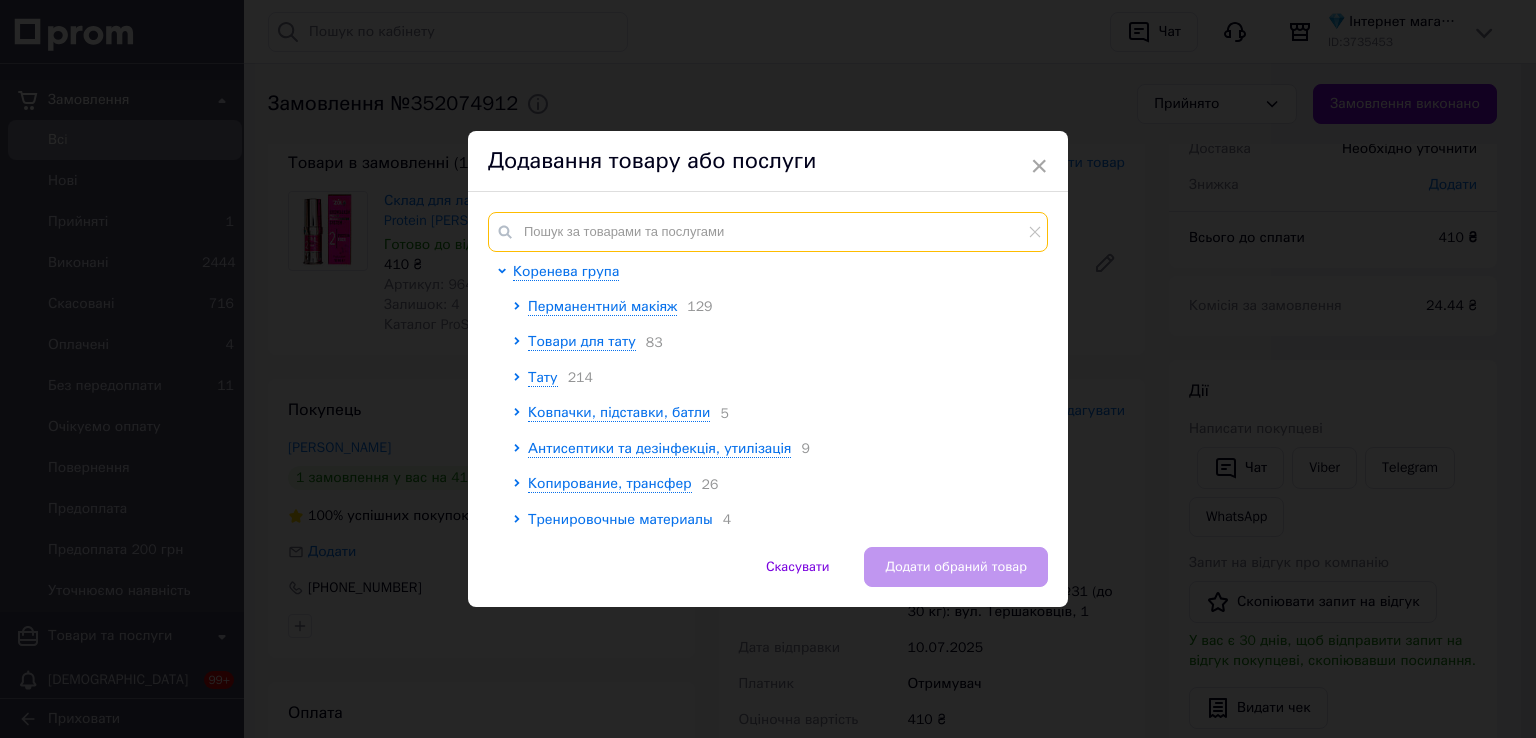 click at bounding box center [768, 232] 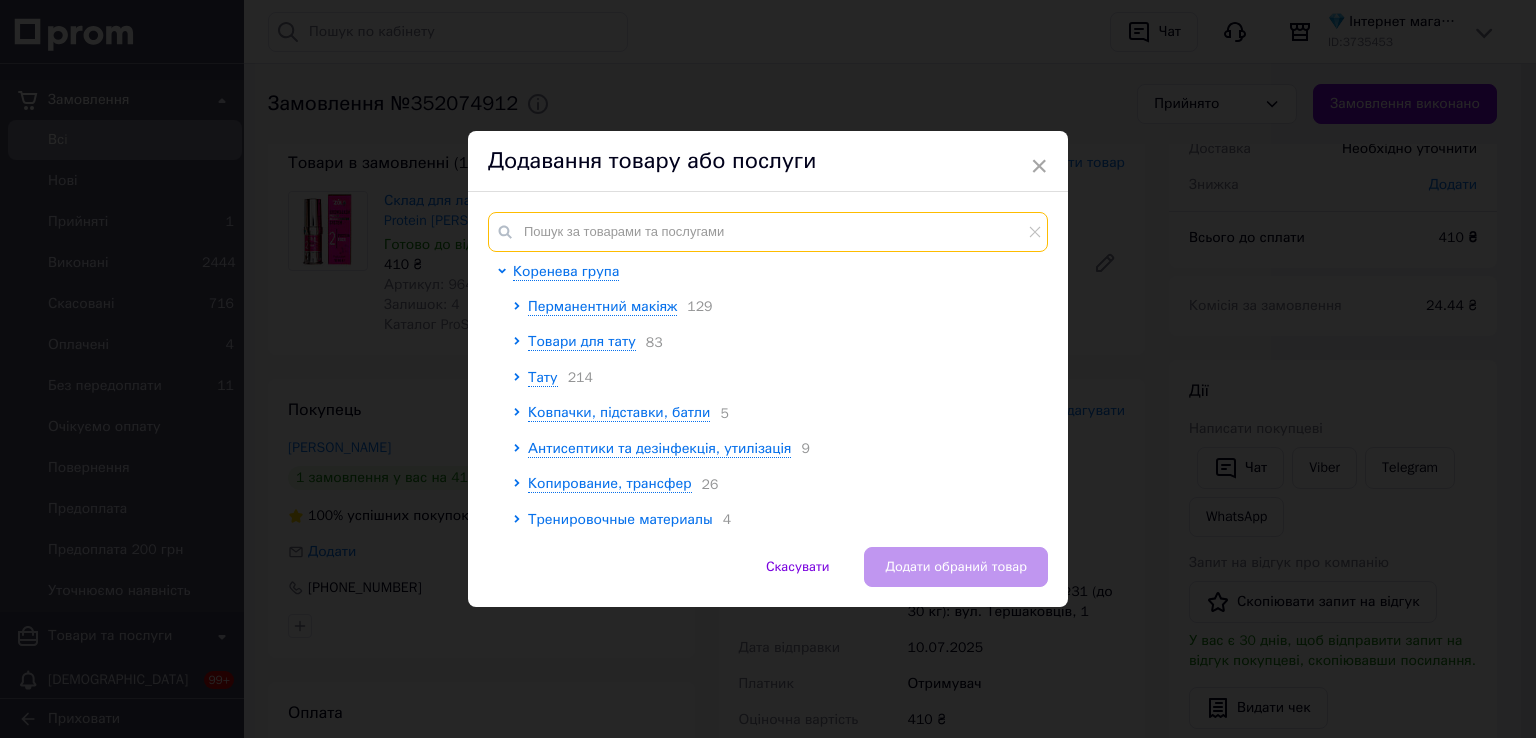 paste on "Фарба для брів із колагеном Eyebrow Tint With Collagen 15ml (04 [PERSON_NAME]) [PERSON_NAME]" 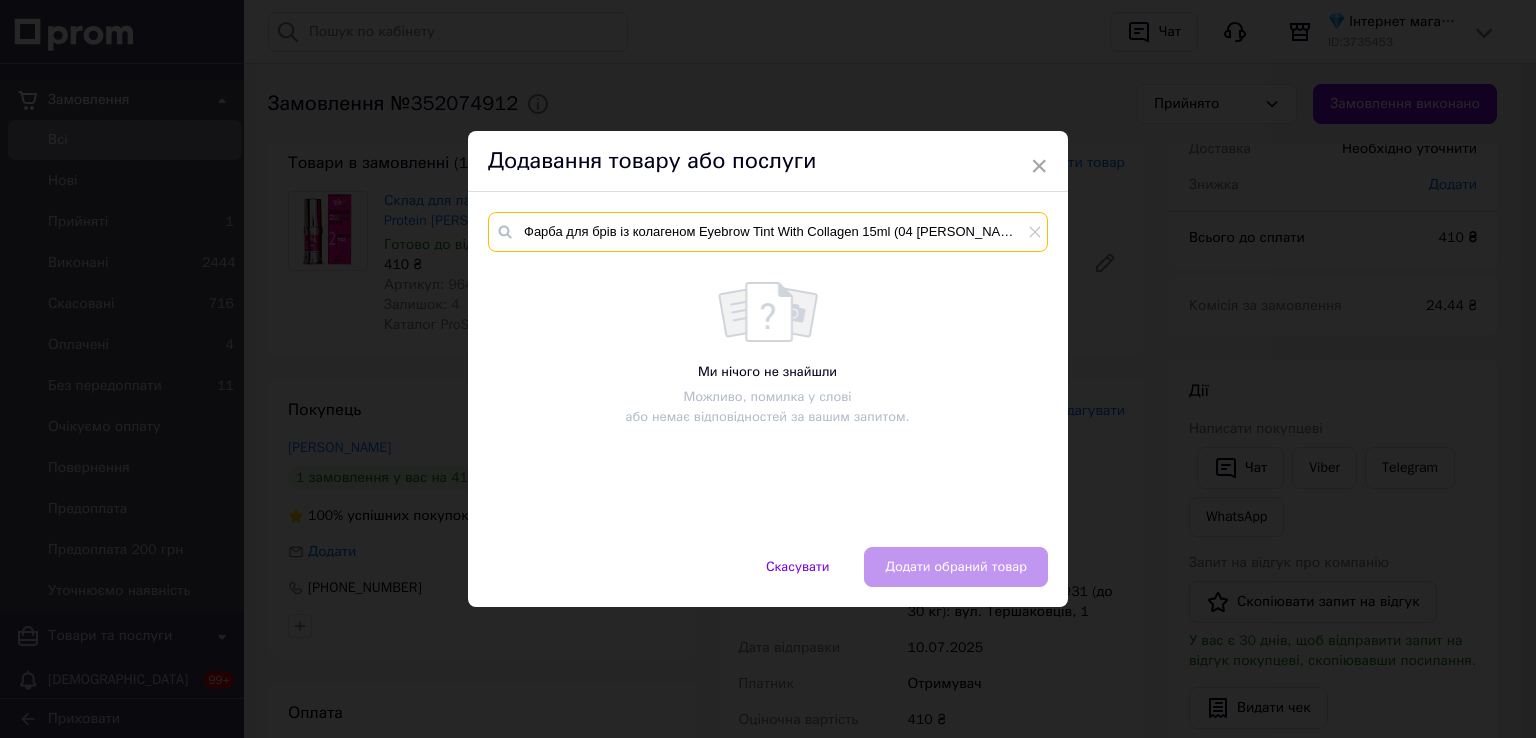 scroll, scrollTop: 0, scrollLeft: 4, axis: horizontal 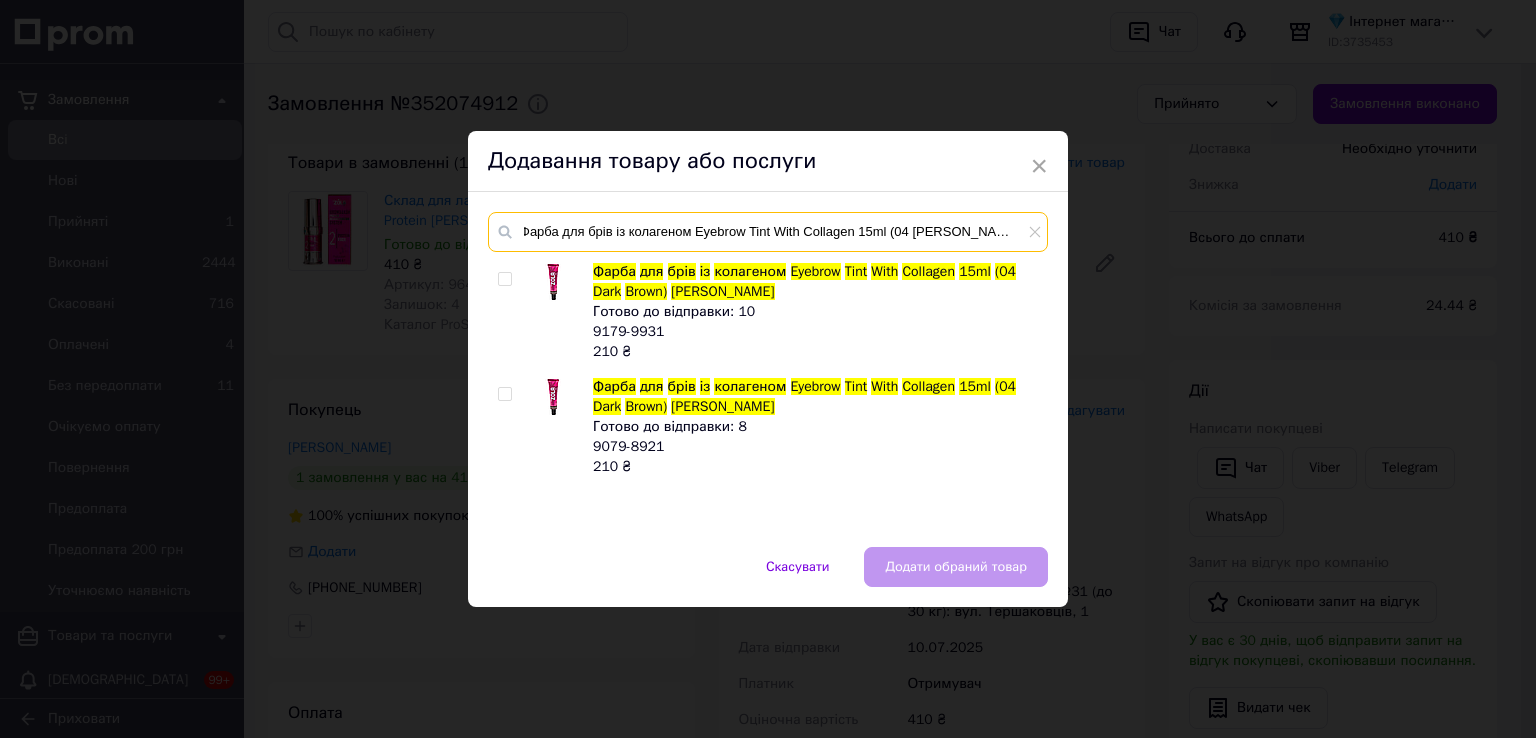 type on "Фарба для брів із колагеном Eyebrow Tint With Collagen 15ml (04 [PERSON_NAME]) [PERSON_NAME]" 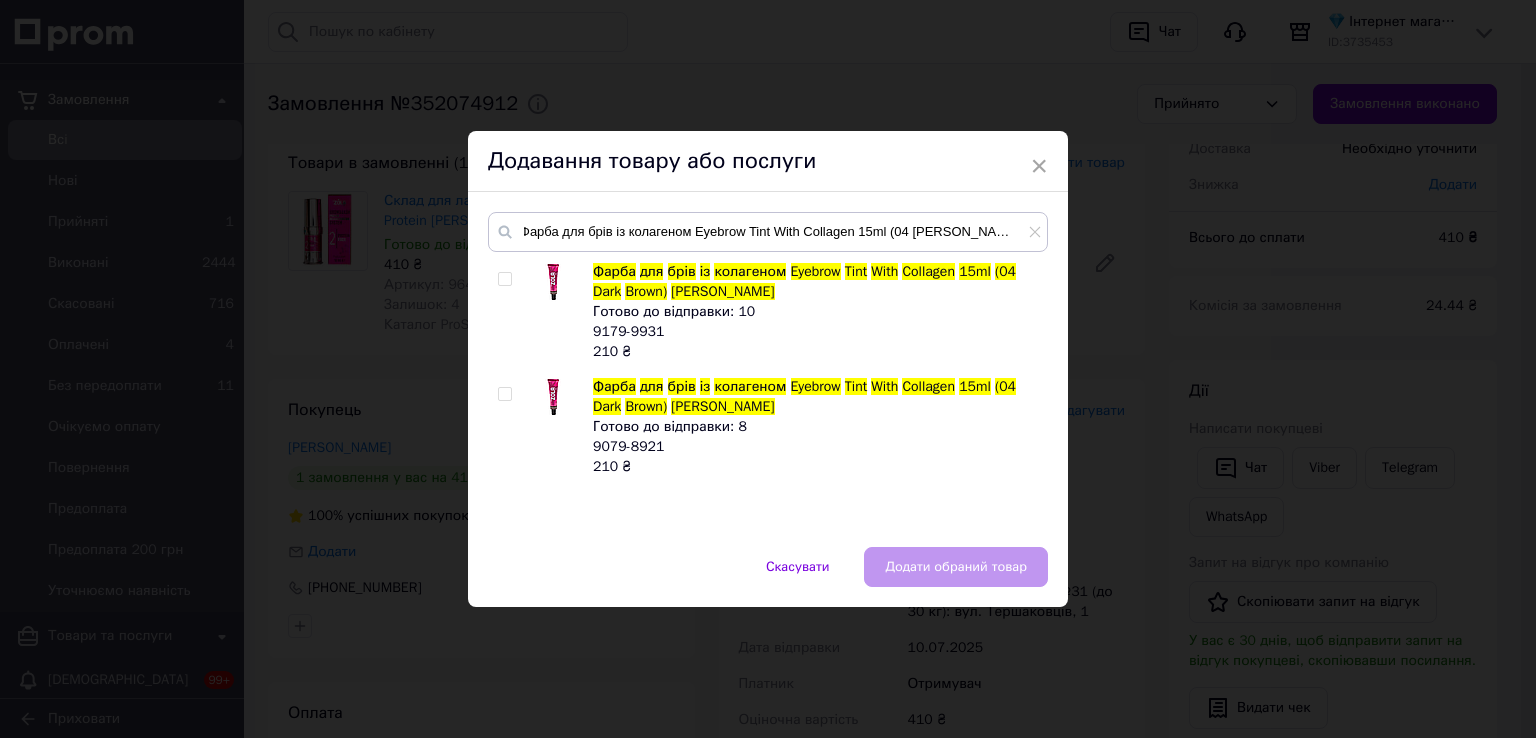 click at bounding box center (504, 279) 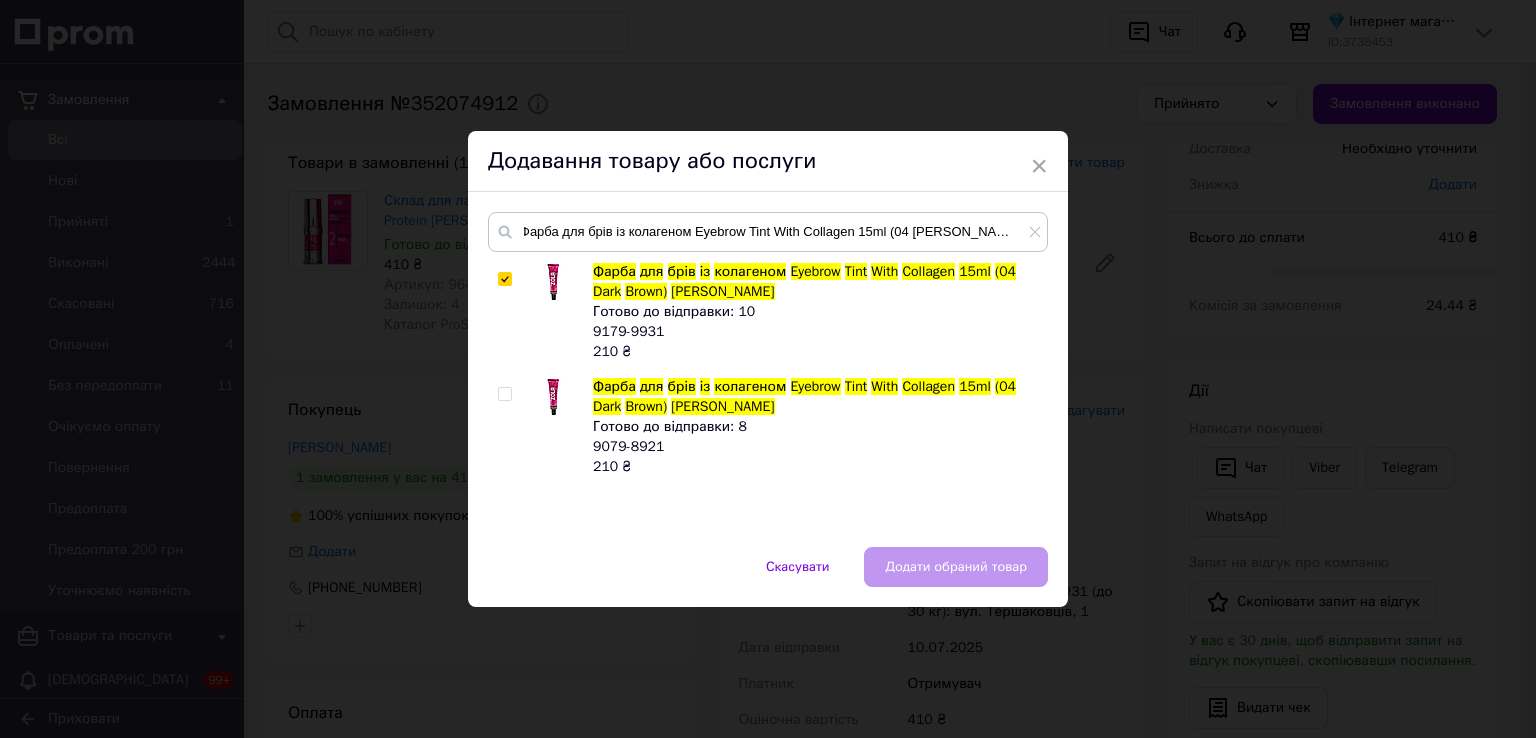 checkbox on "true" 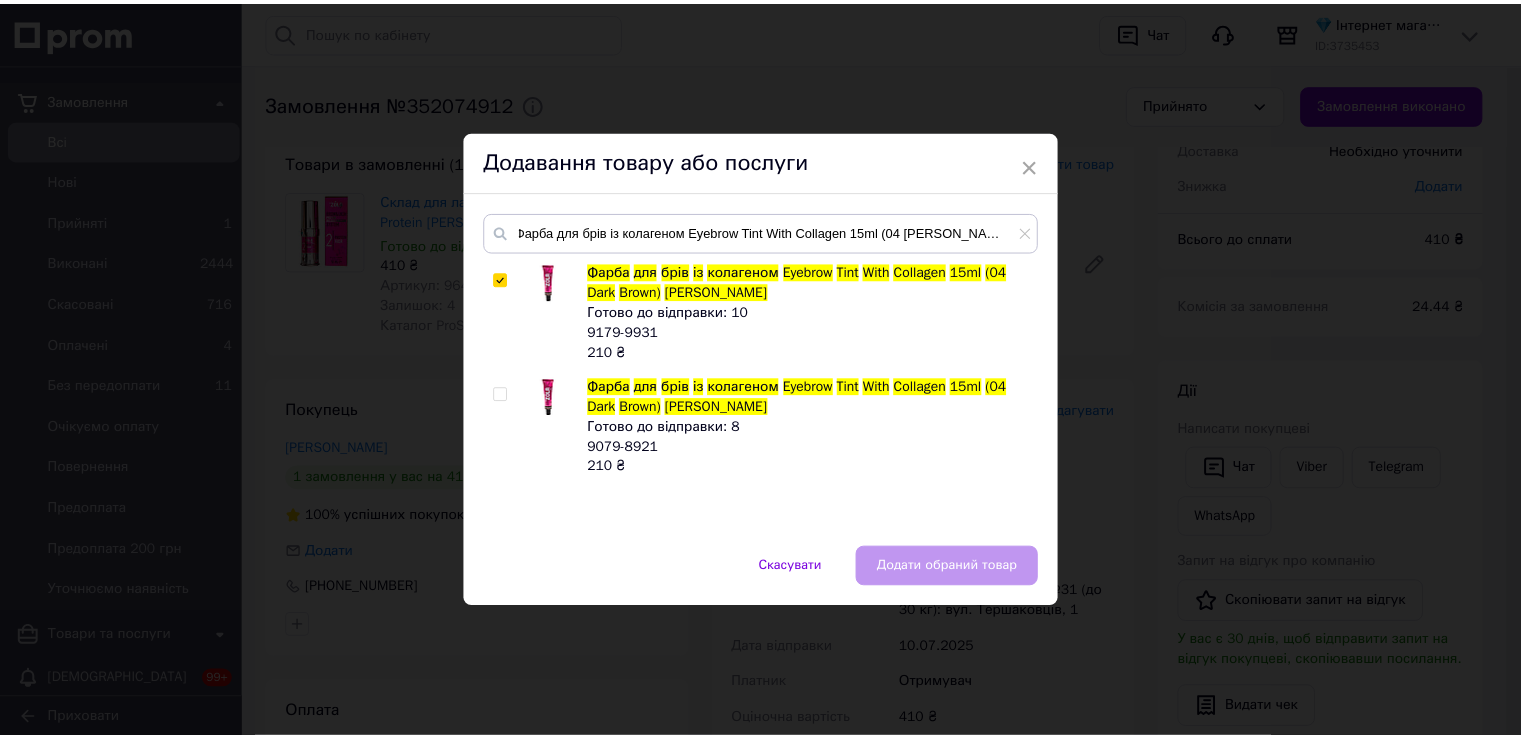 scroll, scrollTop: 0, scrollLeft: 0, axis: both 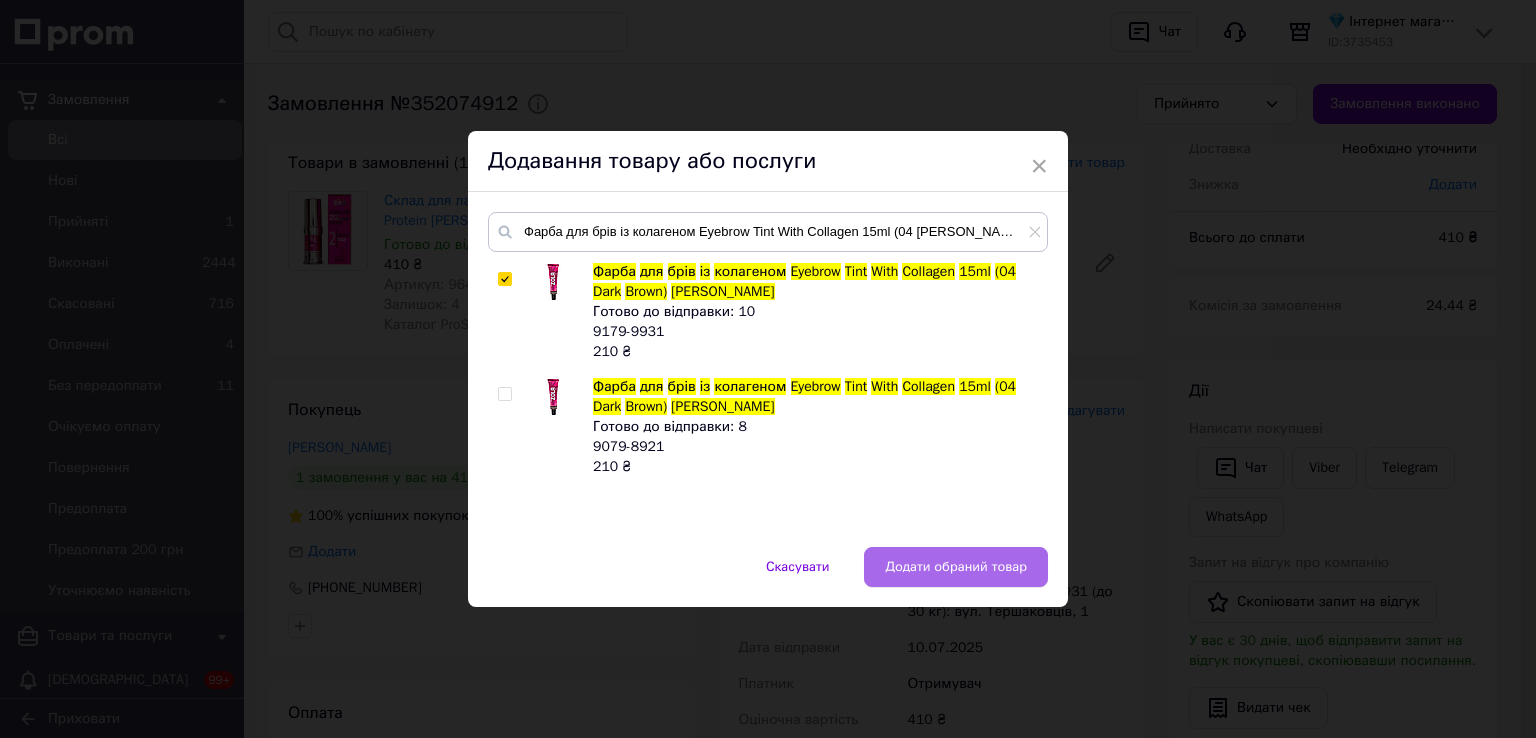 click on "Додати обраний товар" at bounding box center [956, 567] 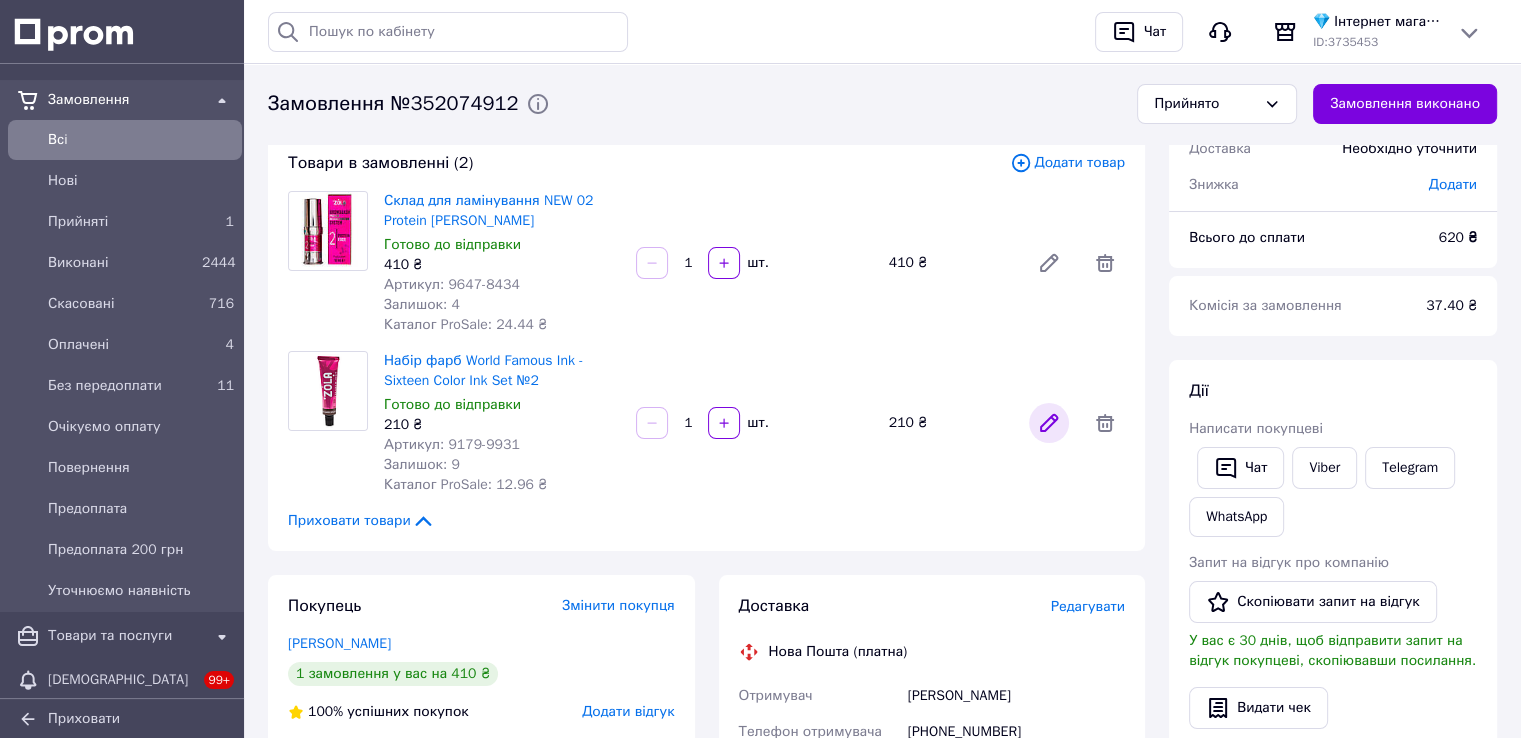 click 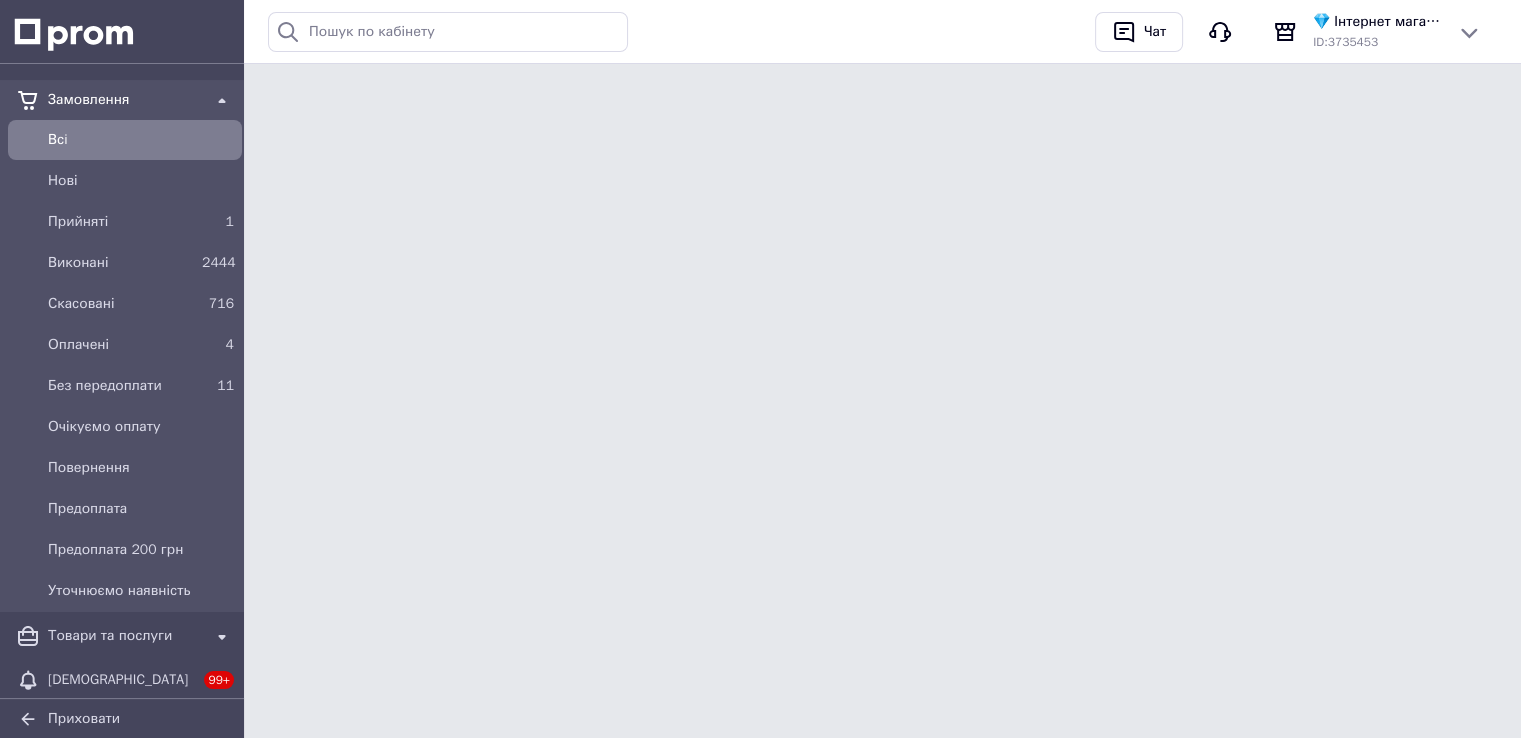 scroll, scrollTop: 0, scrollLeft: 0, axis: both 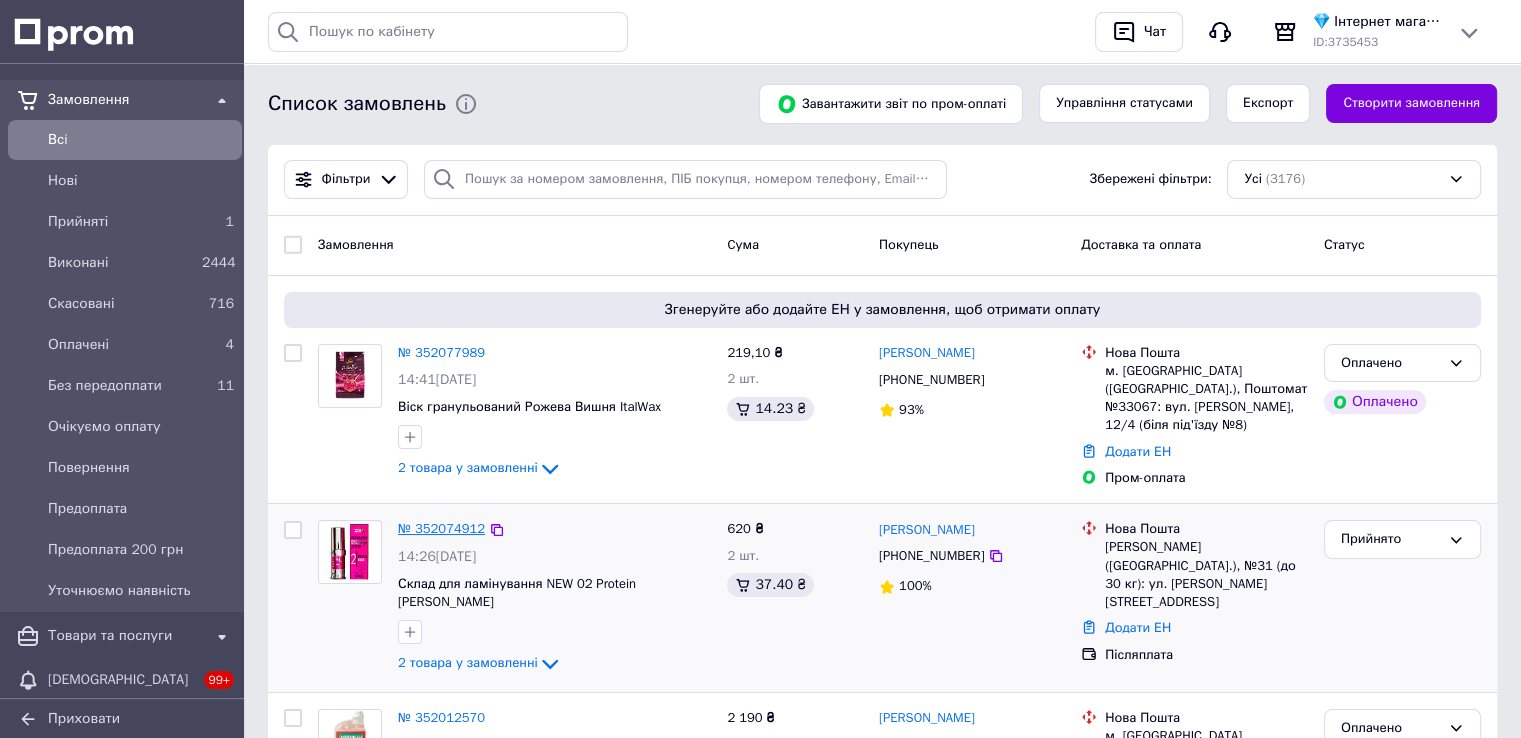 click on "№ 352074912" at bounding box center (441, 528) 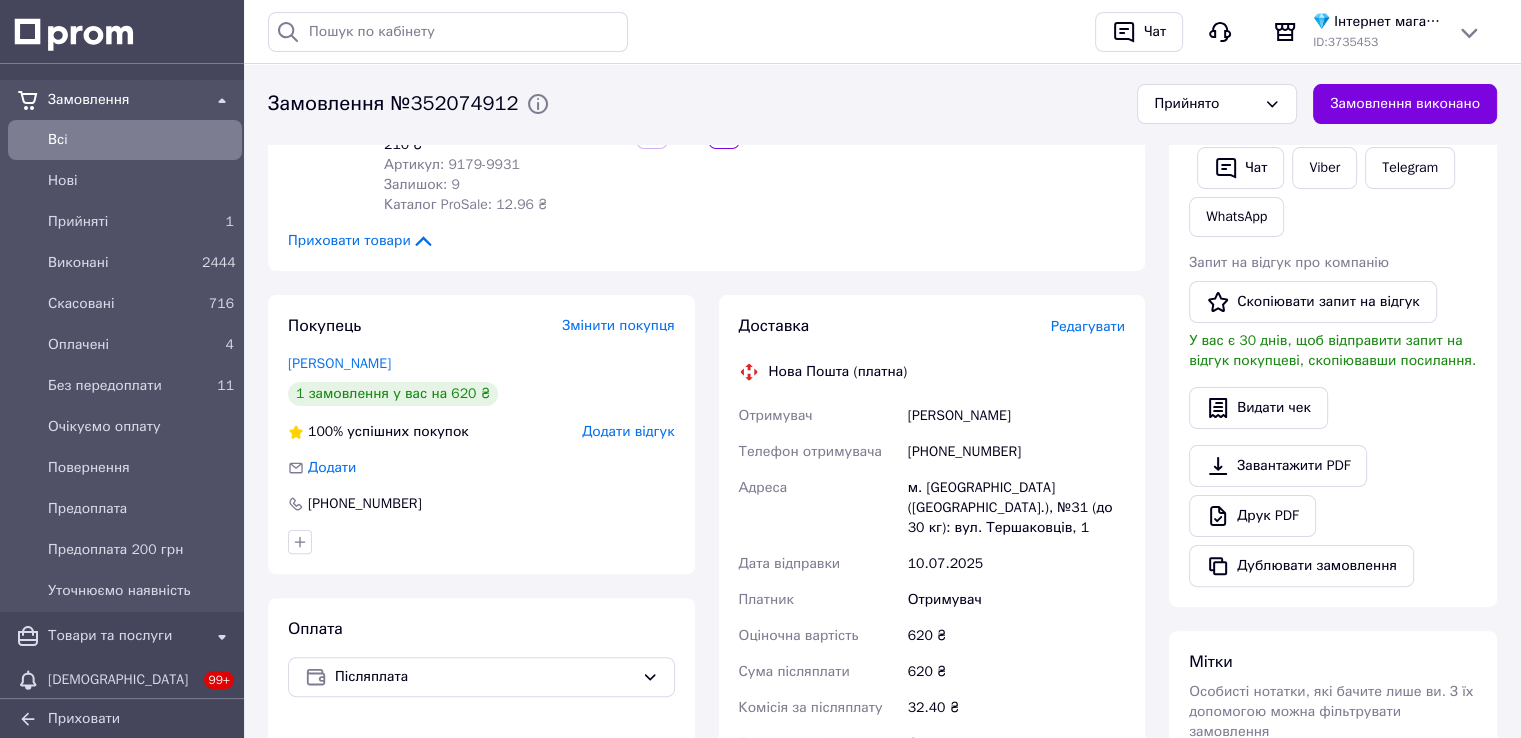 scroll, scrollTop: 600, scrollLeft: 0, axis: vertical 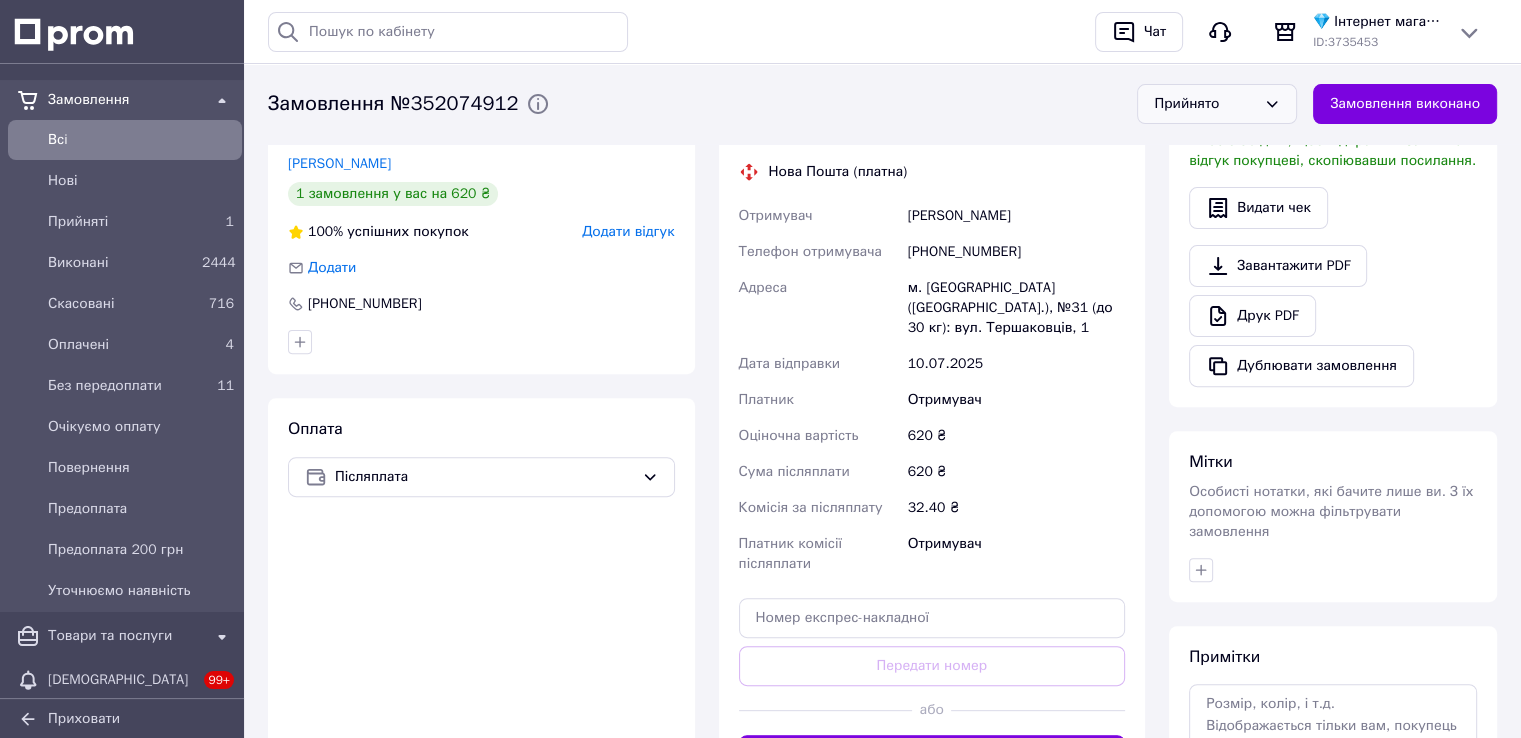 click 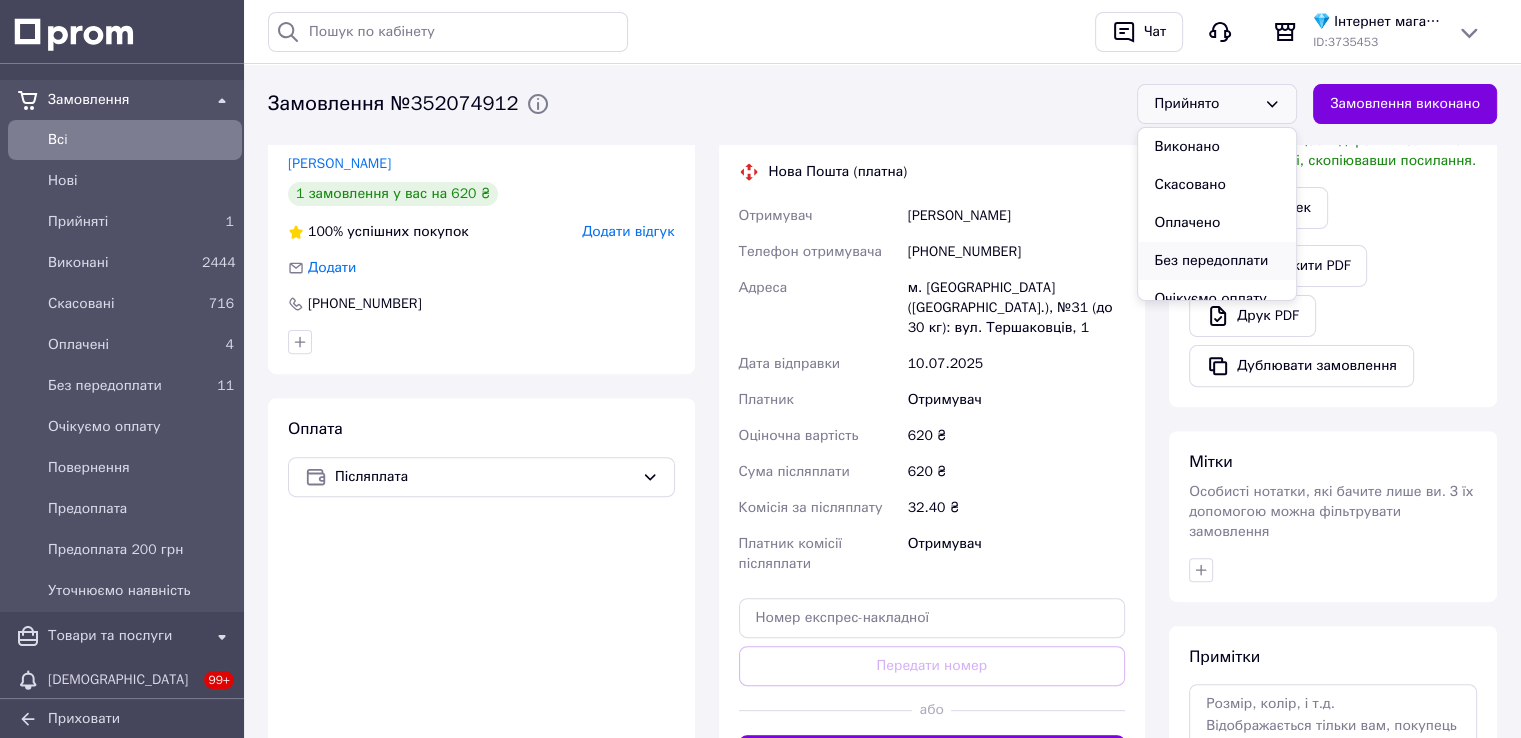 click on "Без передоплати" at bounding box center [1217, 261] 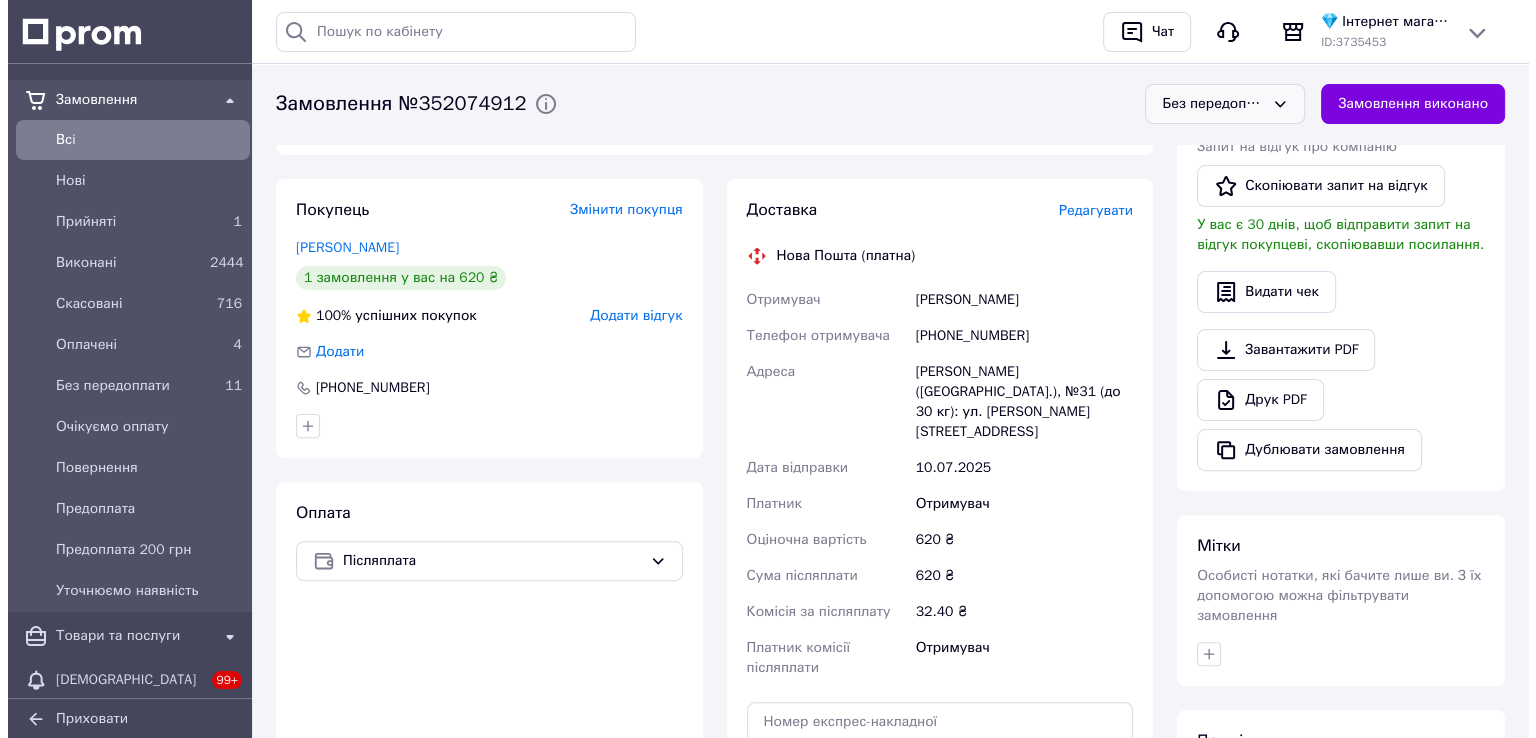 scroll, scrollTop: 400, scrollLeft: 0, axis: vertical 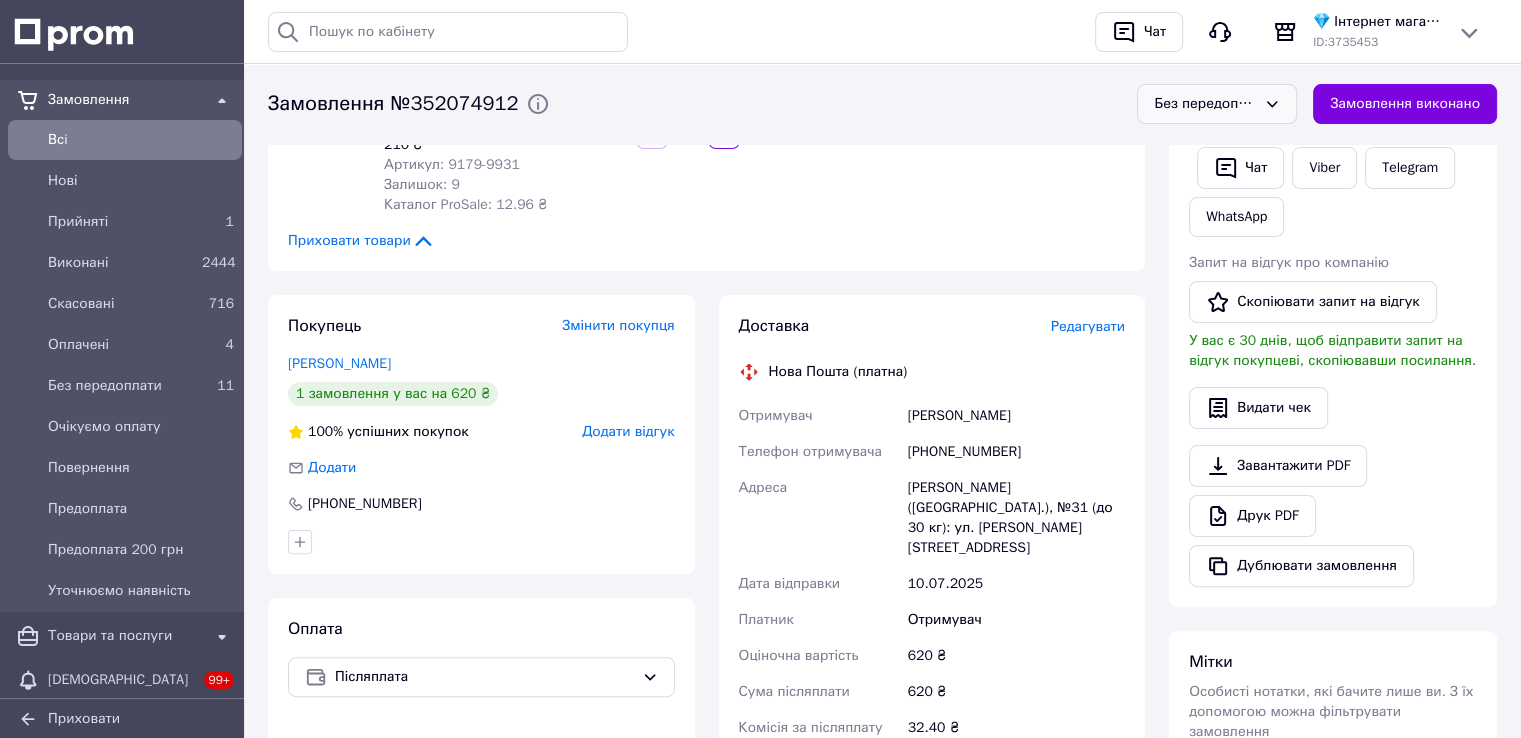 click on "Редагувати" at bounding box center (1088, 326) 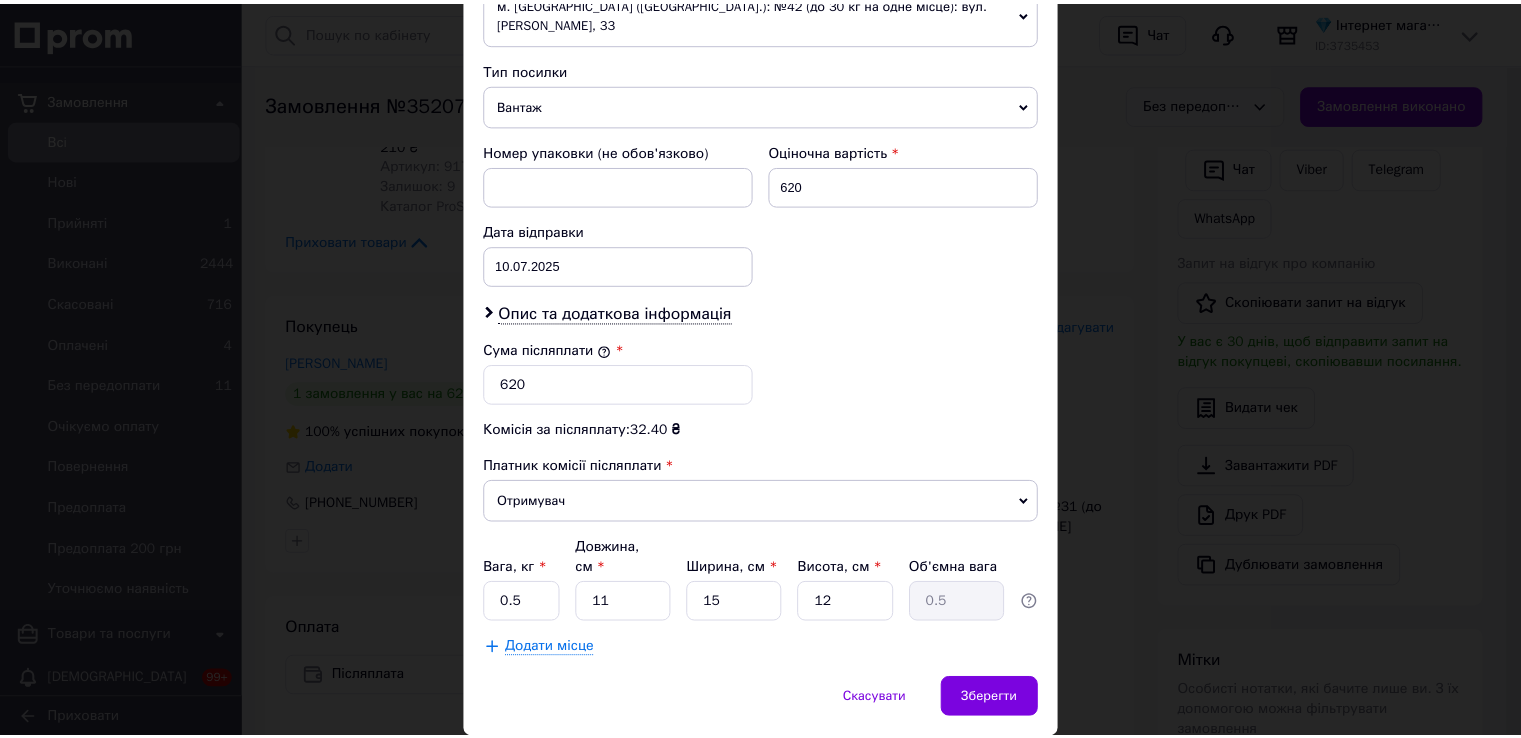 scroll, scrollTop: 802, scrollLeft: 0, axis: vertical 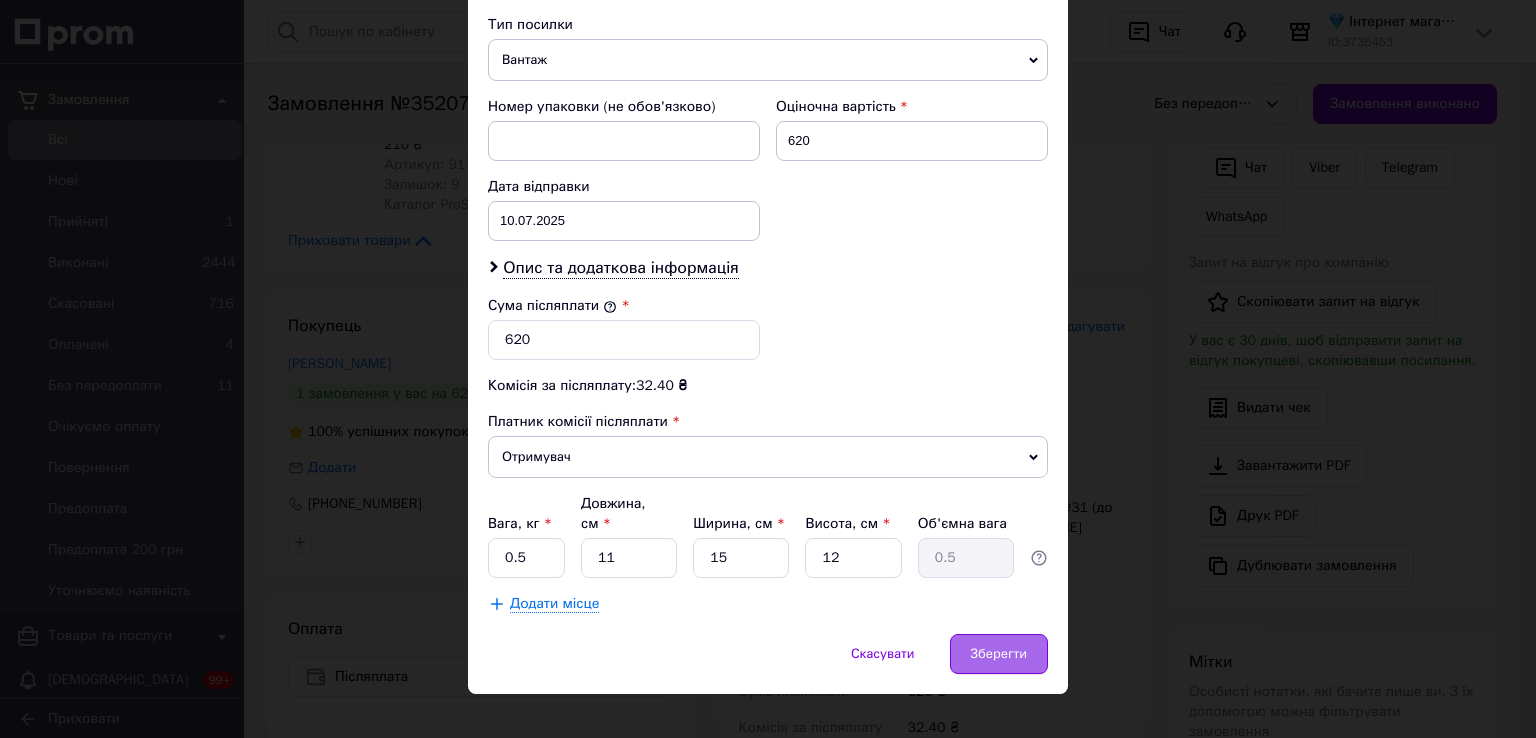 click on "Зберегти" at bounding box center [999, 654] 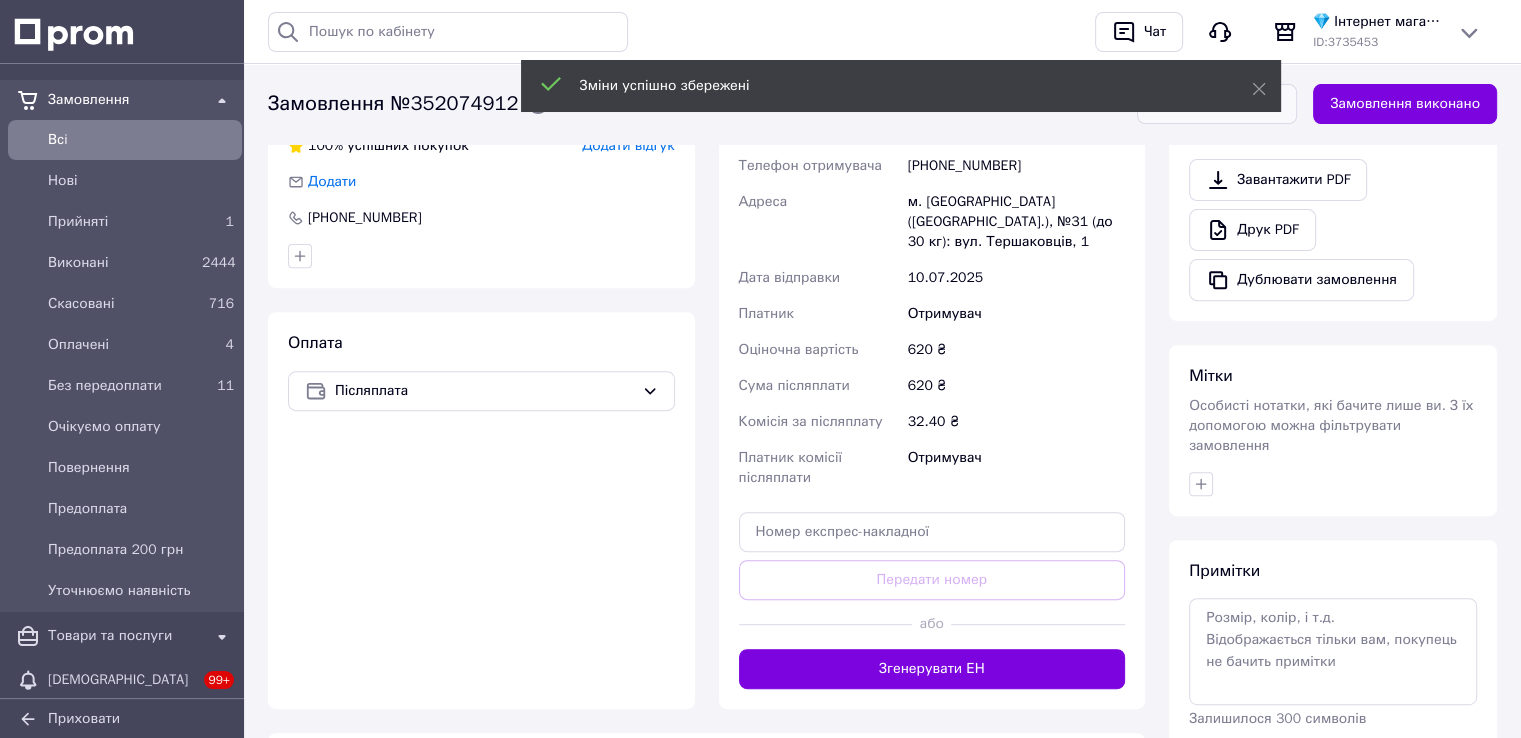 scroll, scrollTop: 800, scrollLeft: 0, axis: vertical 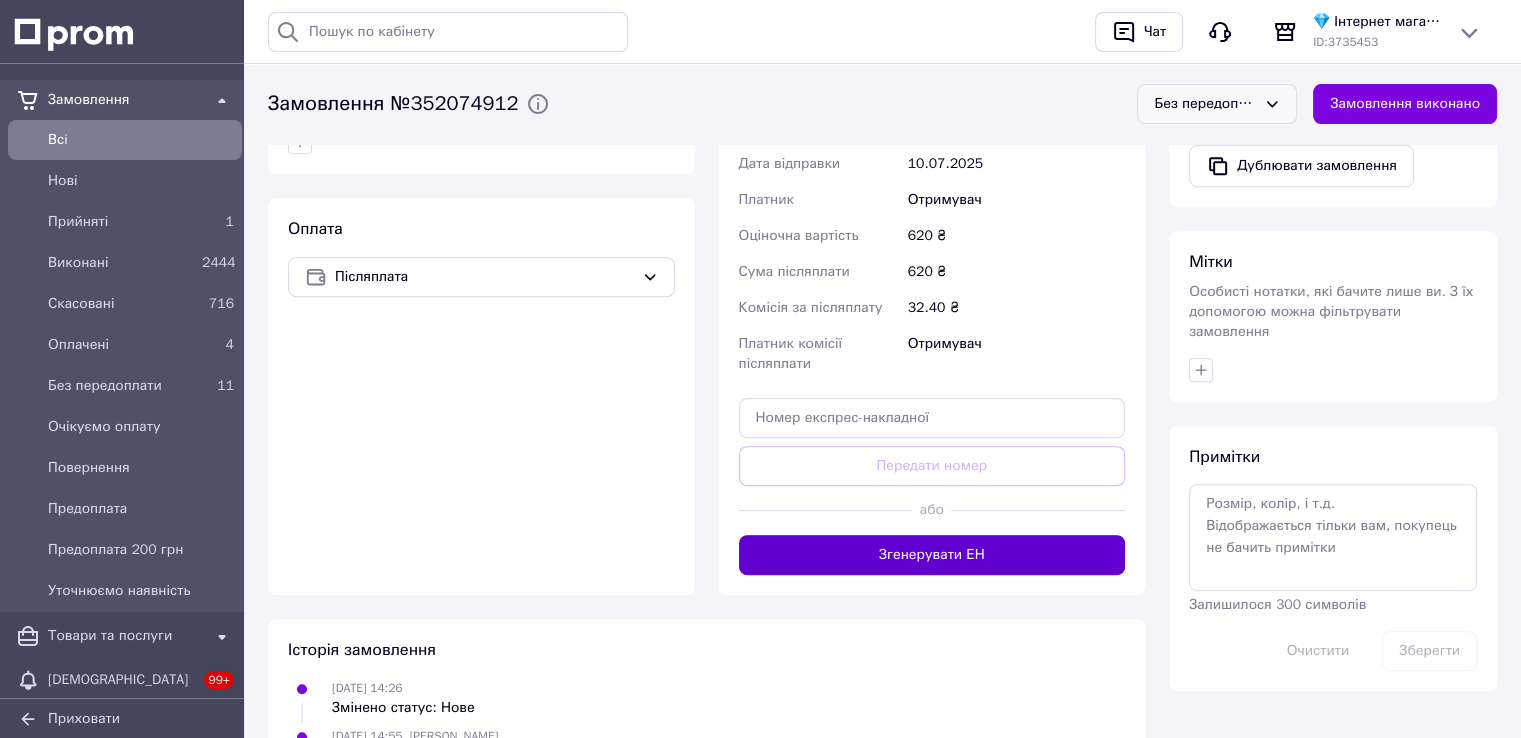 click on "Згенерувати ЕН" at bounding box center (932, 555) 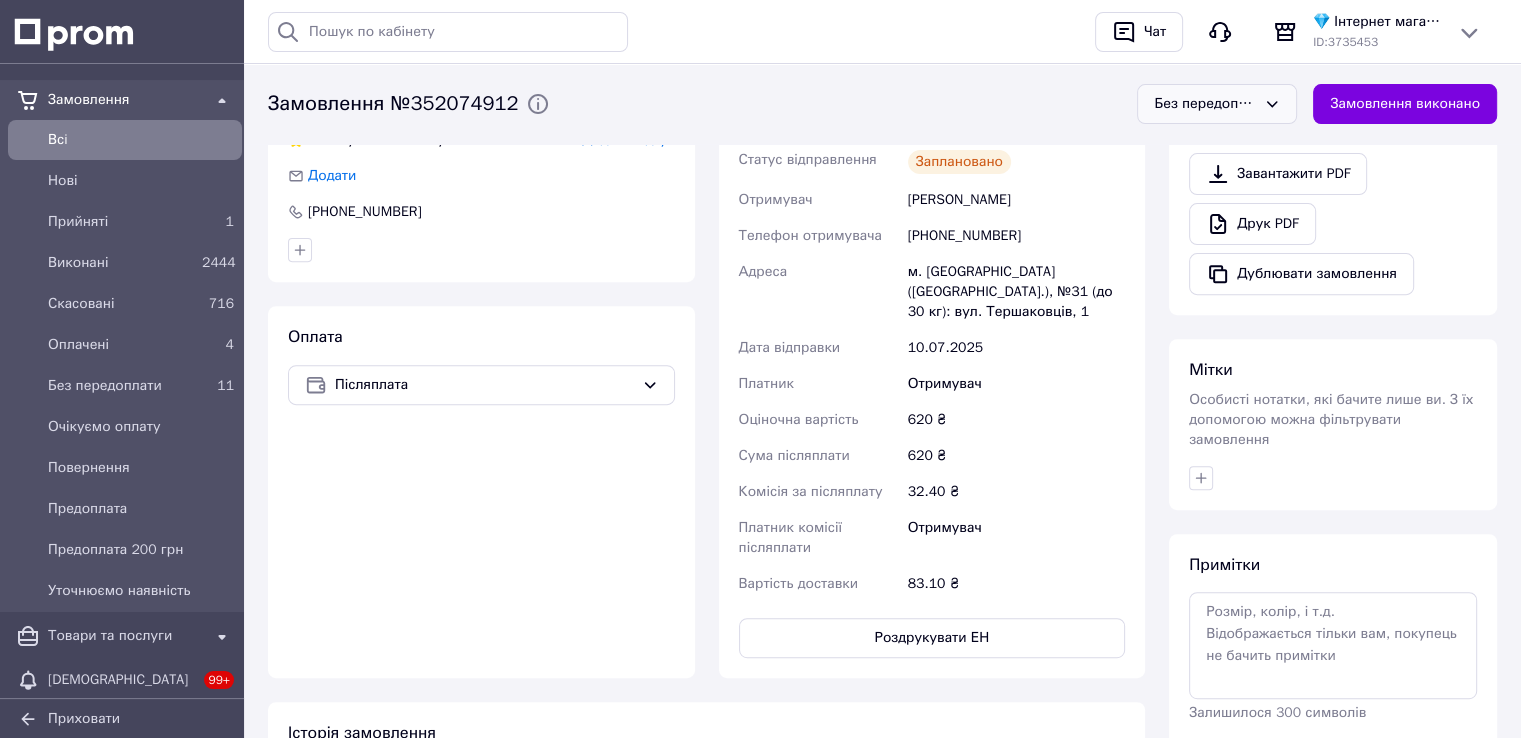 scroll, scrollTop: 900, scrollLeft: 0, axis: vertical 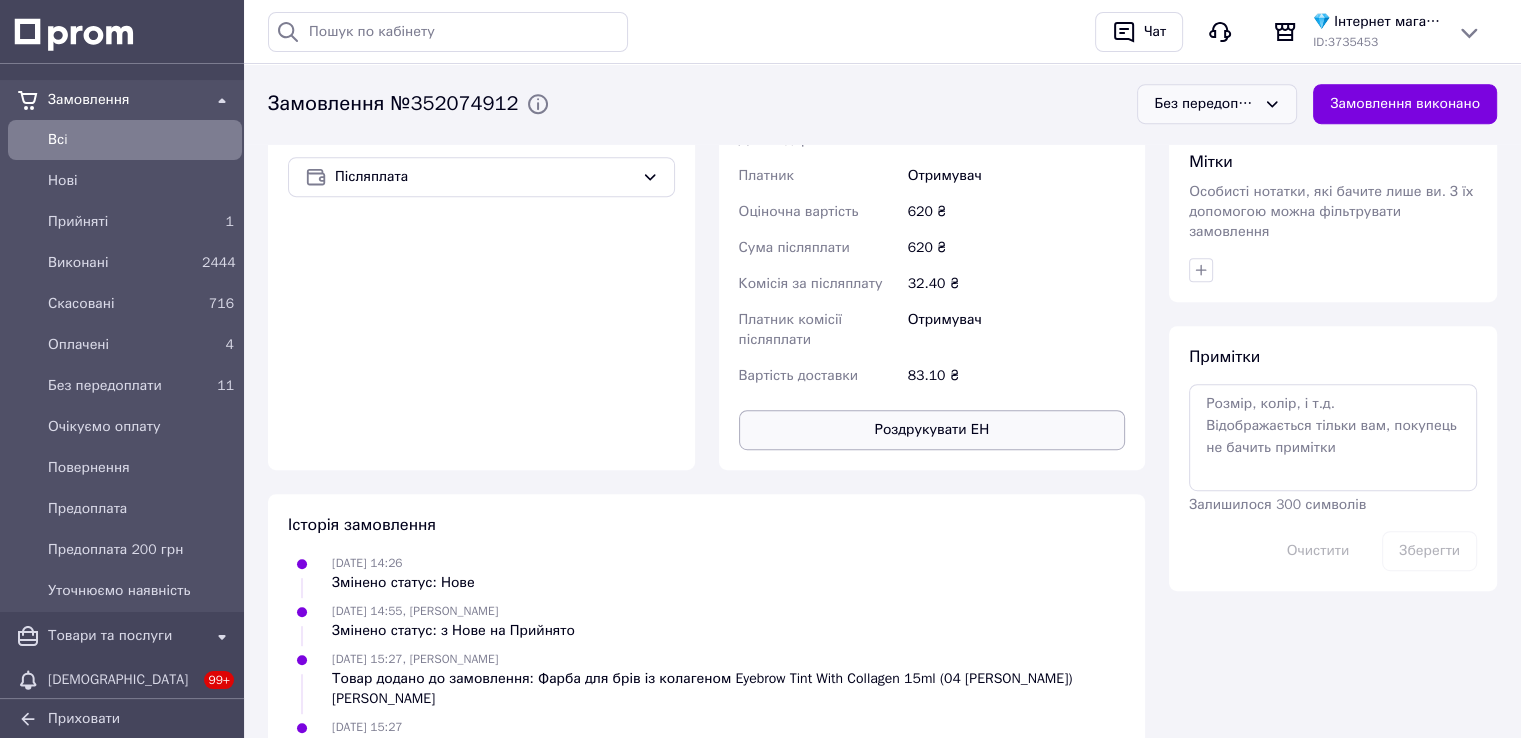 click on "Роздрукувати ЕН" at bounding box center (932, 430) 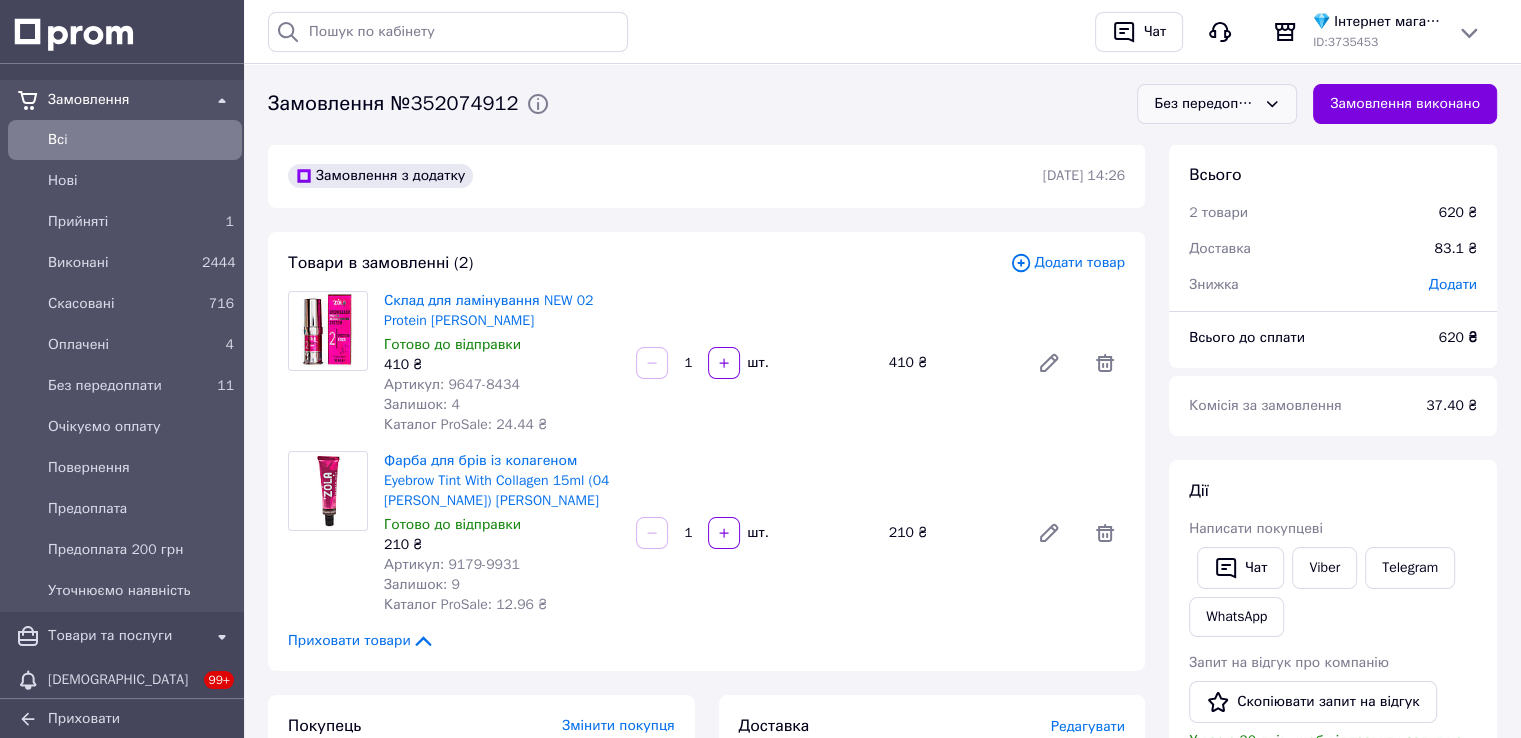 scroll, scrollTop: 0, scrollLeft: 0, axis: both 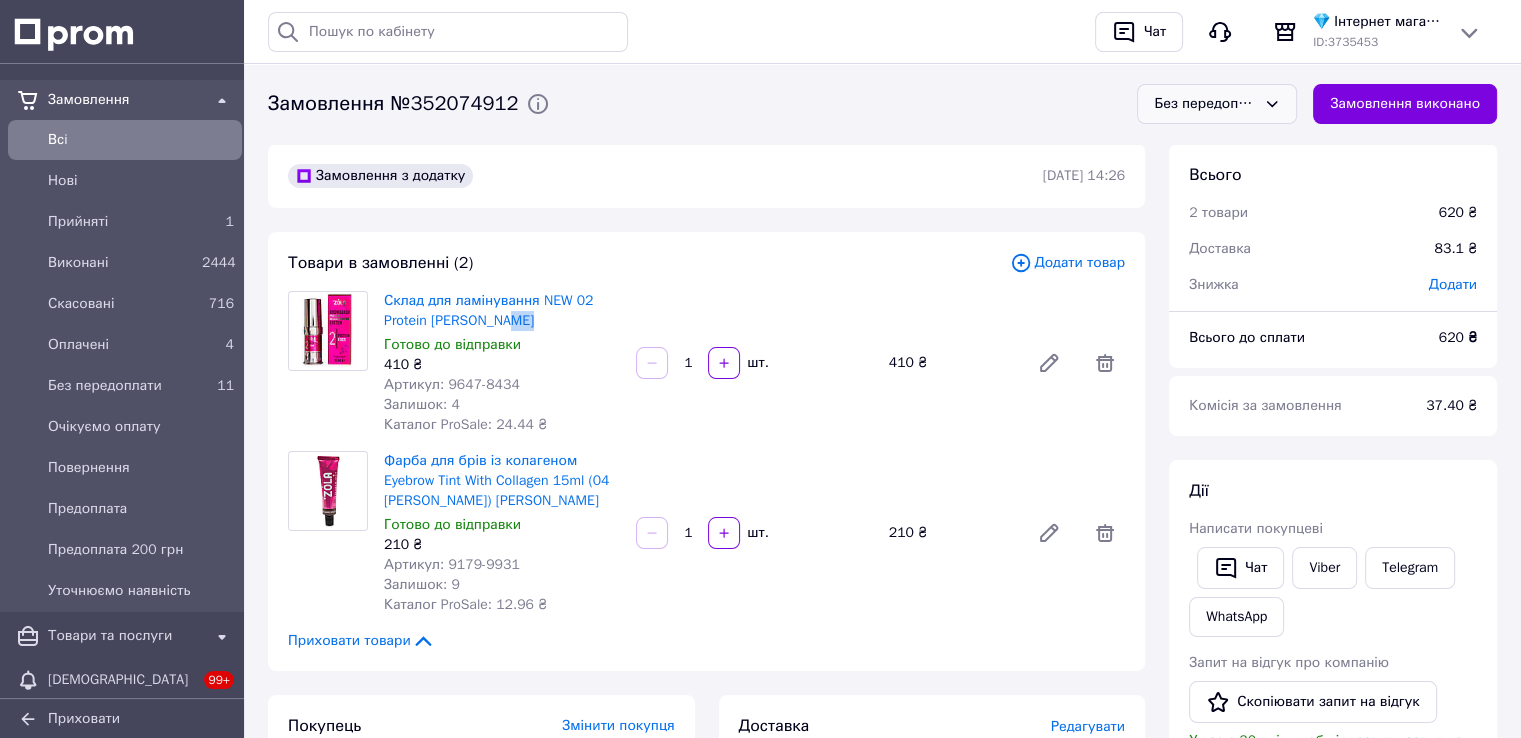 click on "Склад для ламінування NEW 02 Protein [PERSON_NAME]" at bounding box center [502, 311] 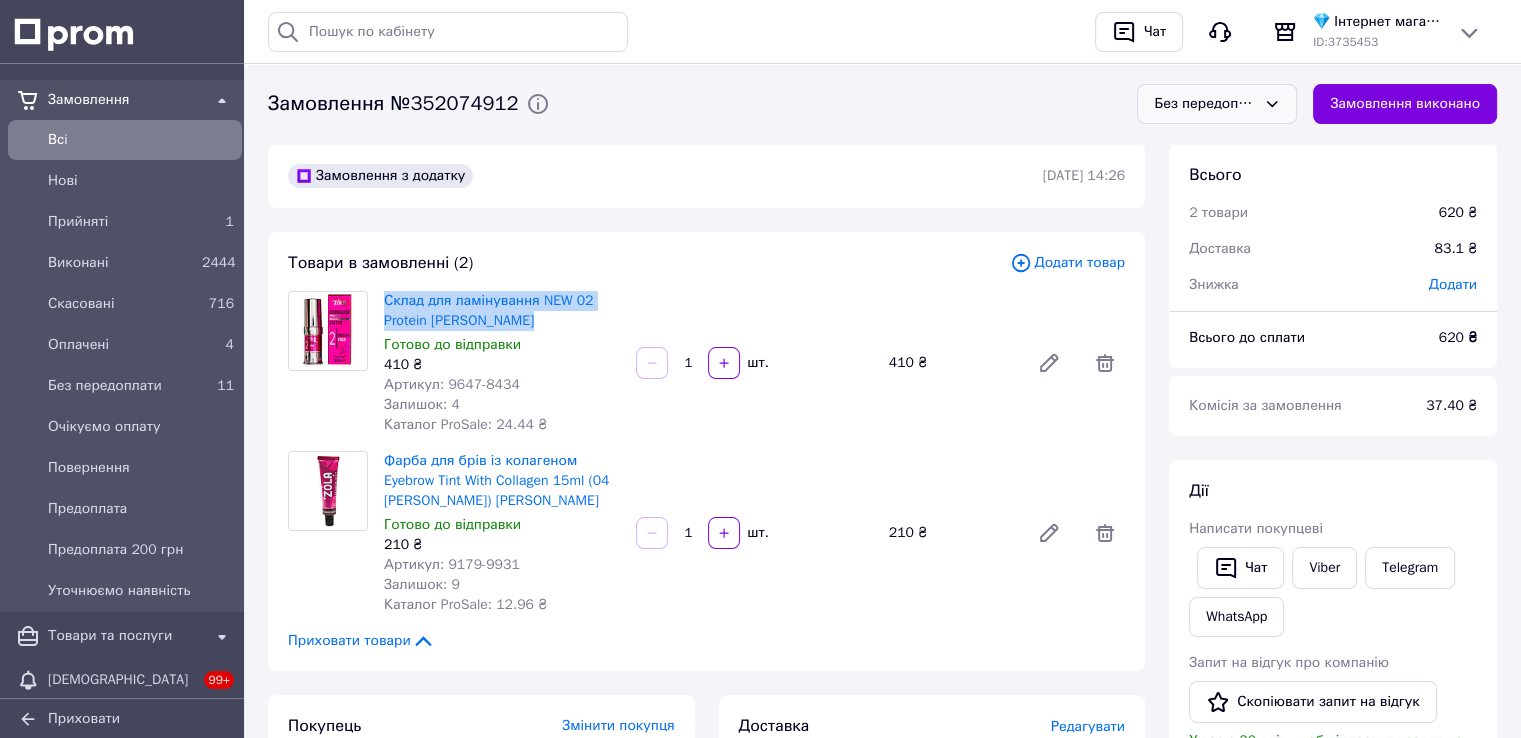click on "Склад для ламінування NEW 02 Protein [PERSON_NAME]" at bounding box center (502, 311) 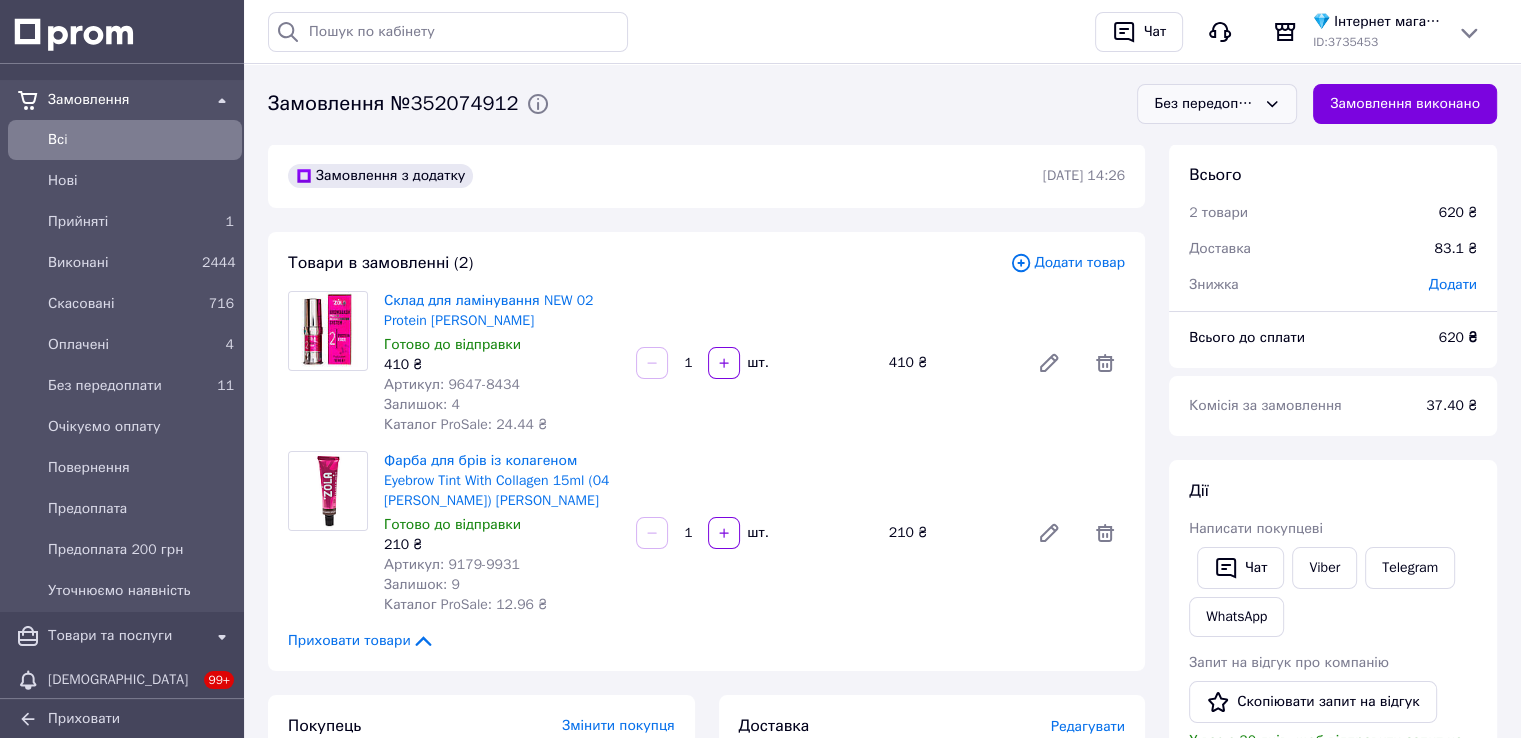 click on "Фарба для брів із колагеном Eyebrow Tint With Collagen 15ml (04 [PERSON_NAME]) [PERSON_NAME]" at bounding box center (502, 481) 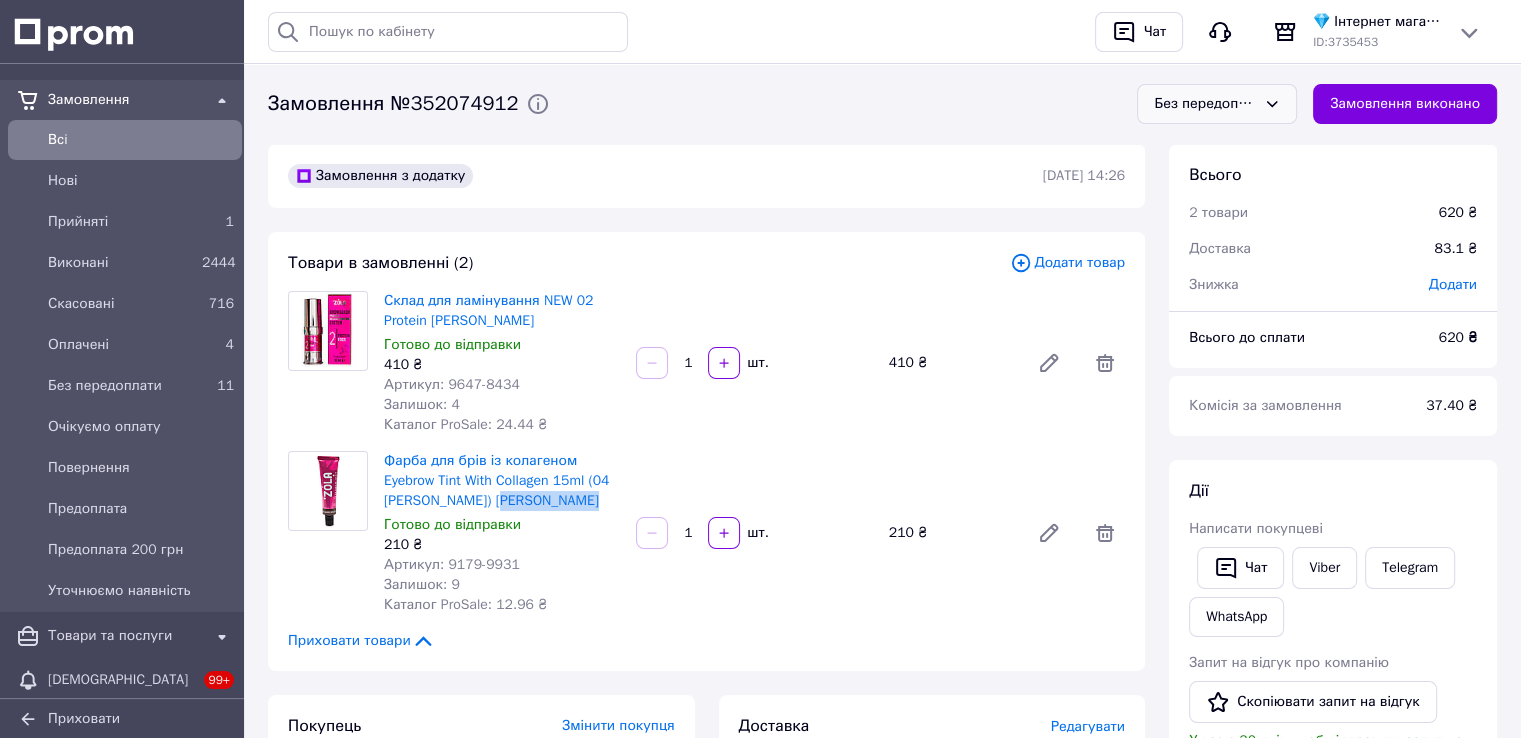 click on "Фарба для брів із колагеном Eyebrow Tint With Collagen 15ml (04 [PERSON_NAME]) [PERSON_NAME]" at bounding box center (502, 481) 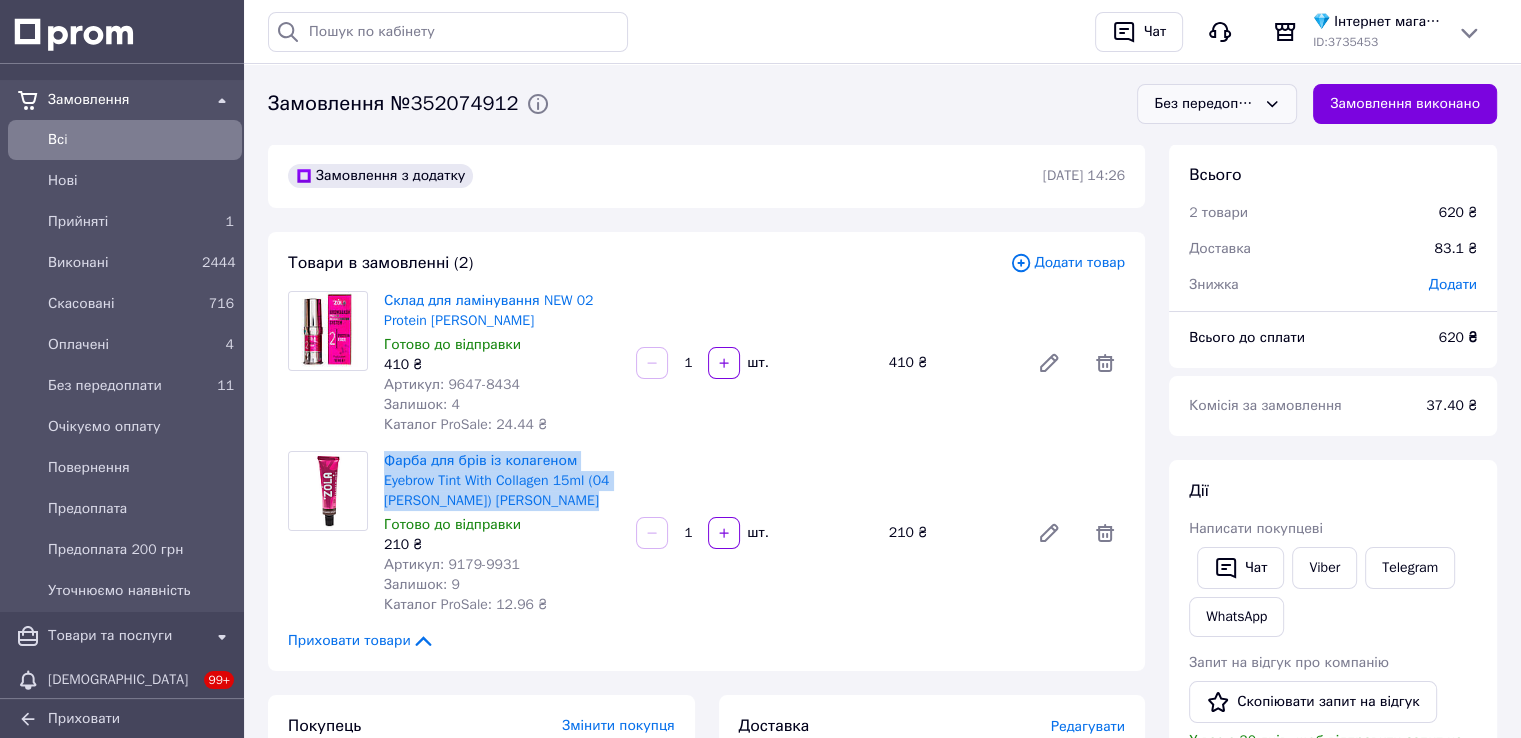 click on "Фарба для брів із колагеном Eyebrow Tint With Collagen 15ml (04 [PERSON_NAME]) [PERSON_NAME]" at bounding box center (502, 481) 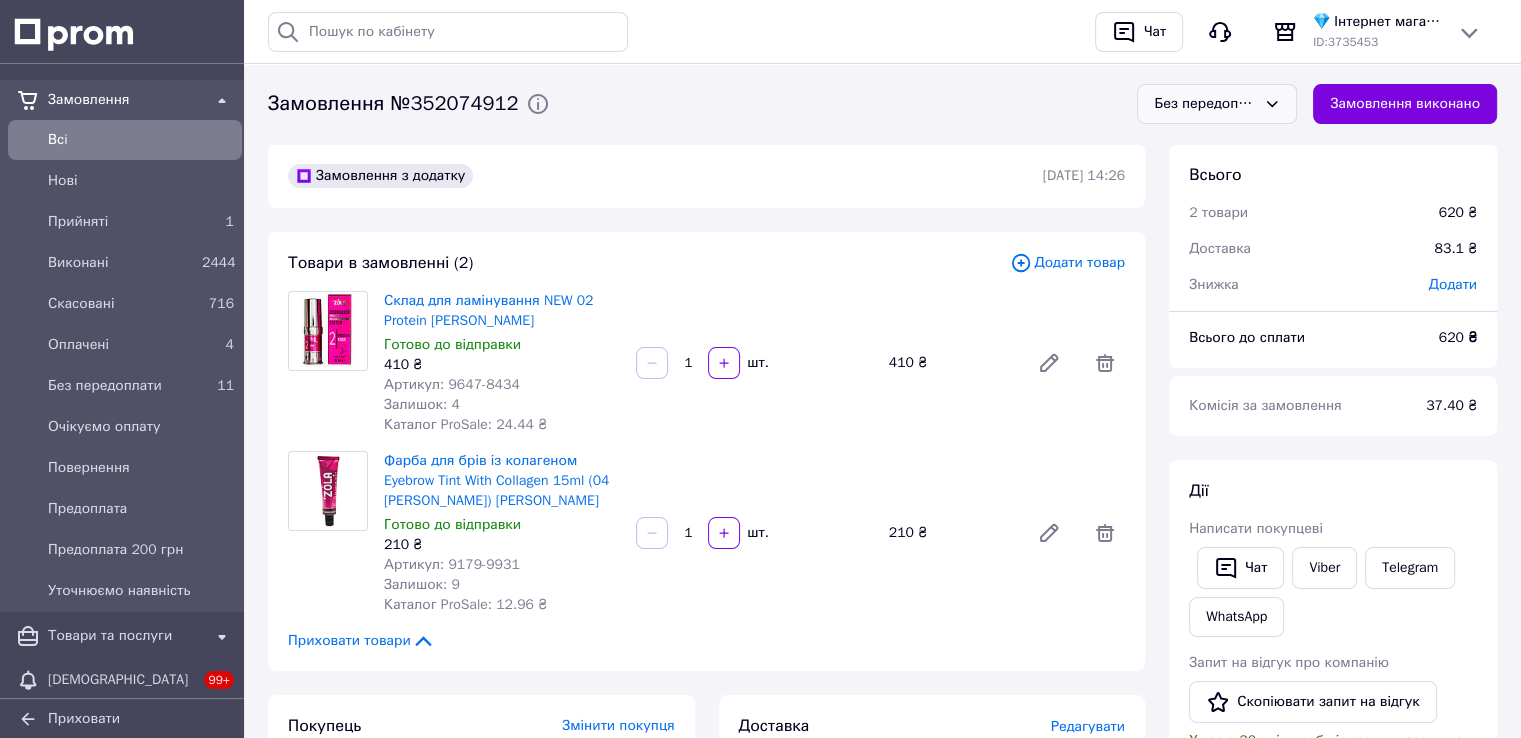 click on "Товари в замовленні (2)" at bounding box center [649, 263] 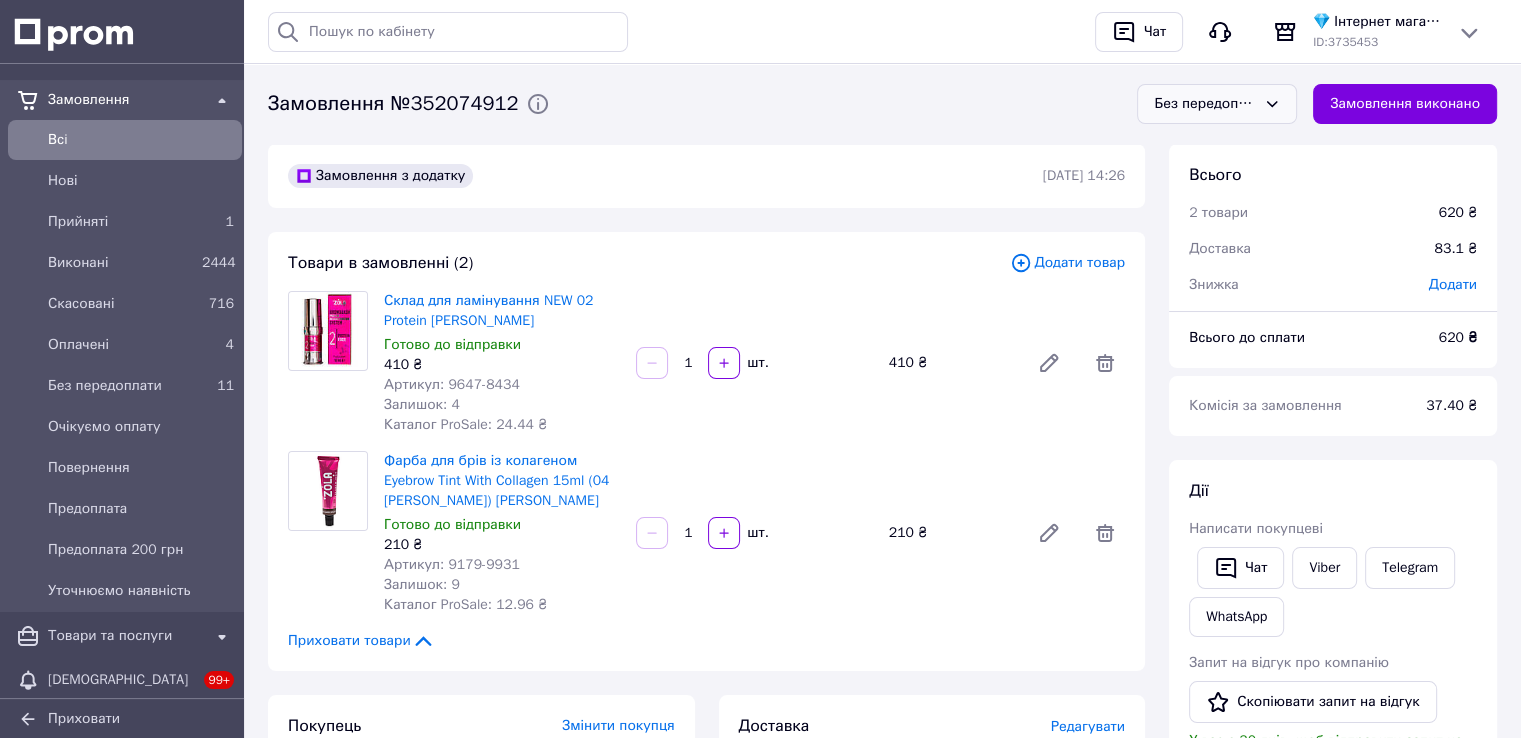 click on "Фарба для брів із колагеном Eyebrow Tint With Collagen 15ml (04 [PERSON_NAME]) [PERSON_NAME]" at bounding box center [502, 481] 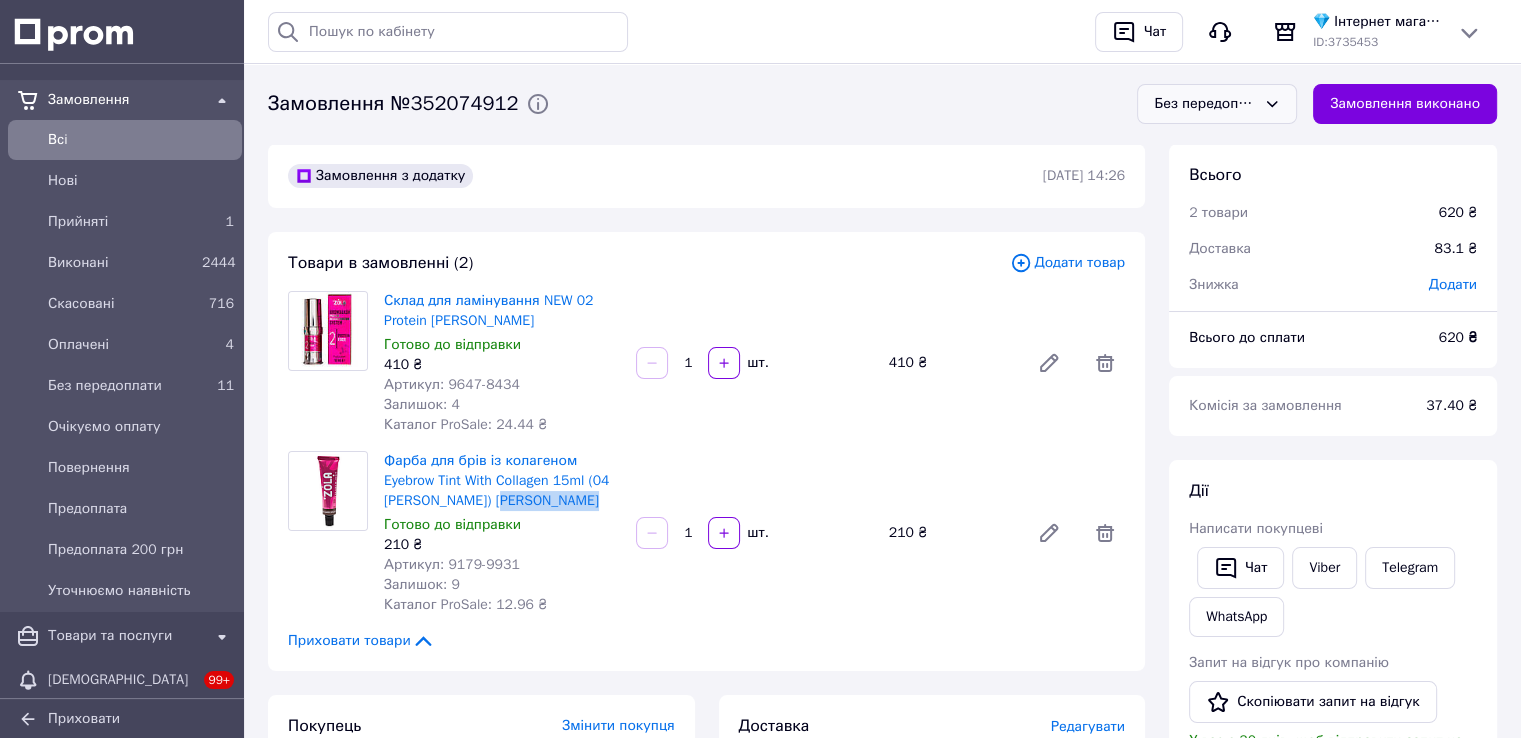 click on "Фарба для брів із колагеном Eyebrow Tint With Collagen 15ml (04 [PERSON_NAME]) [PERSON_NAME]" at bounding box center (502, 481) 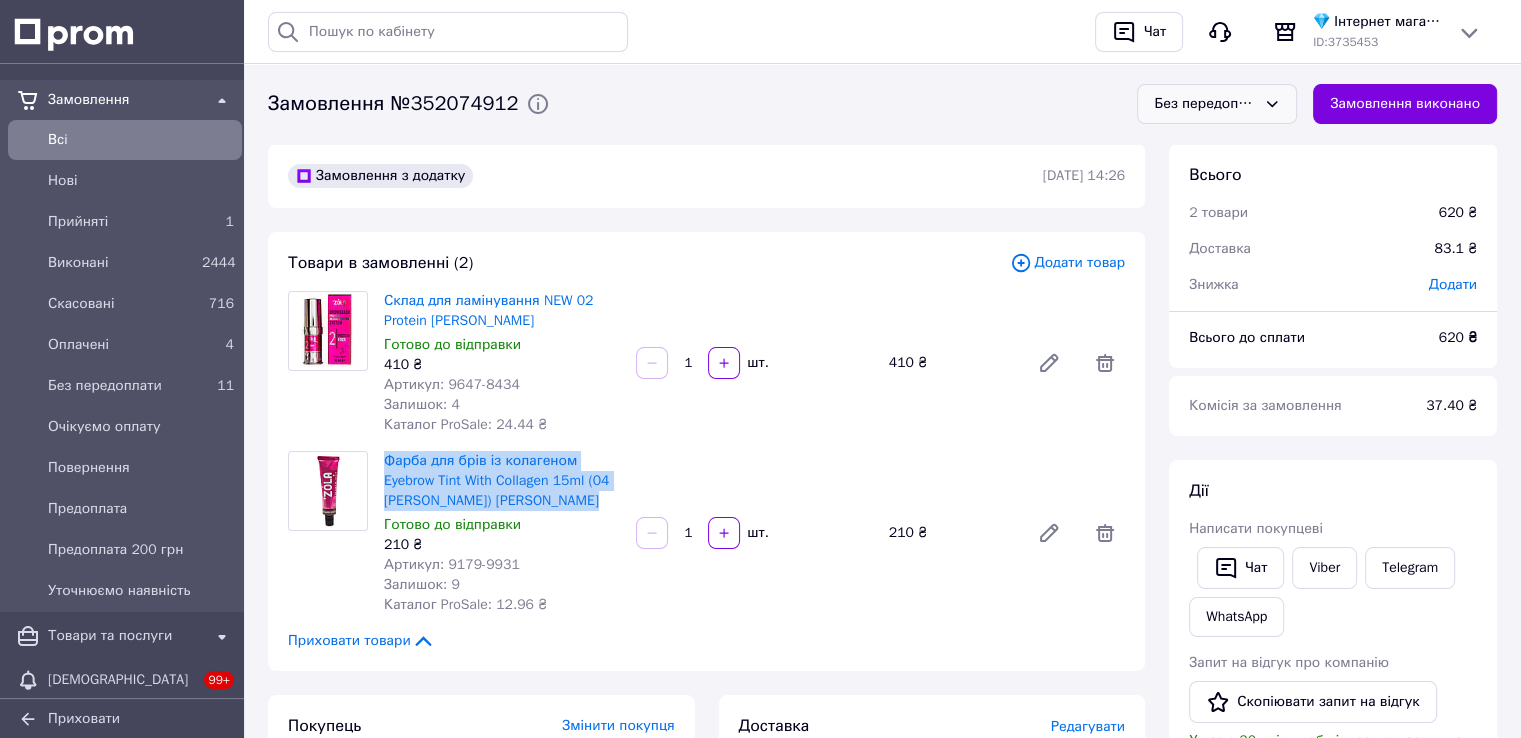 click on "Фарба для брів із колагеном Eyebrow Tint With Collagen 15ml (04 [PERSON_NAME]) [PERSON_NAME]" at bounding box center [502, 481] 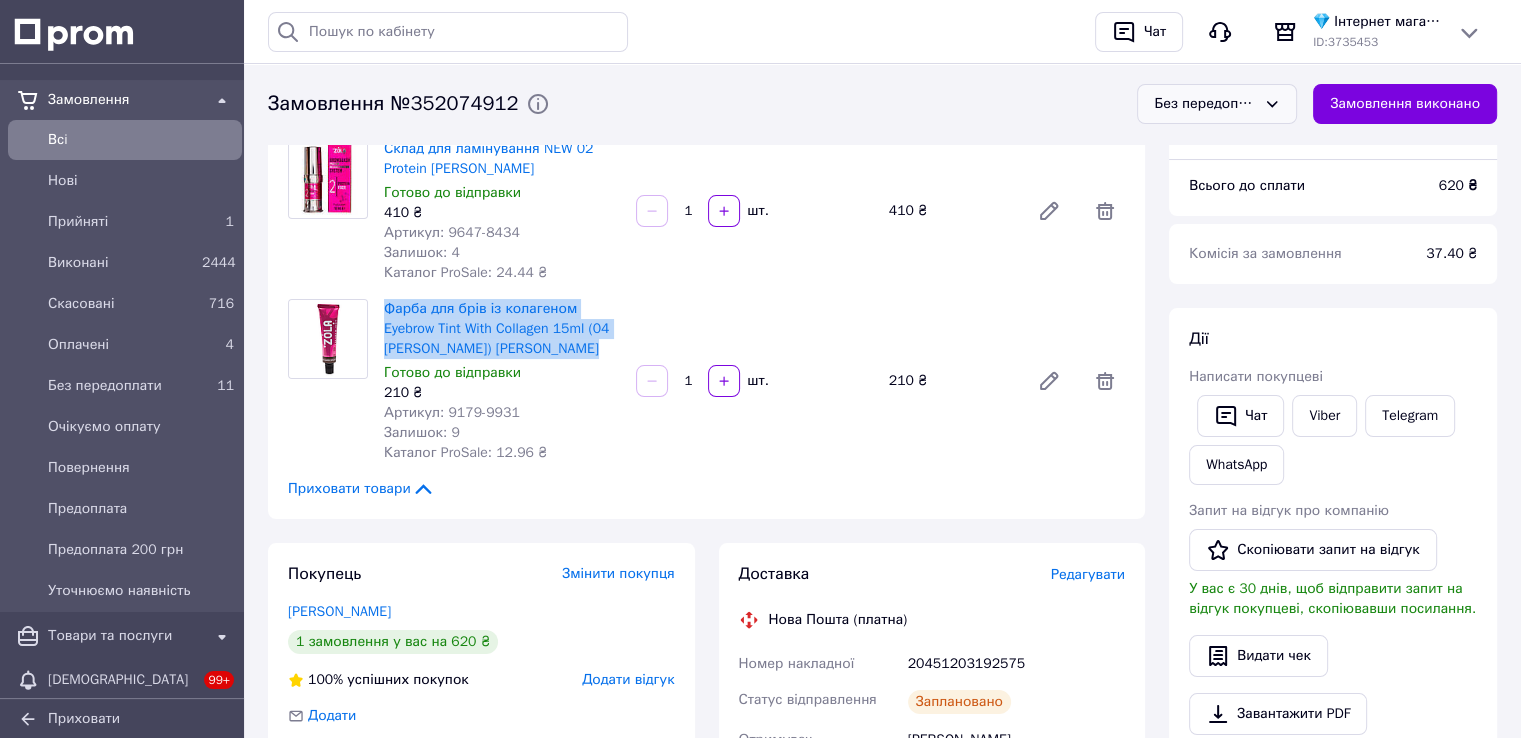 scroll, scrollTop: 300, scrollLeft: 0, axis: vertical 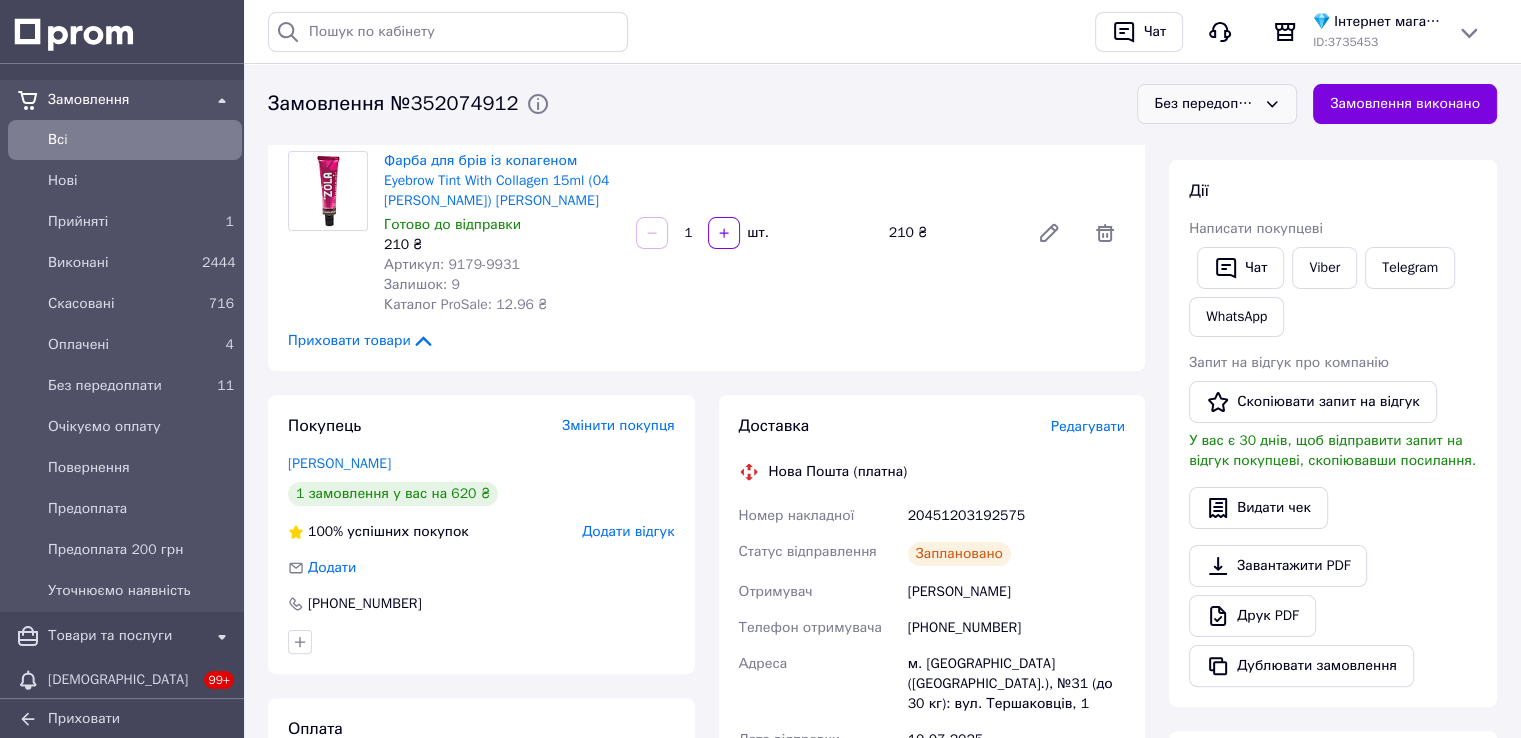 click on "20451203192575" at bounding box center [1016, 516] 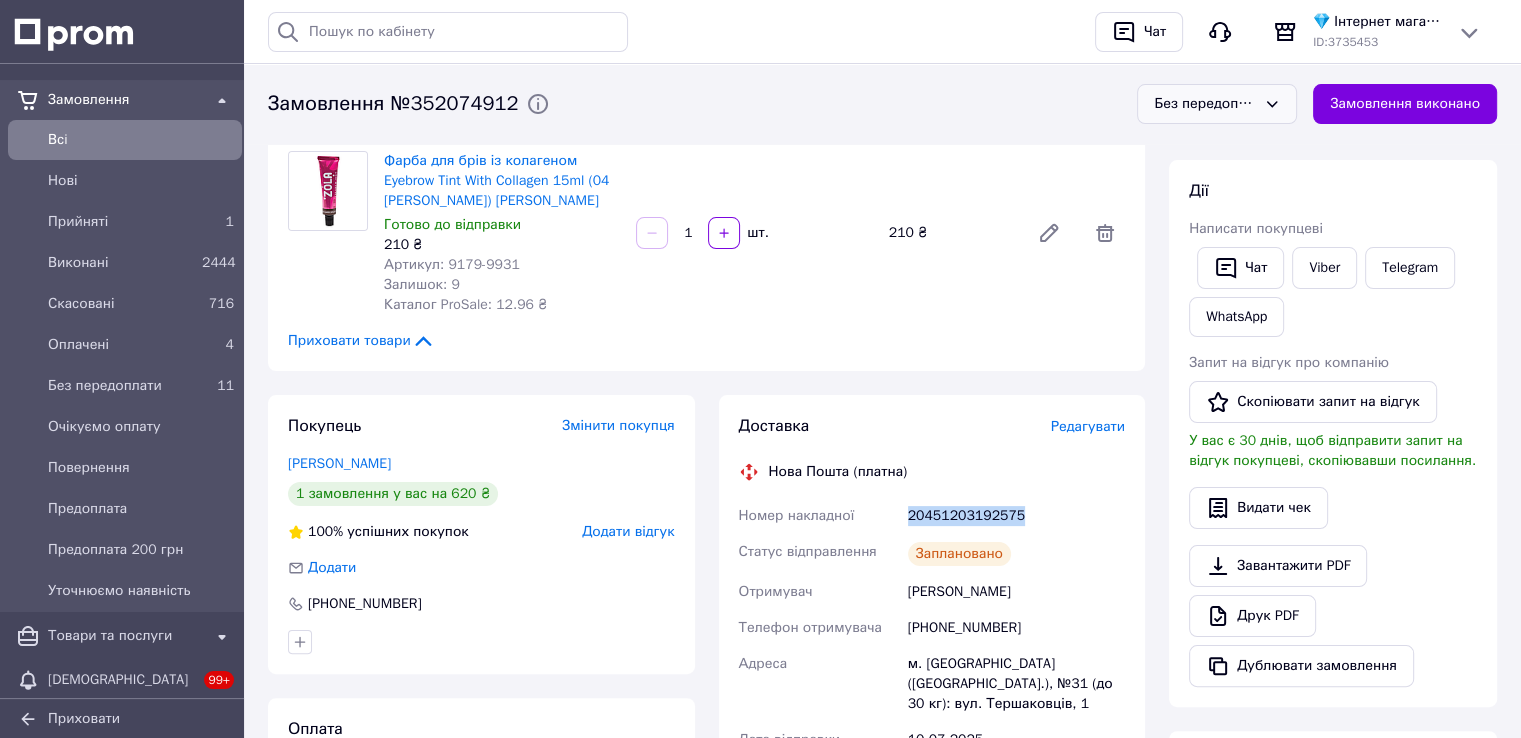 click on "20451203192575" at bounding box center [1016, 516] 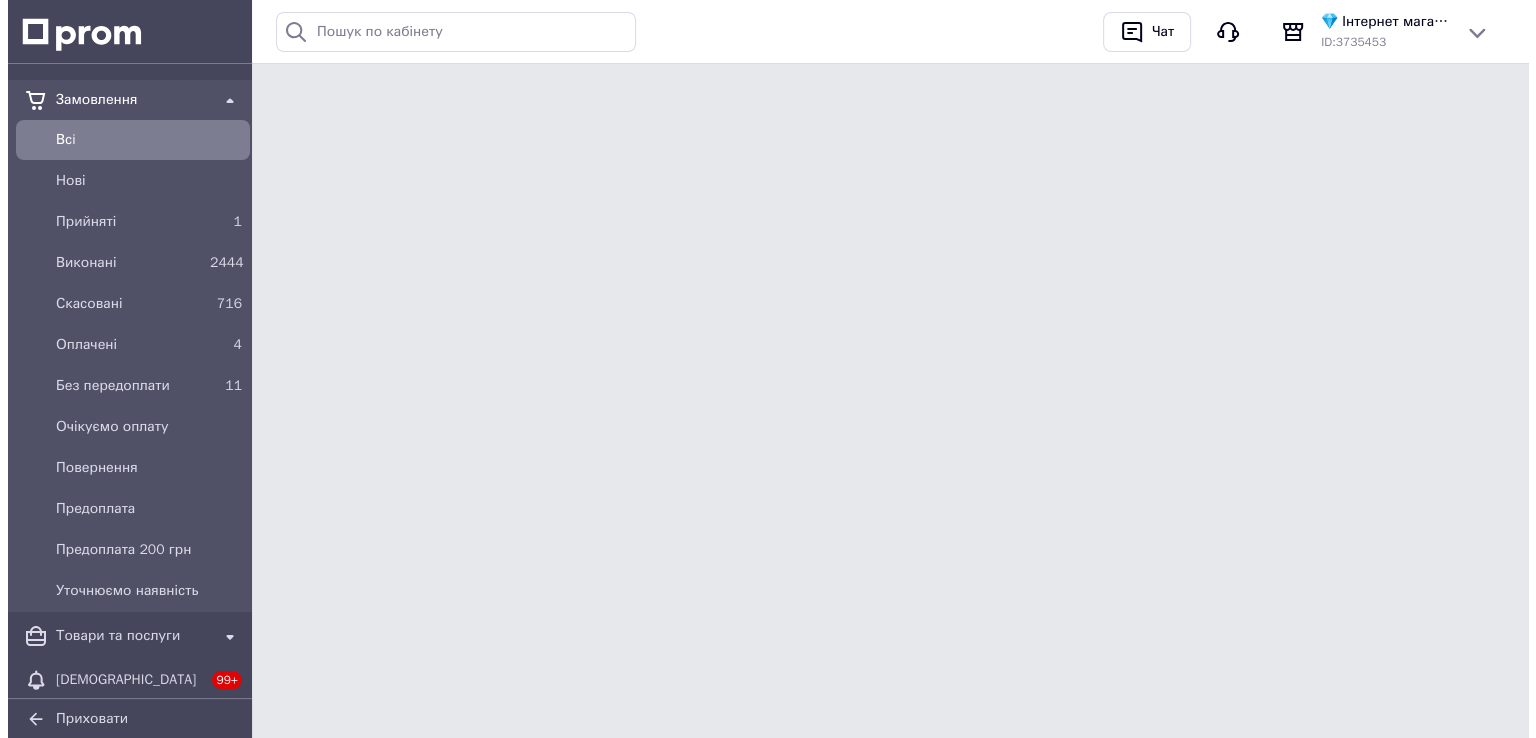 scroll, scrollTop: 0, scrollLeft: 0, axis: both 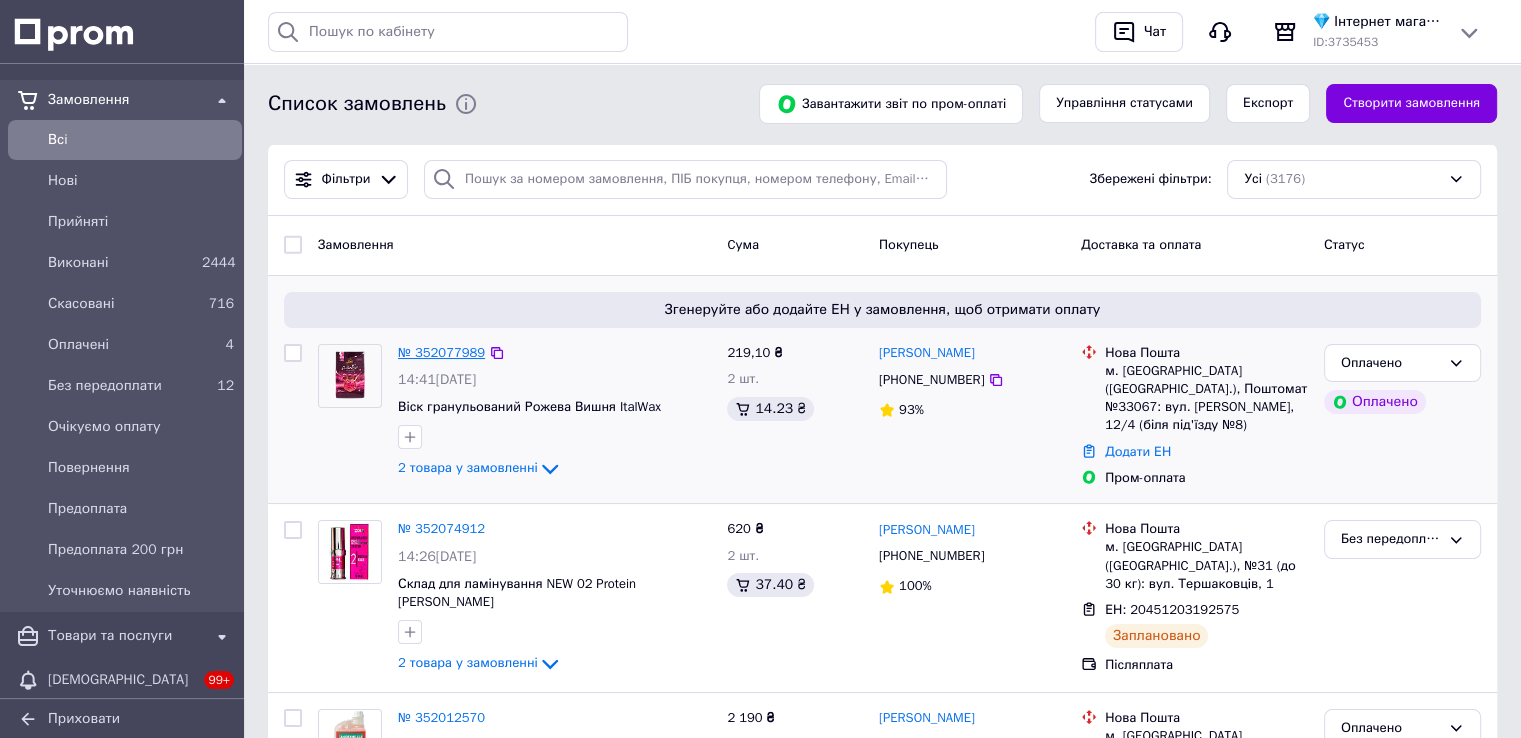 click on "№ 352077989" at bounding box center (441, 352) 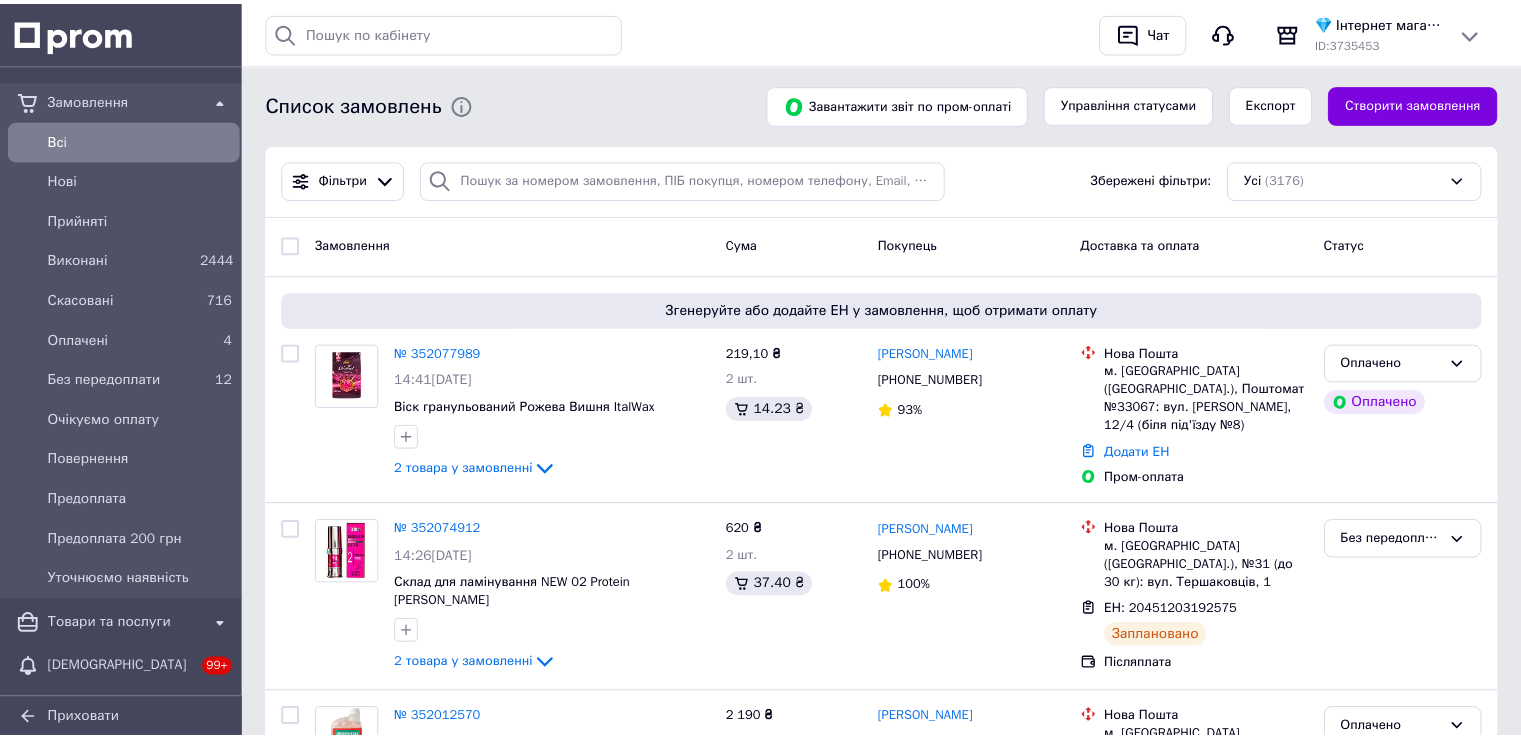scroll, scrollTop: 0, scrollLeft: 0, axis: both 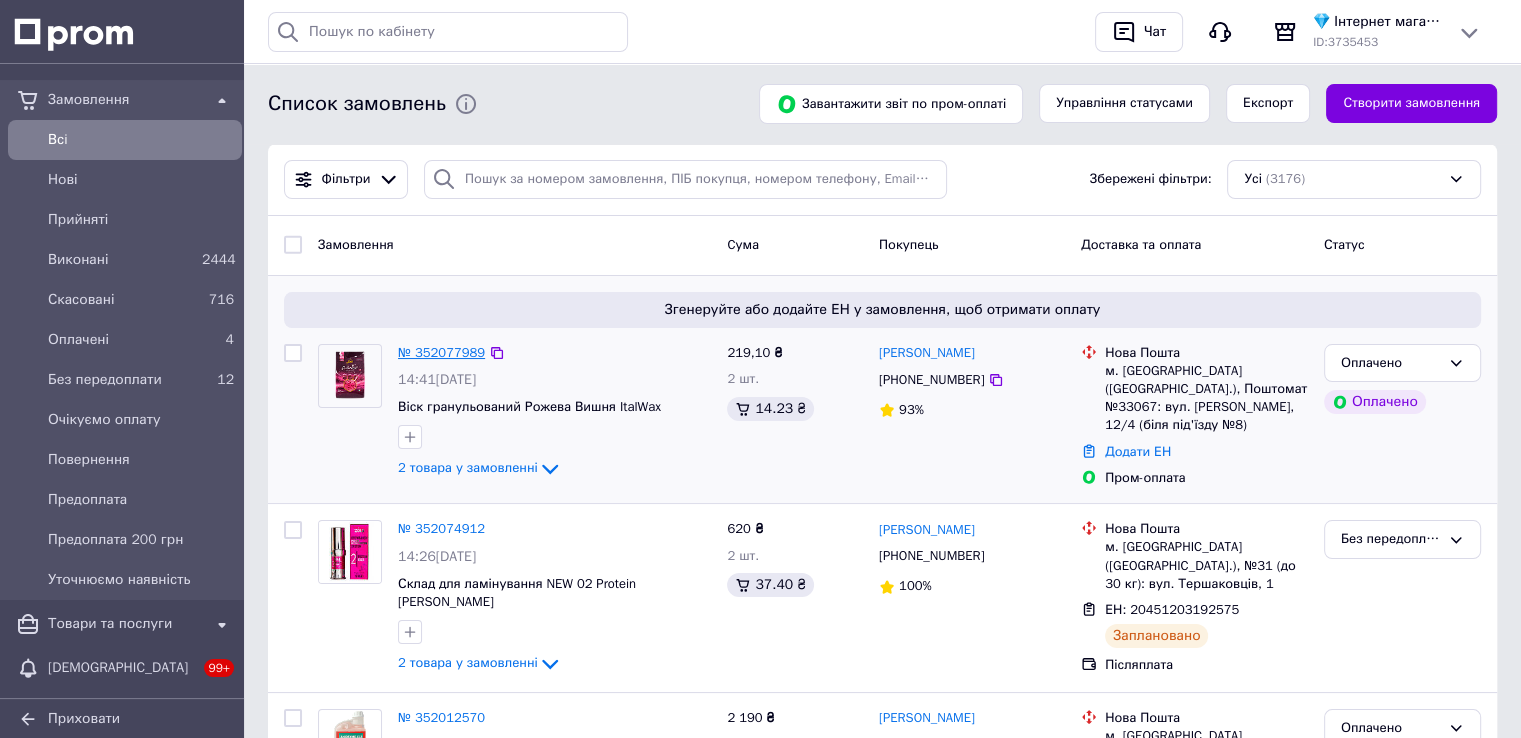 click on "№ 352077989" at bounding box center (441, 352) 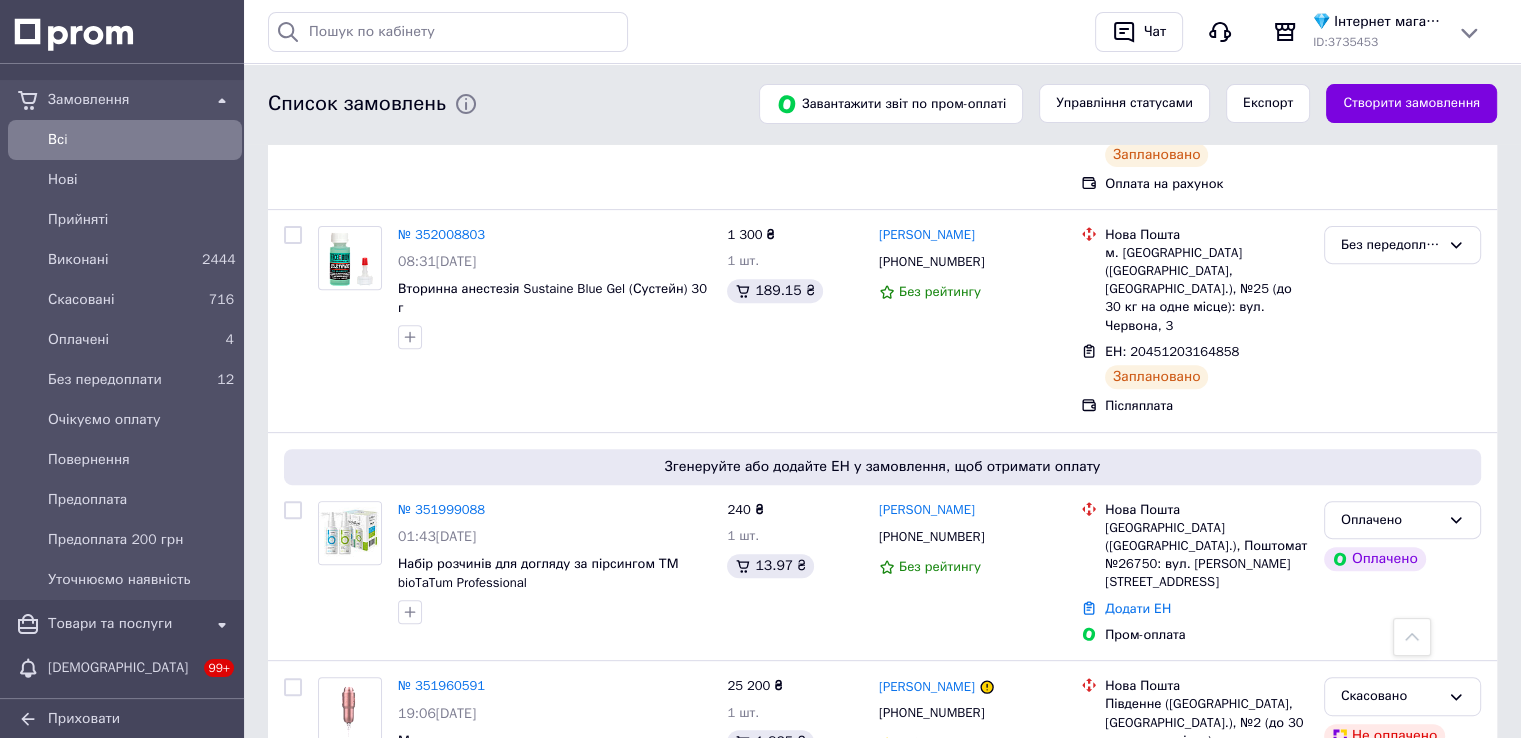 scroll, scrollTop: 700, scrollLeft: 0, axis: vertical 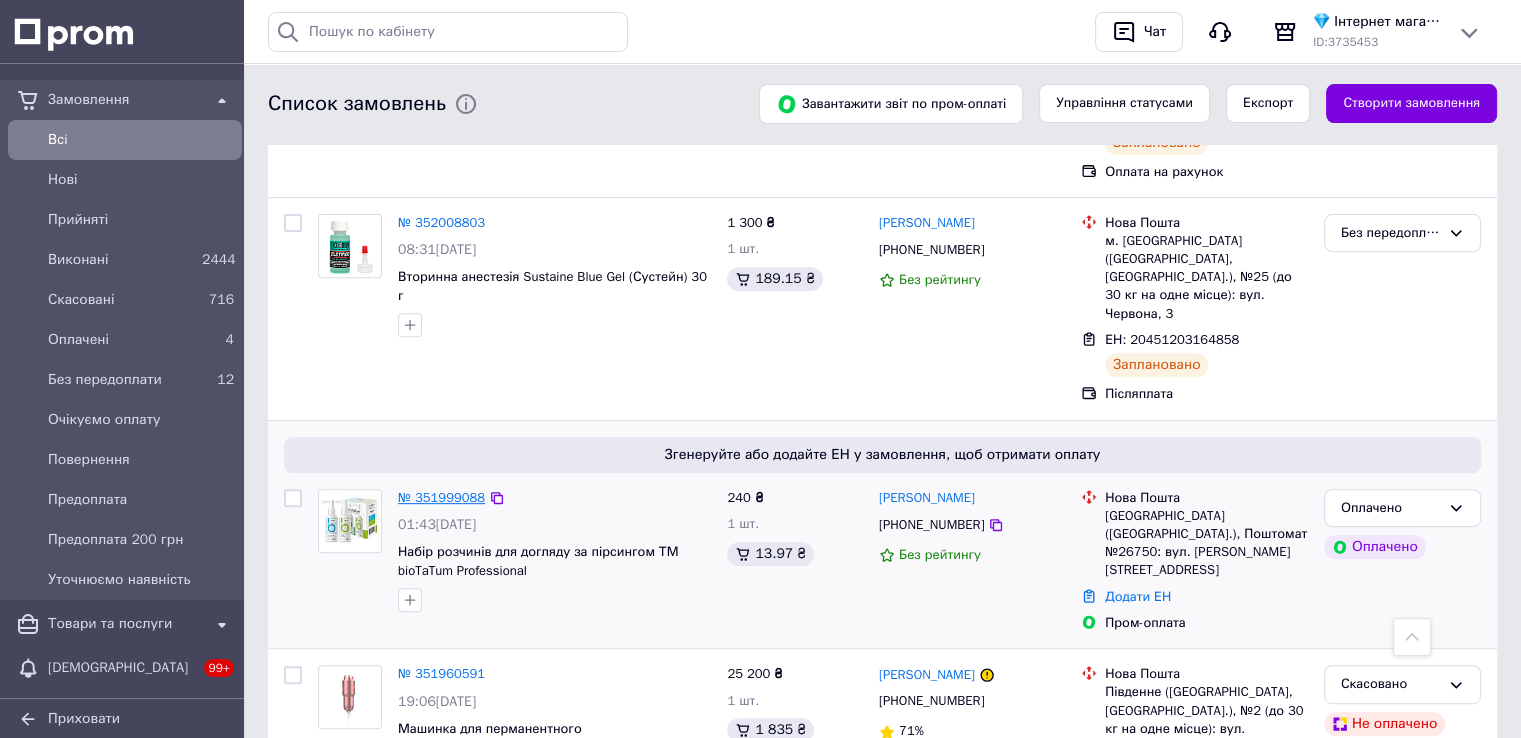 click on "№ 351999088" at bounding box center (441, 497) 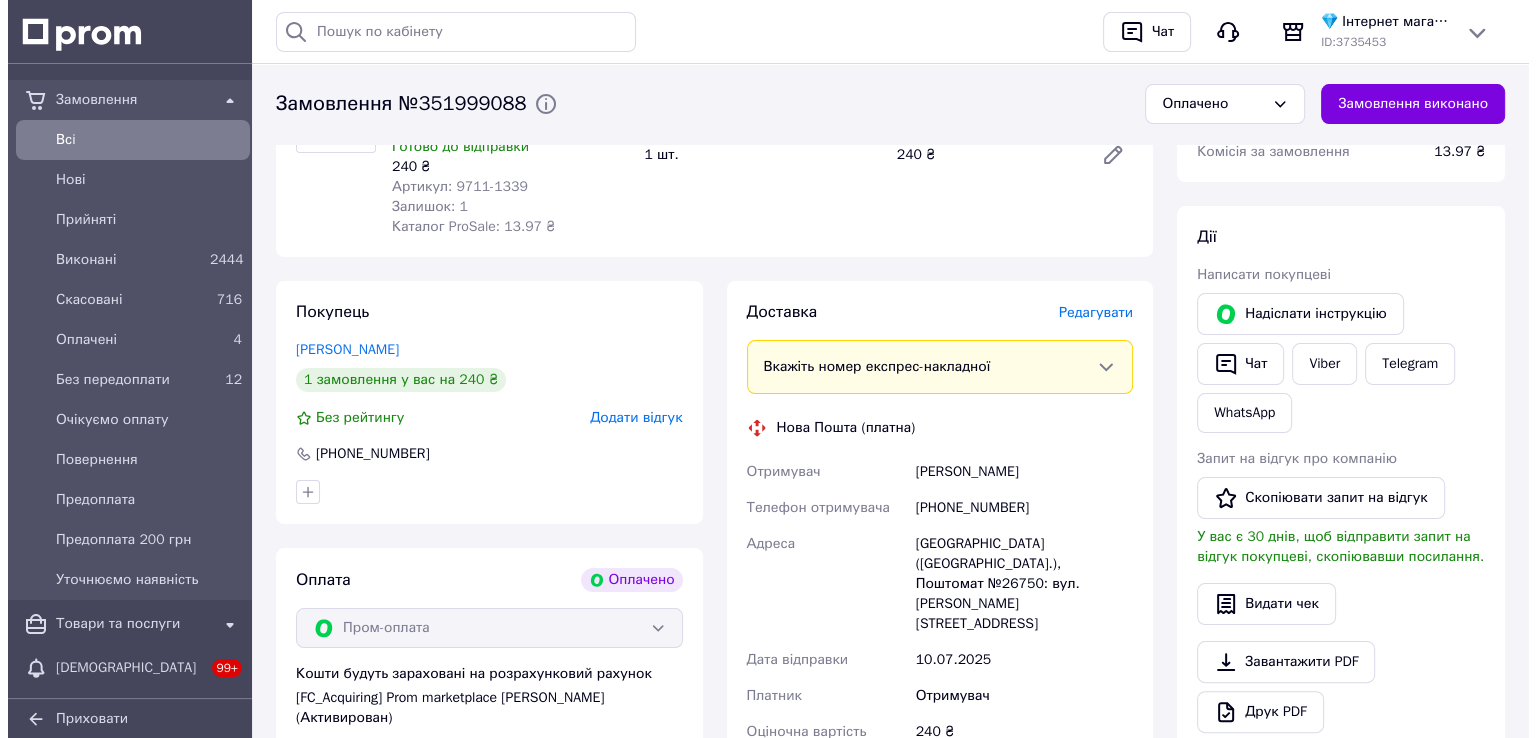 scroll, scrollTop: 100, scrollLeft: 0, axis: vertical 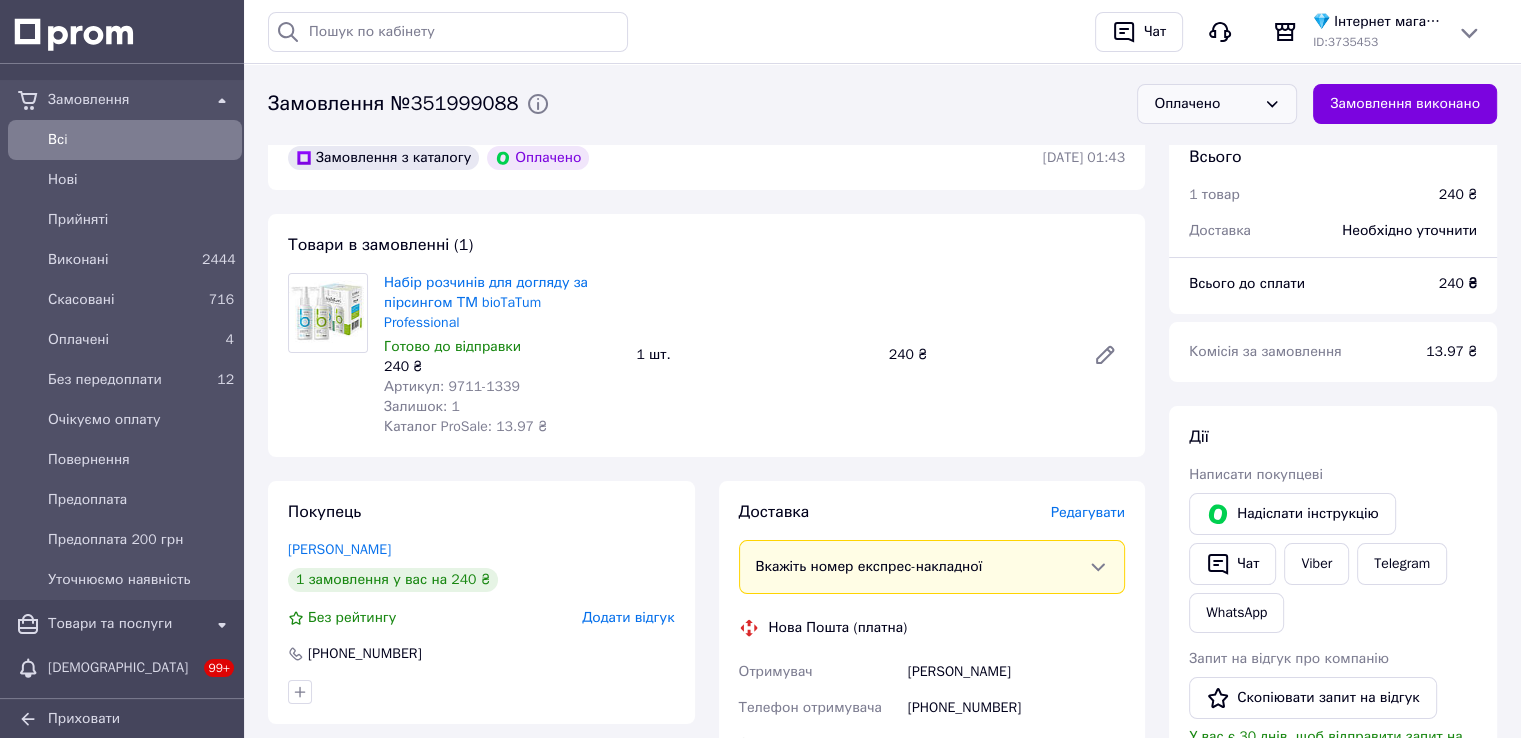 click 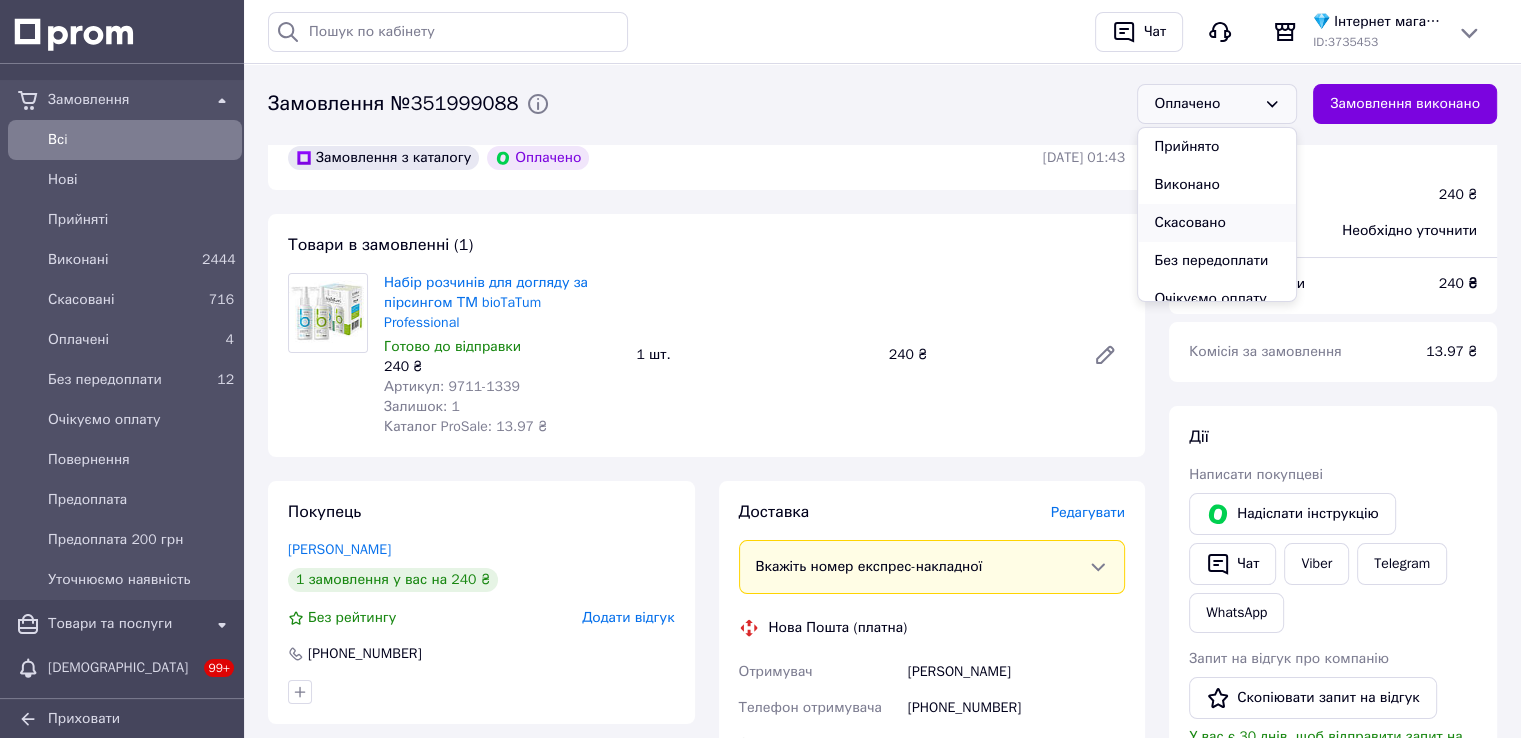 click on "Скасовано" at bounding box center [1217, 223] 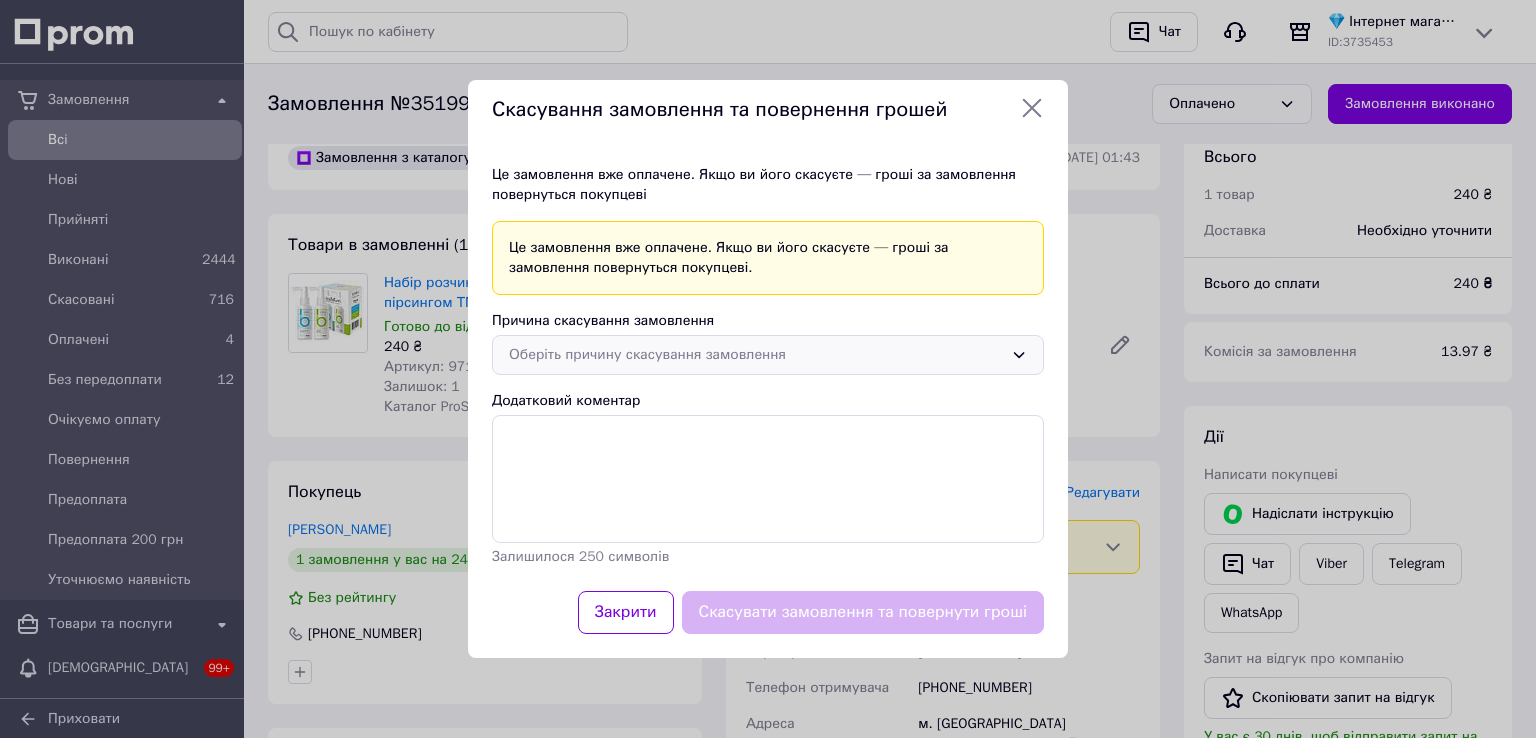 click 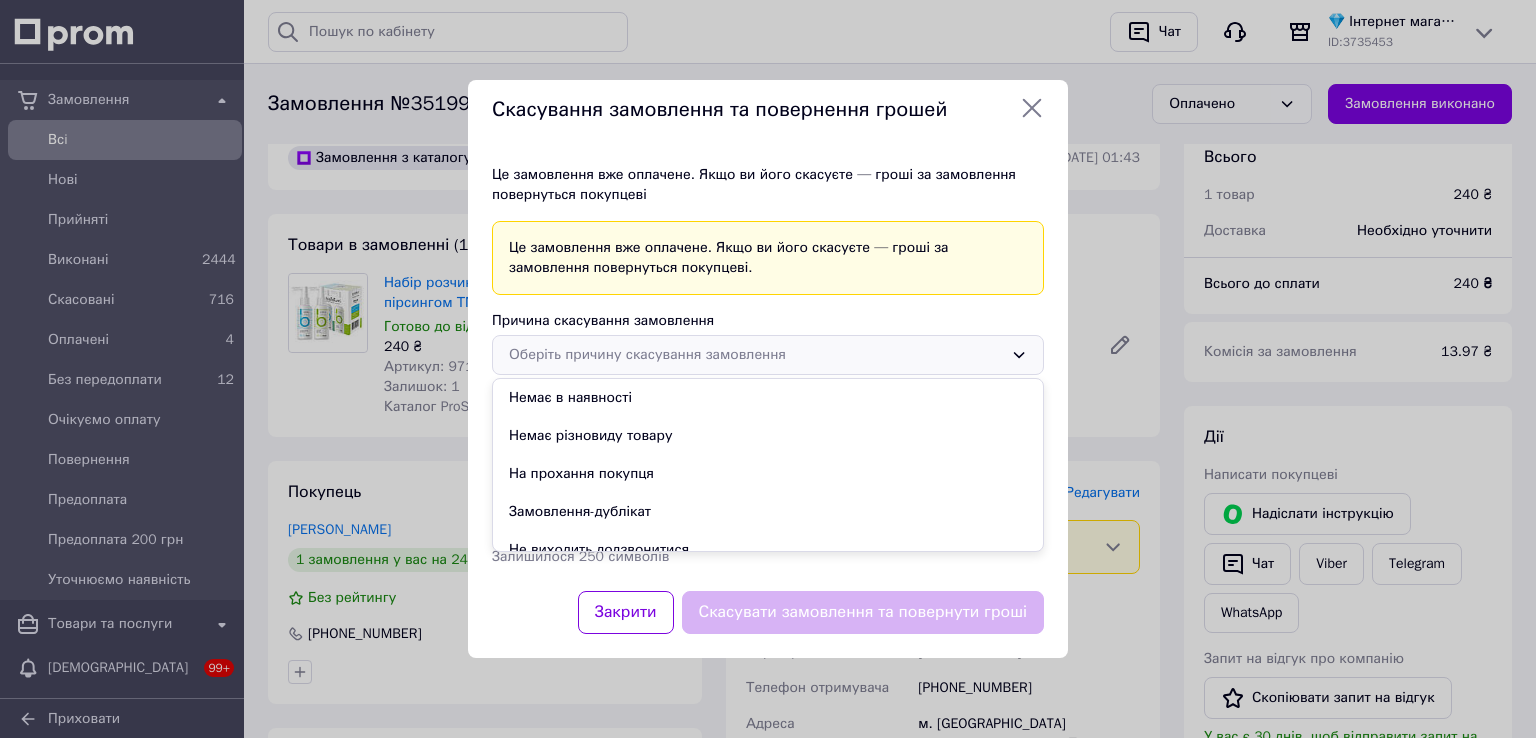 click 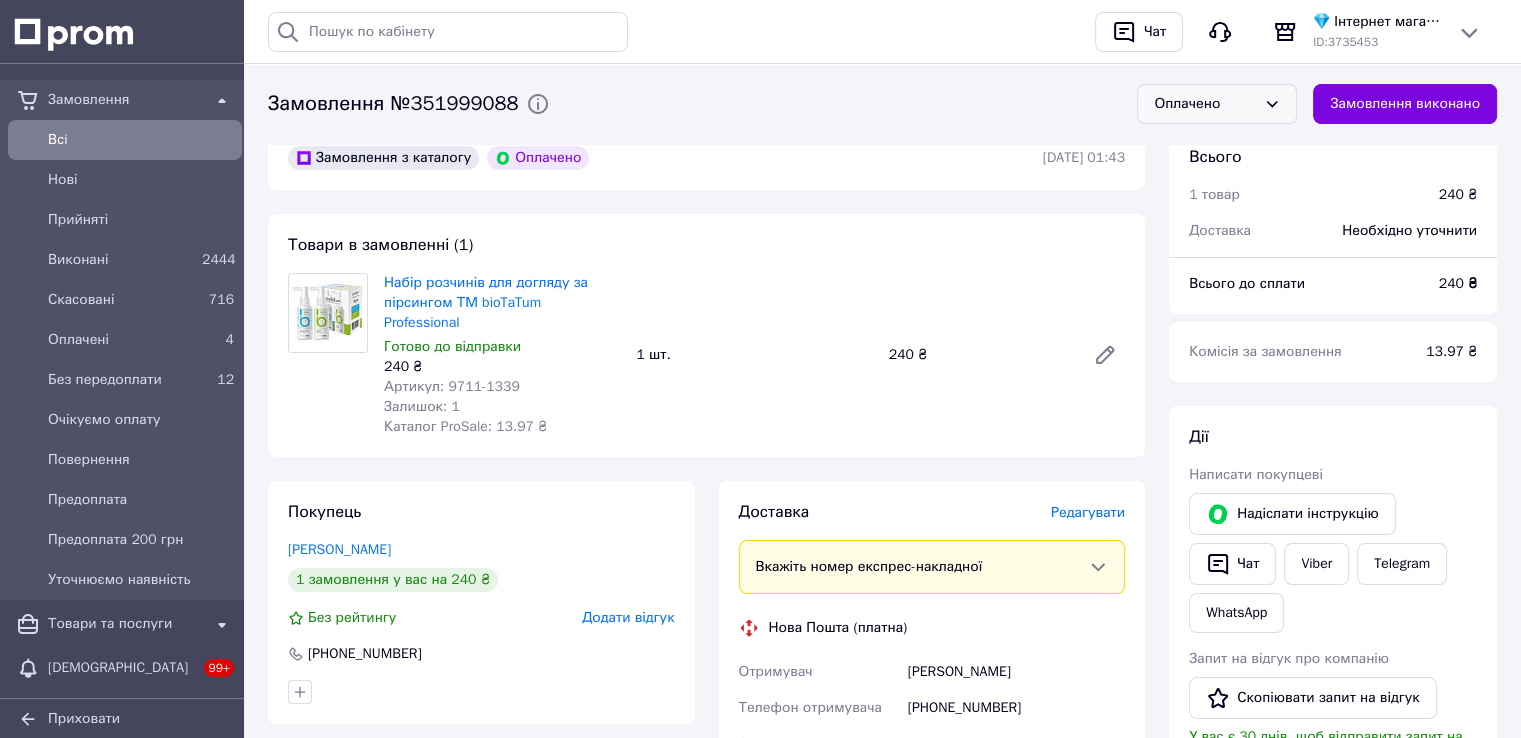click 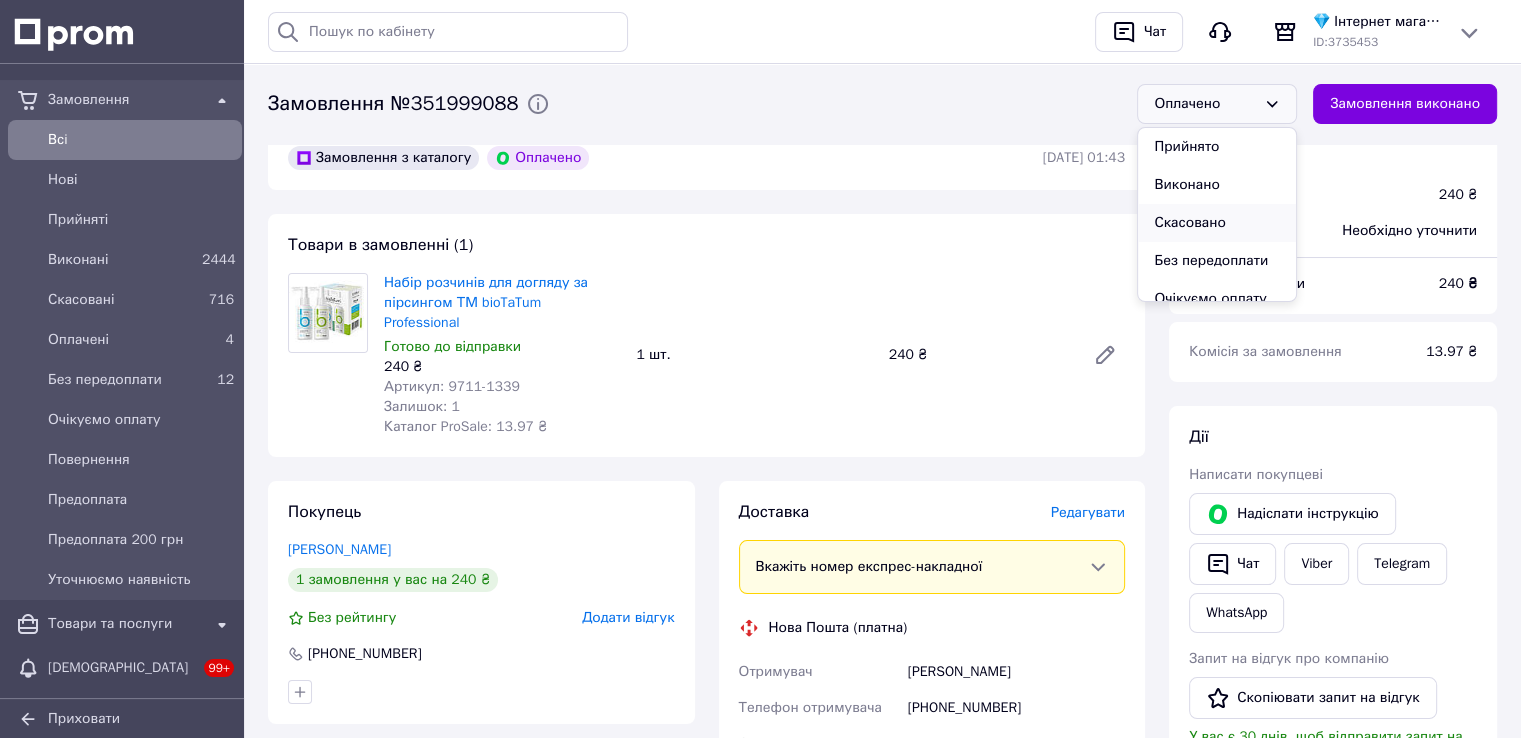 click on "Скасовано" at bounding box center (1217, 223) 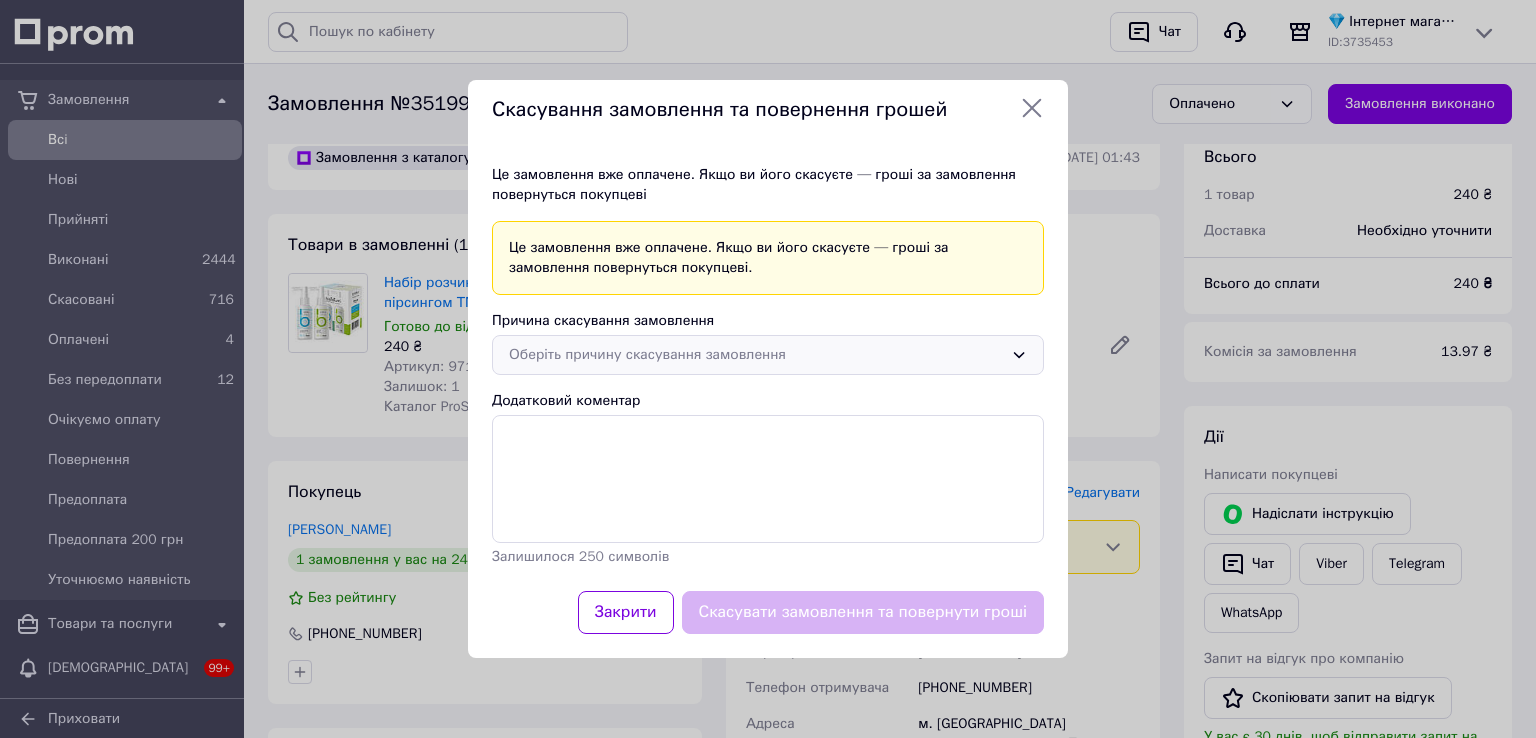 click 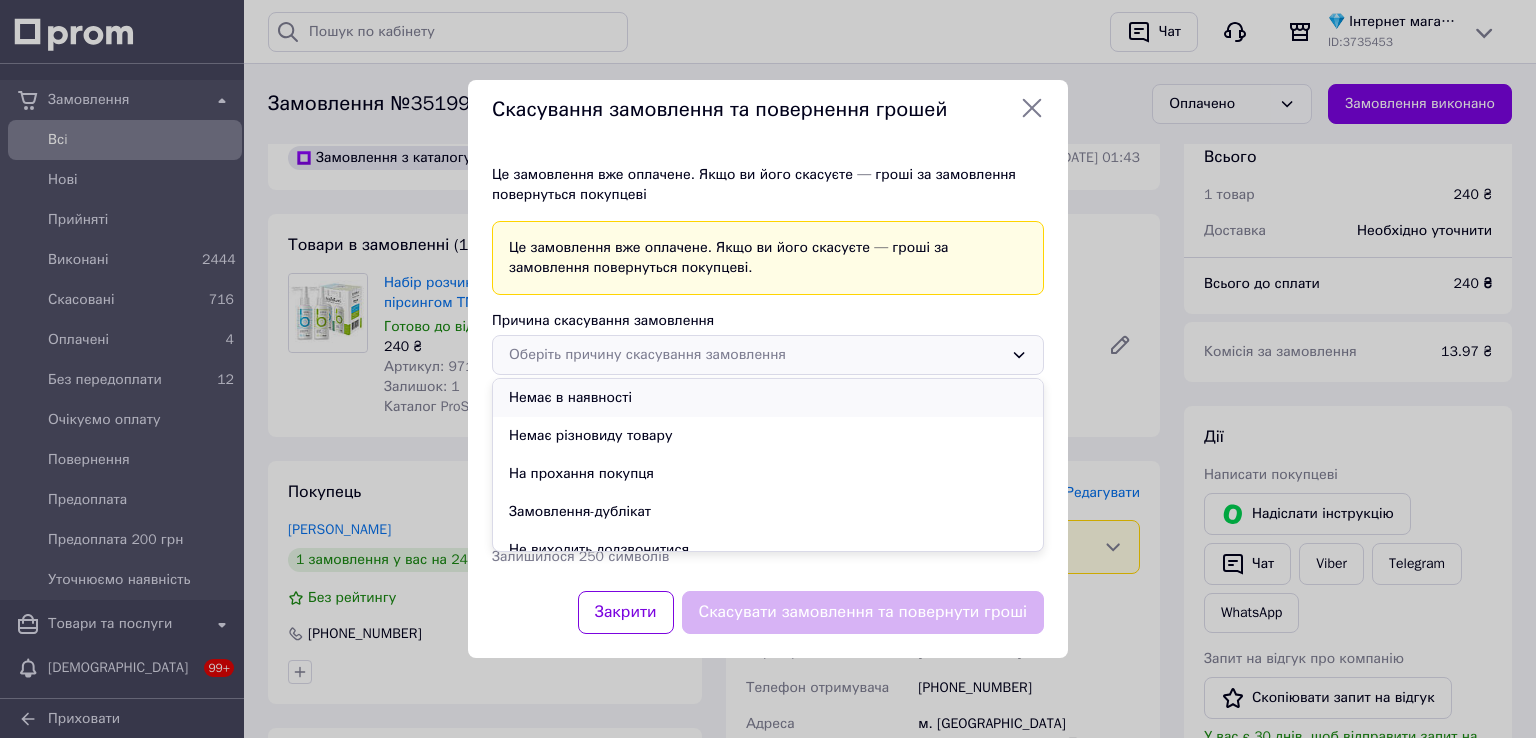 click on "Немає в наявності" at bounding box center [768, 398] 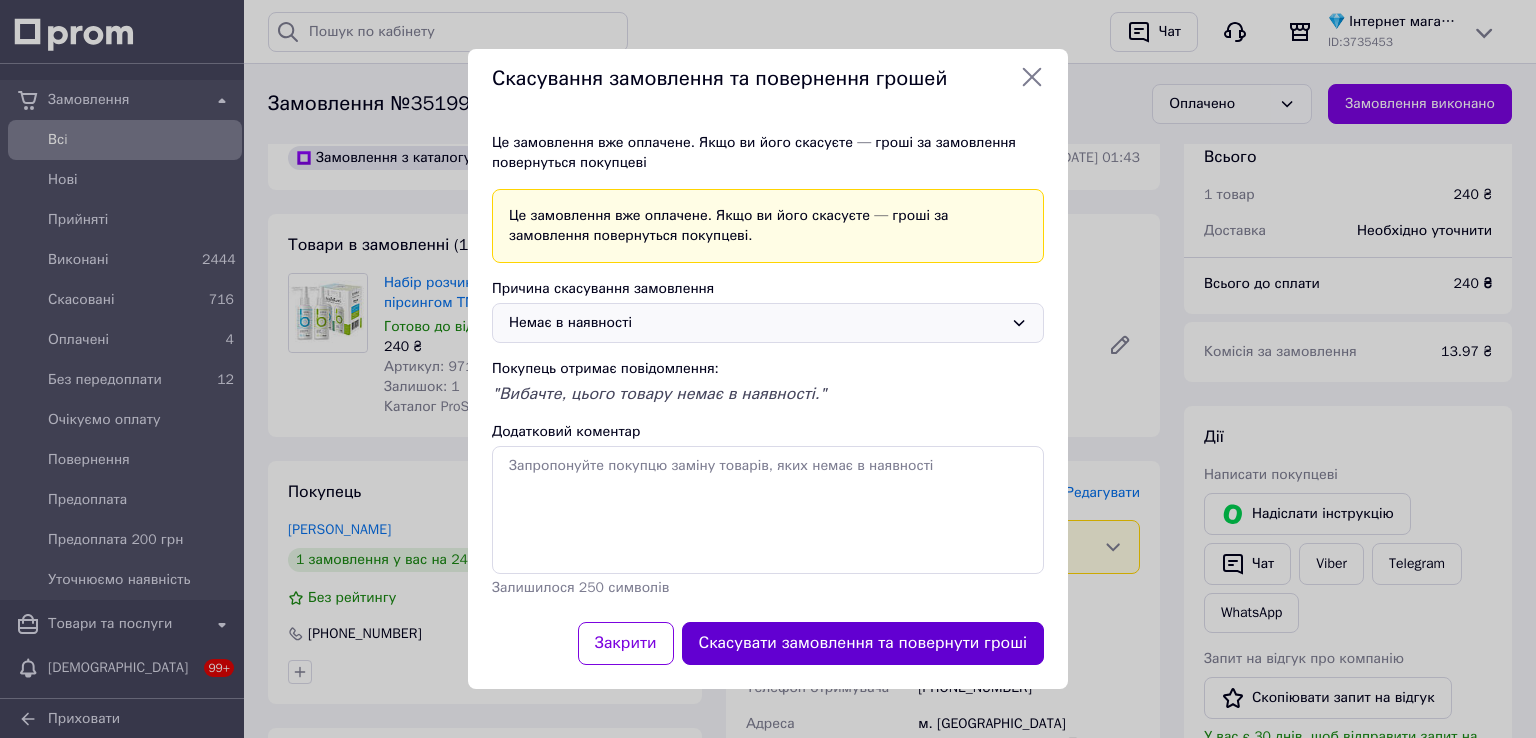 click on "Скасувати замовлення та повернути гроші" at bounding box center (863, 643) 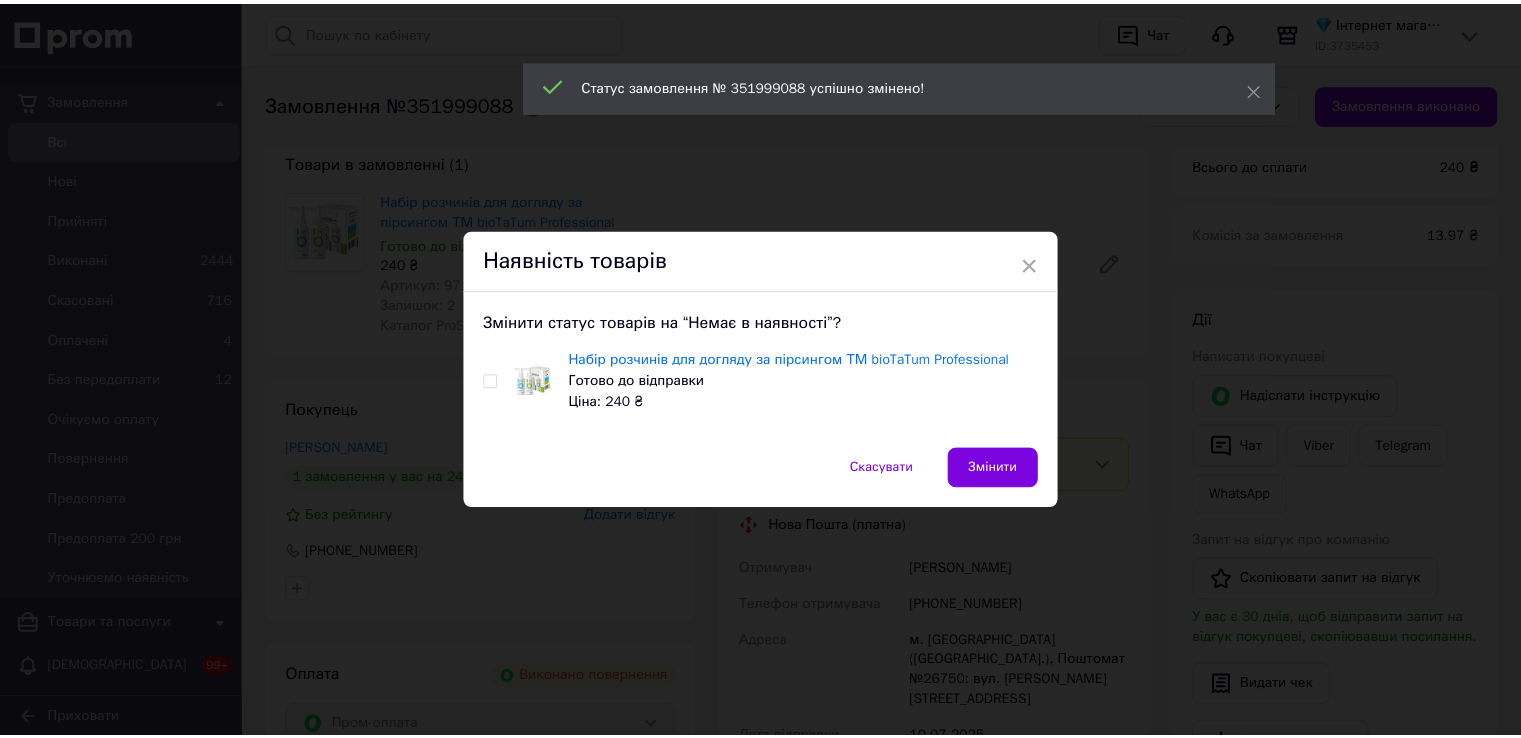 scroll, scrollTop: 16, scrollLeft: 0, axis: vertical 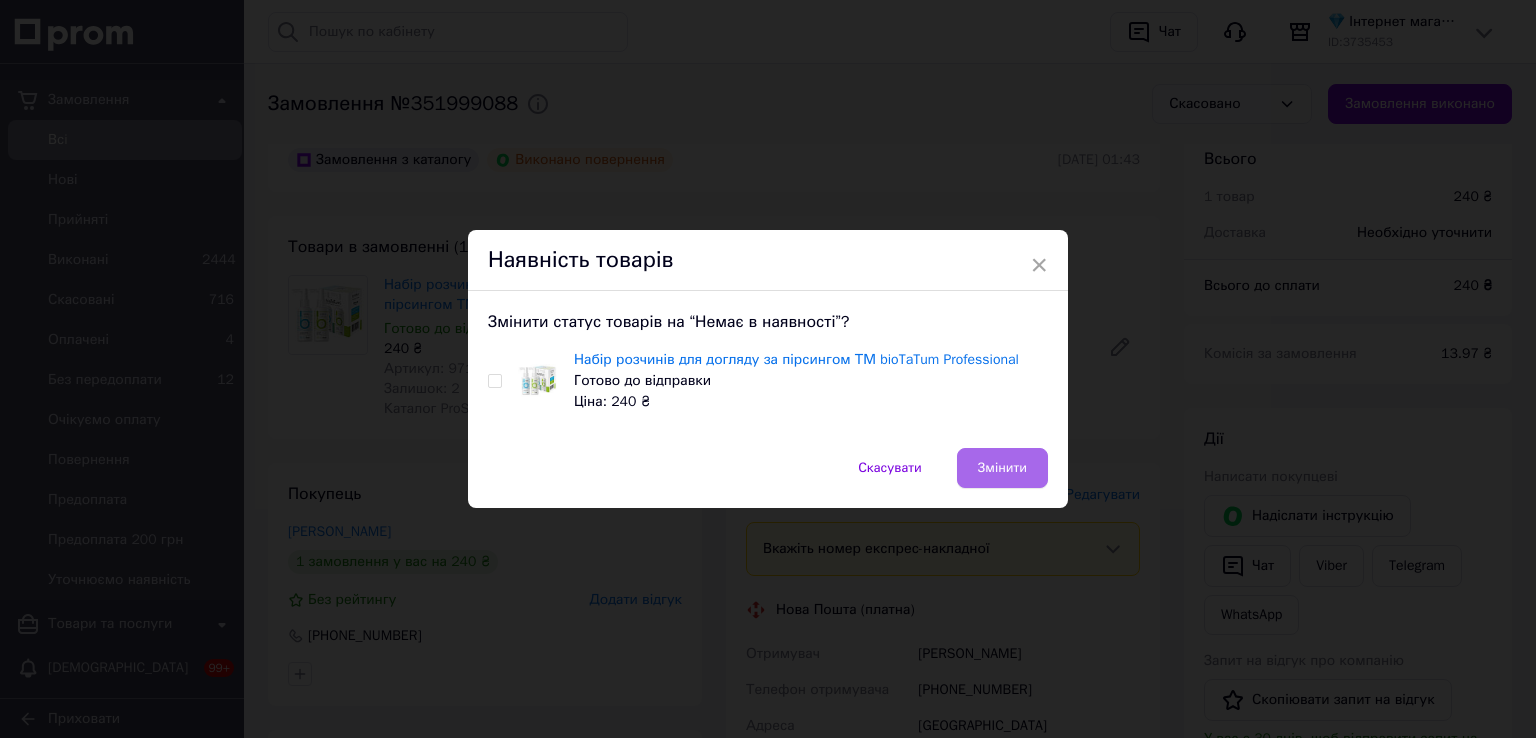 click on "Змінити" at bounding box center (1002, 468) 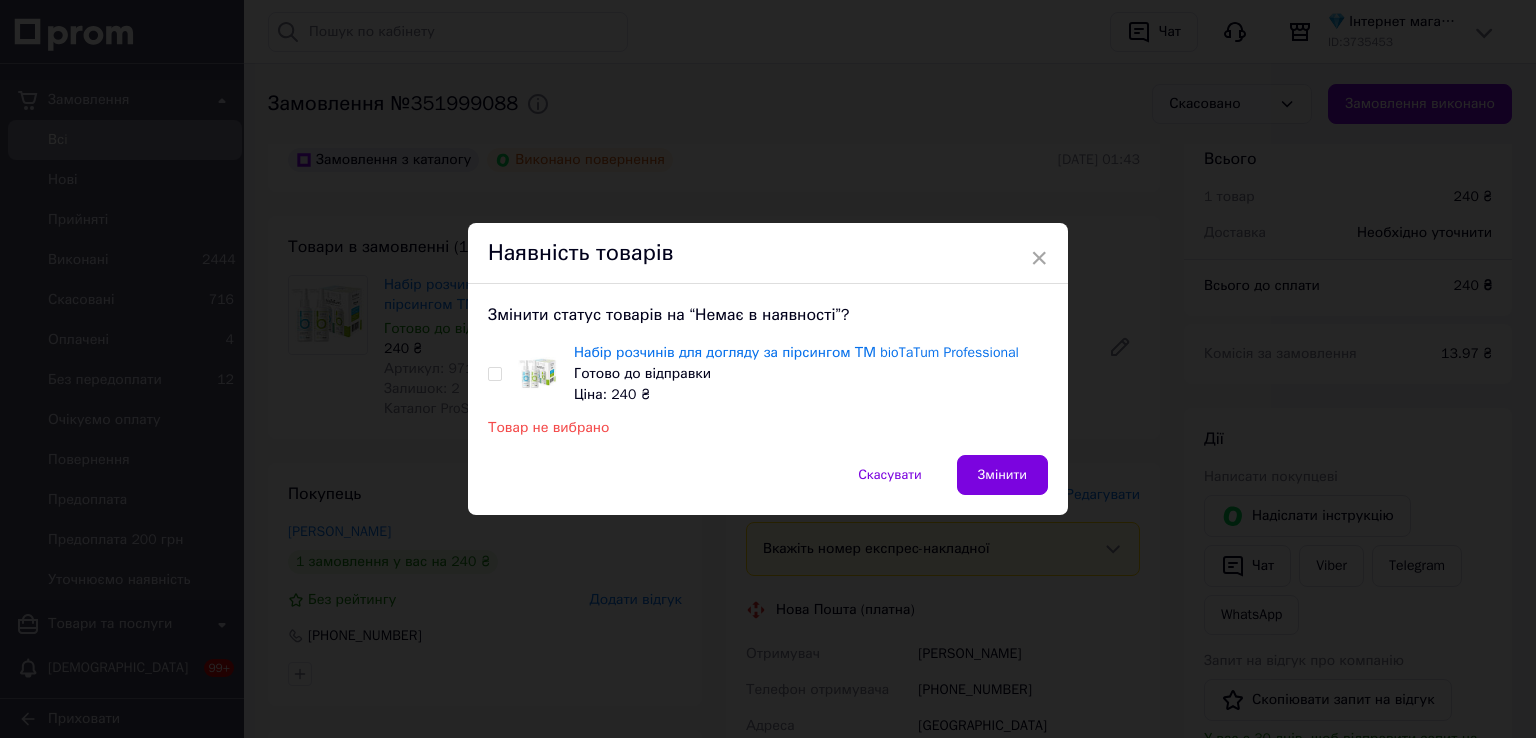 click at bounding box center (494, 374) 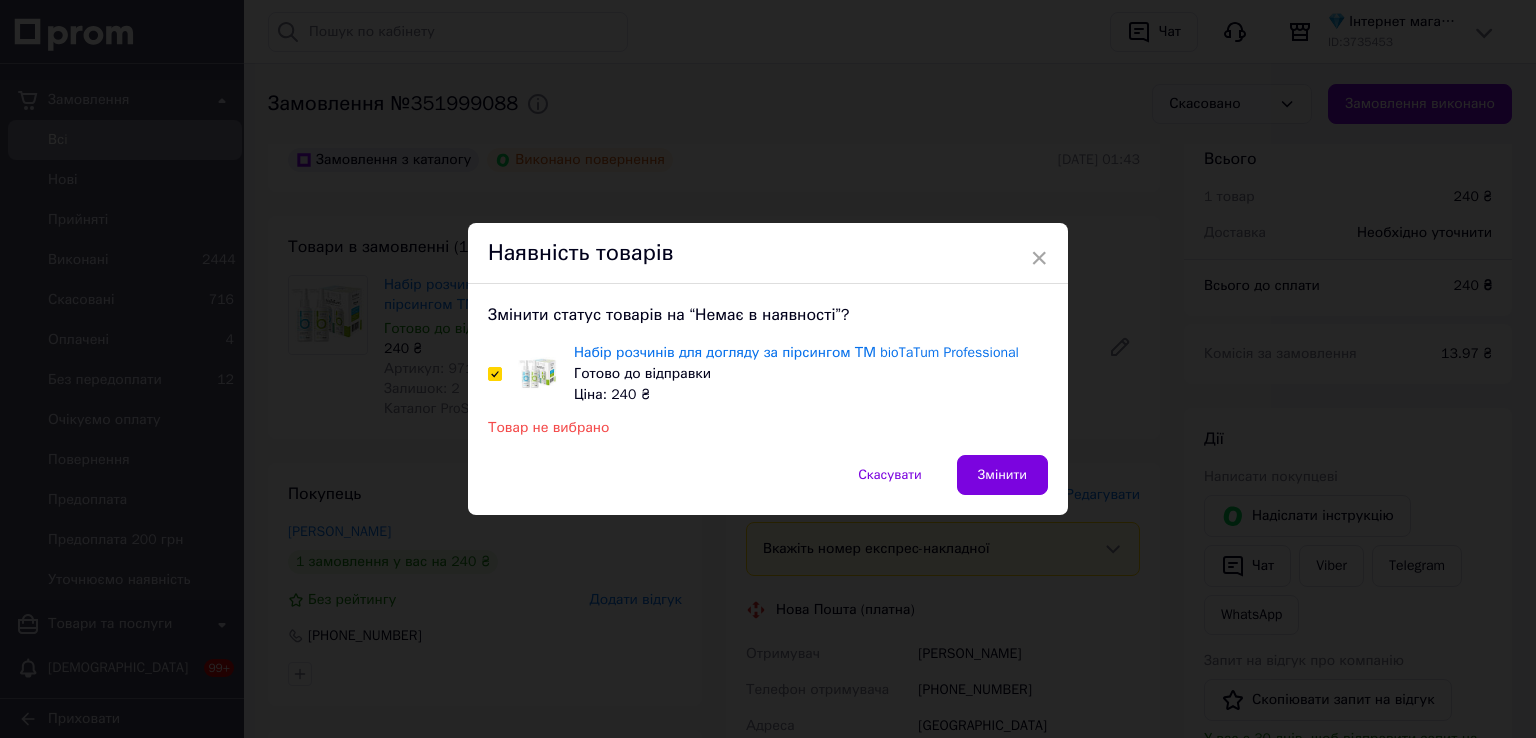 checkbox on "true" 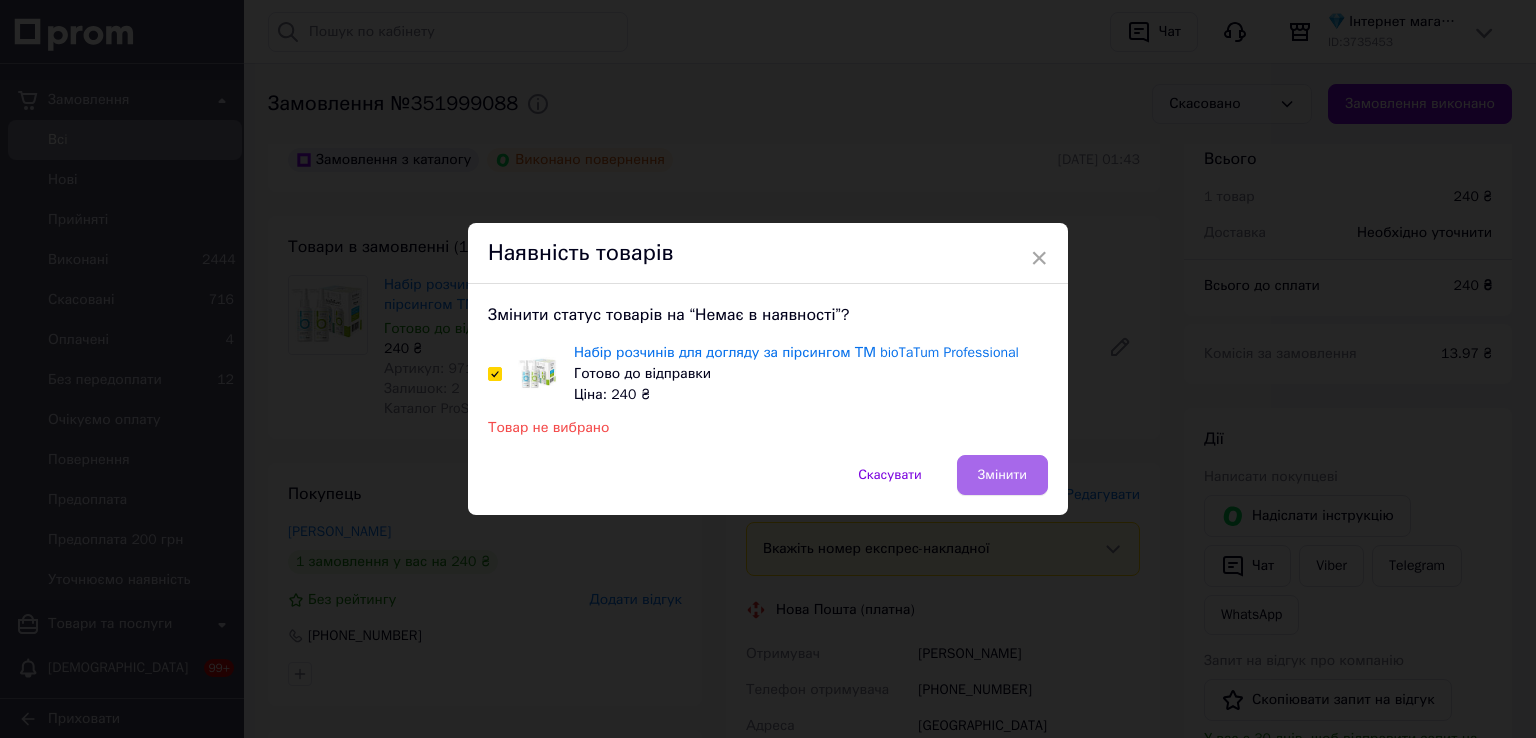 click on "Змінити" at bounding box center (1002, 475) 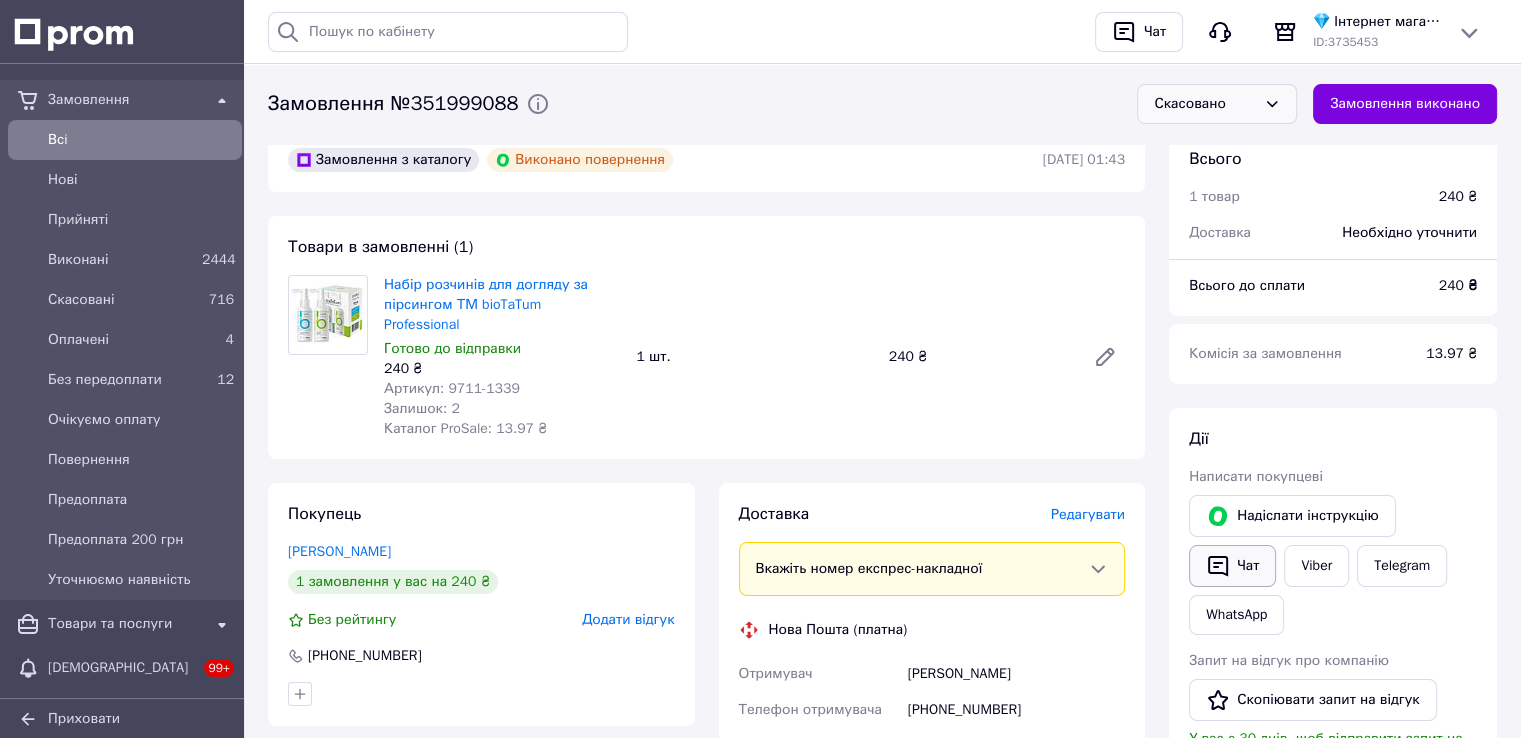 click on "Чат" at bounding box center (1232, 566) 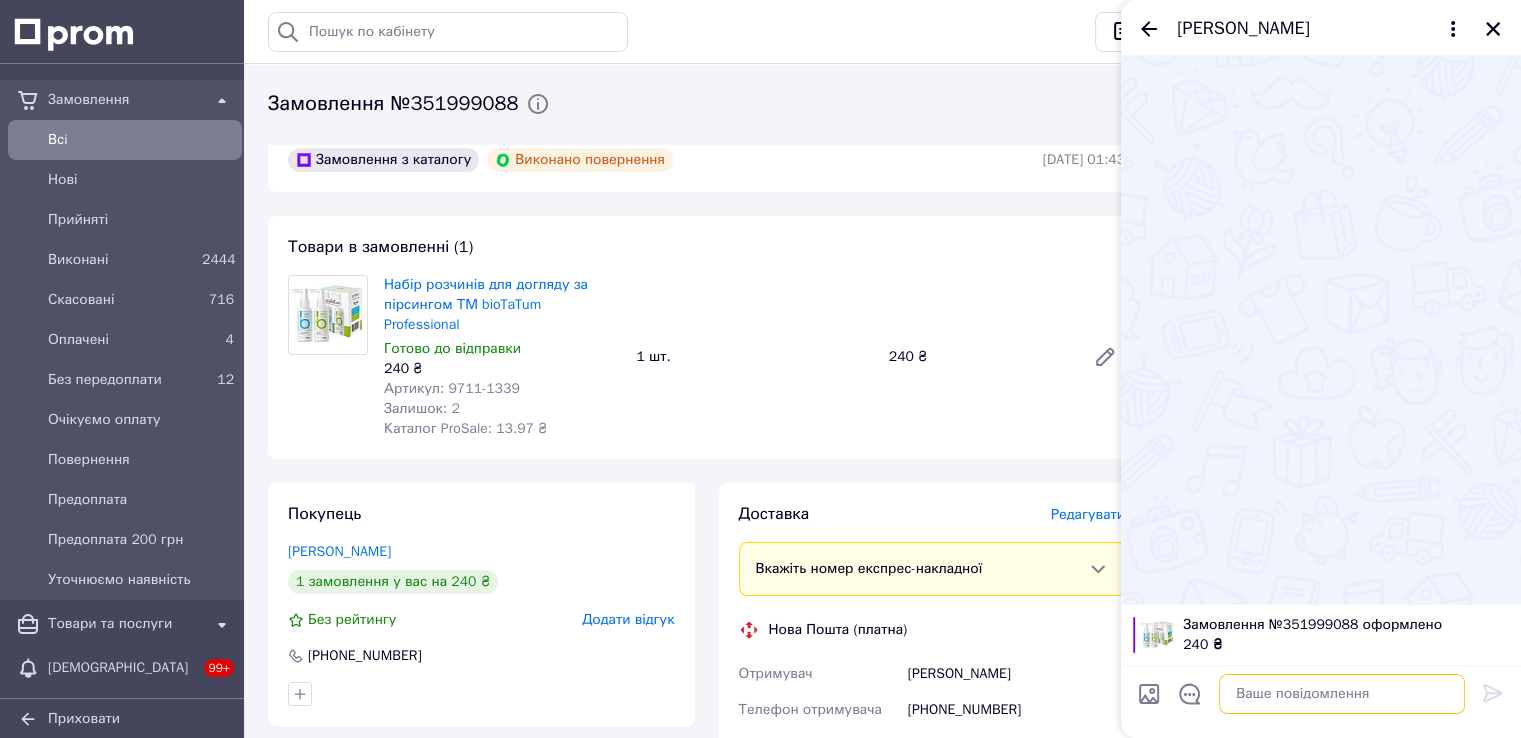 click at bounding box center [1342, 694] 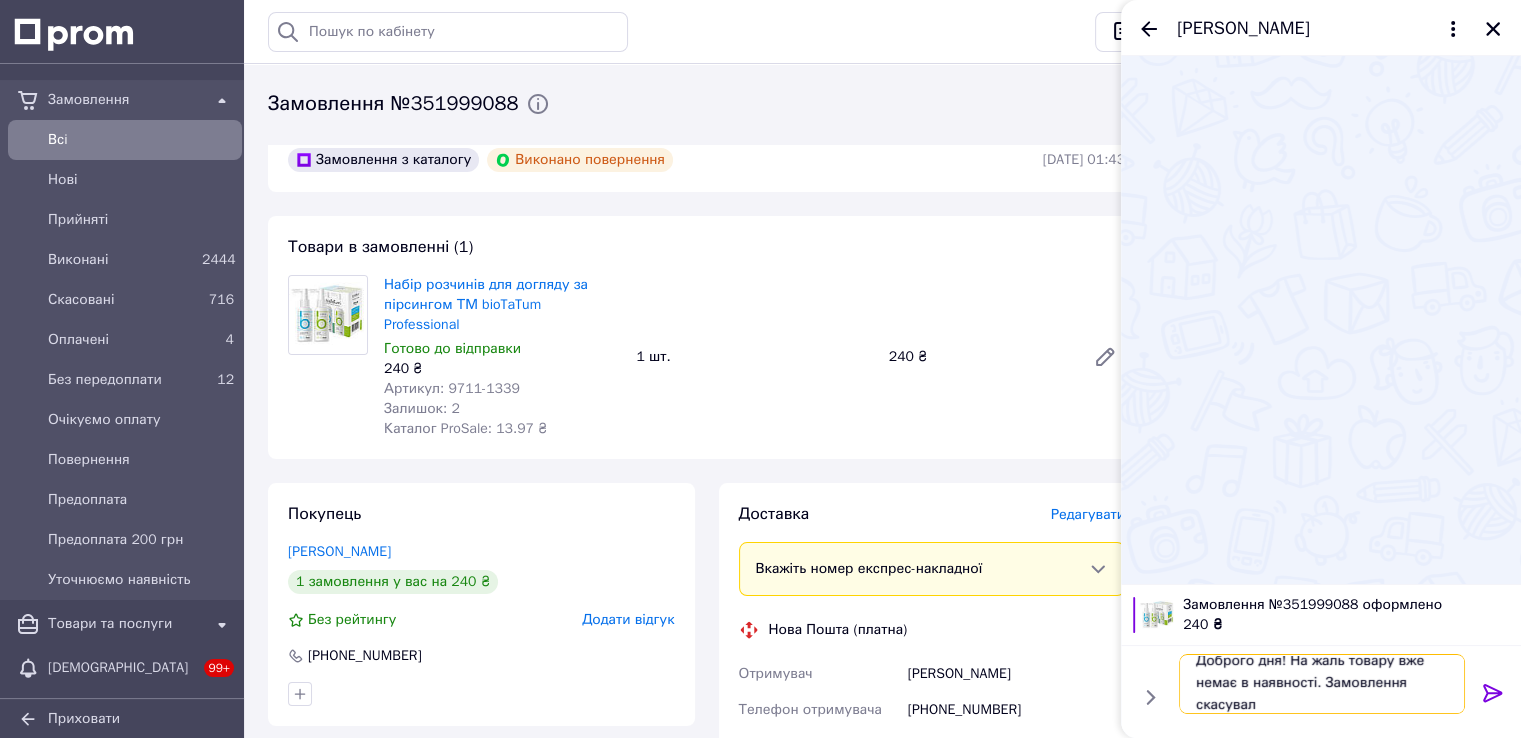 scroll, scrollTop: 1, scrollLeft: 0, axis: vertical 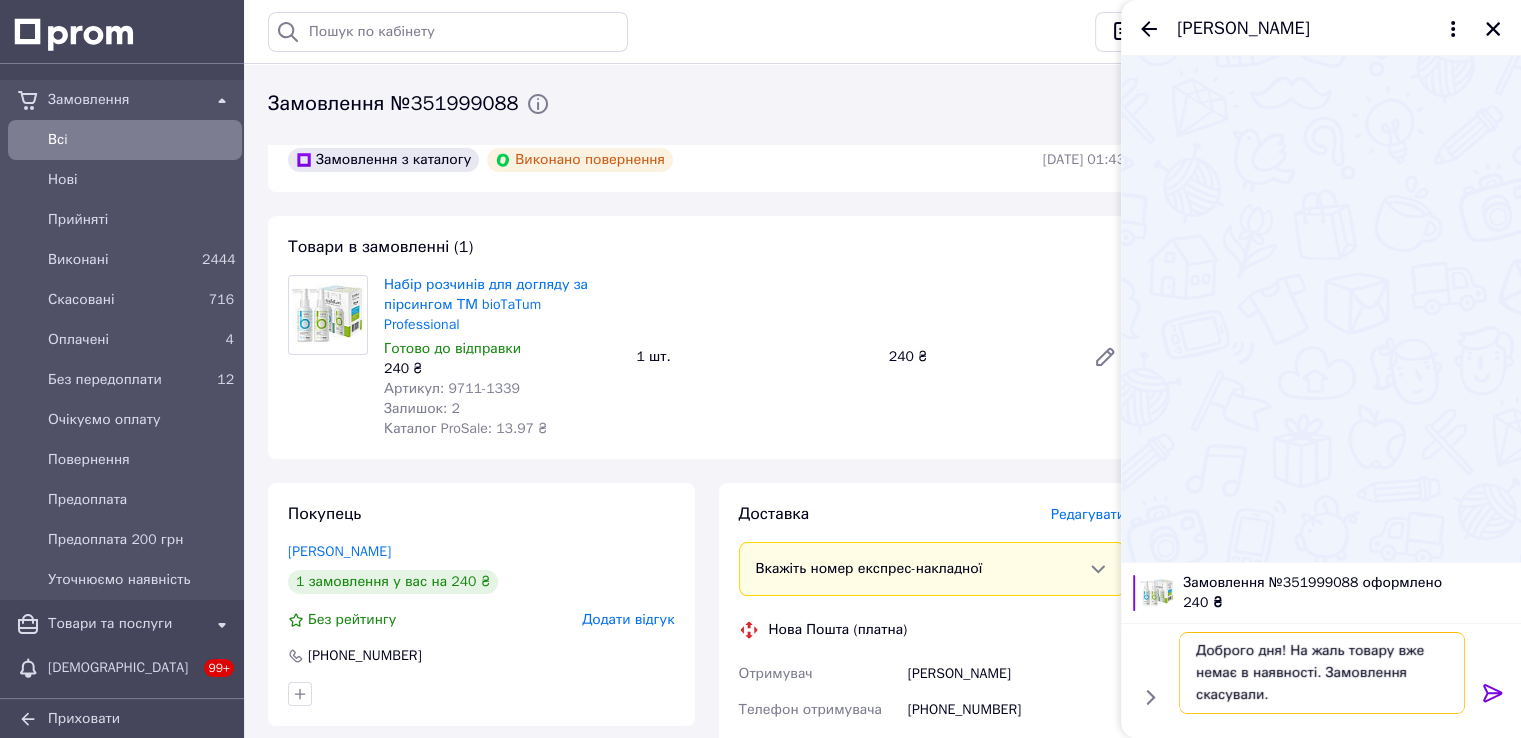 type on "Доброго дня! На жаль товару вже немає в наявності. Замовлення скасували." 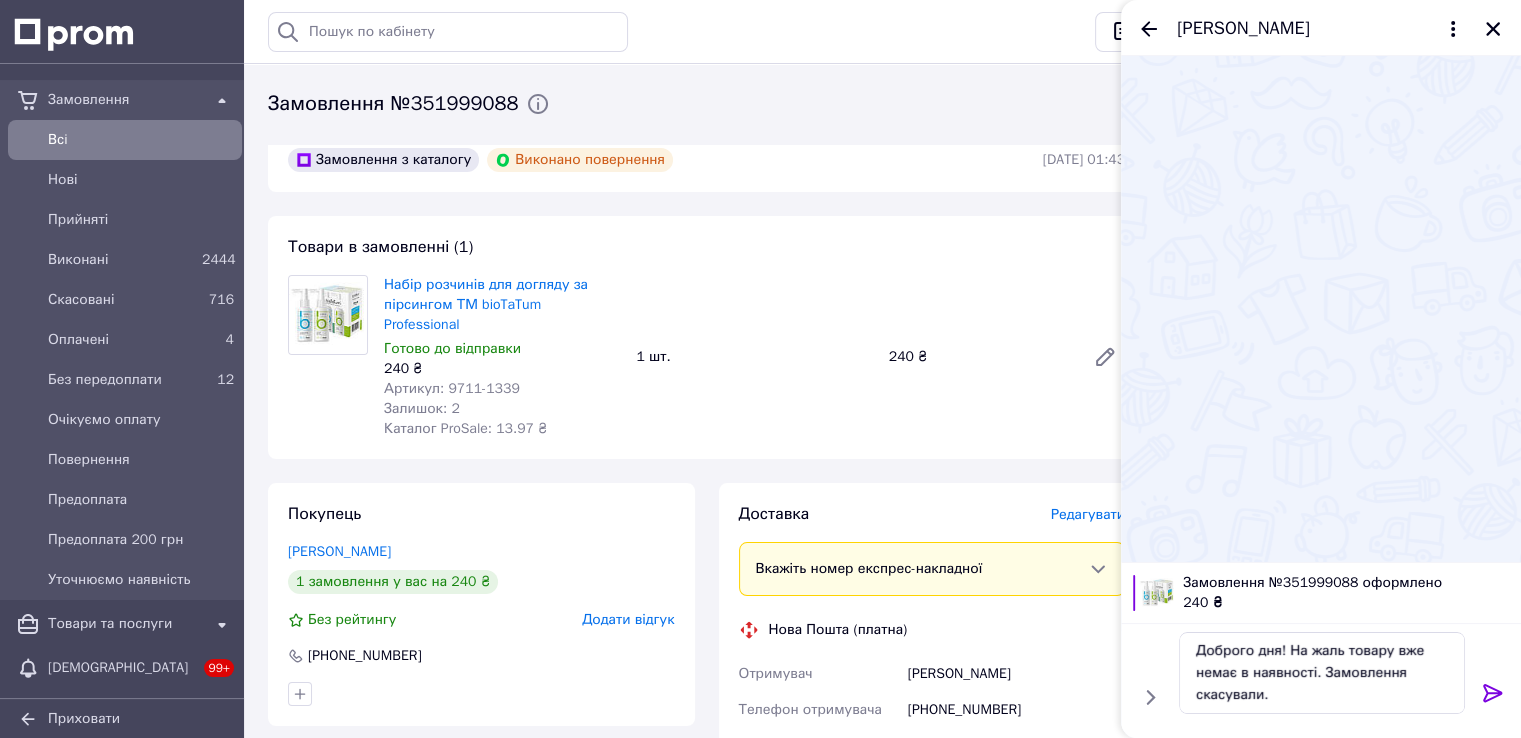 click 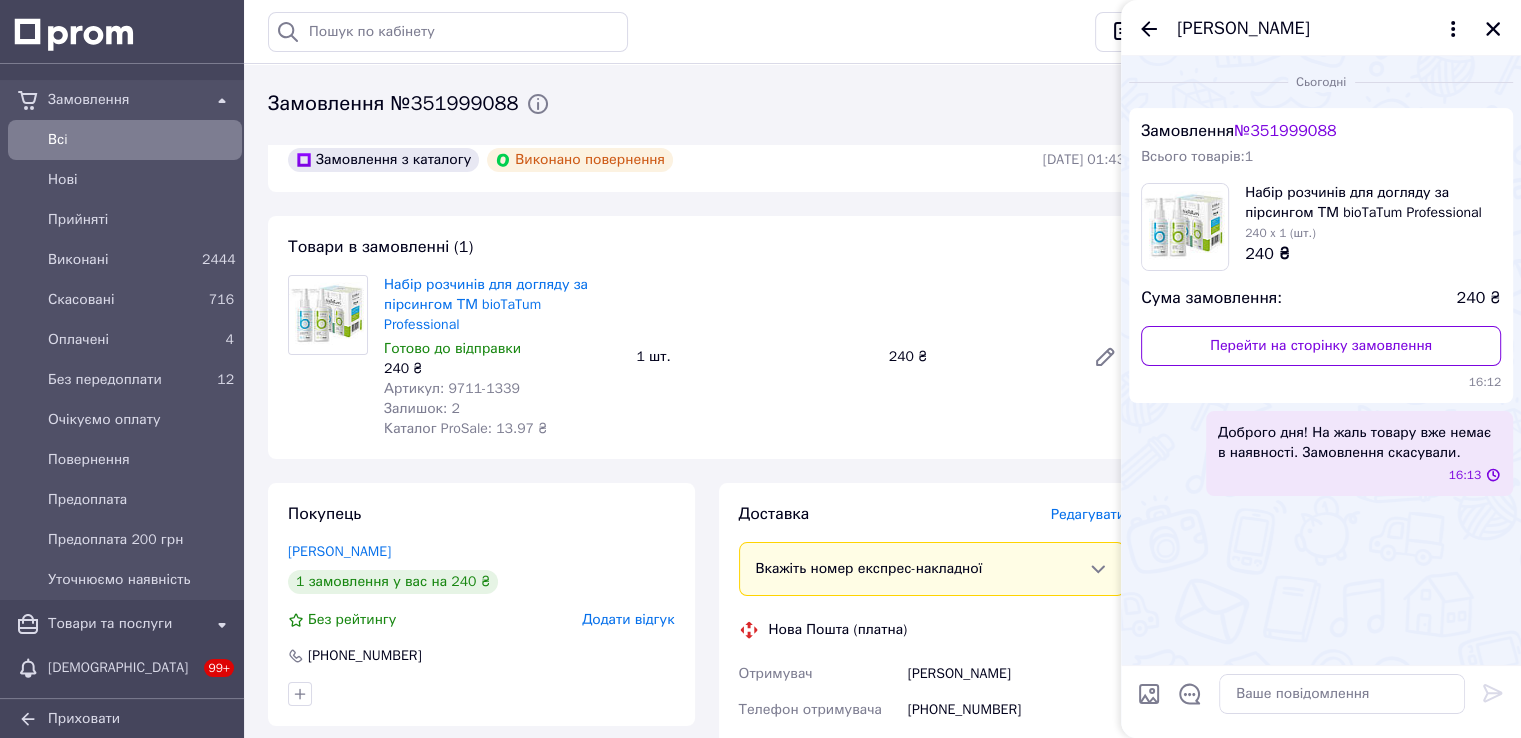 scroll, scrollTop: 0, scrollLeft: 0, axis: both 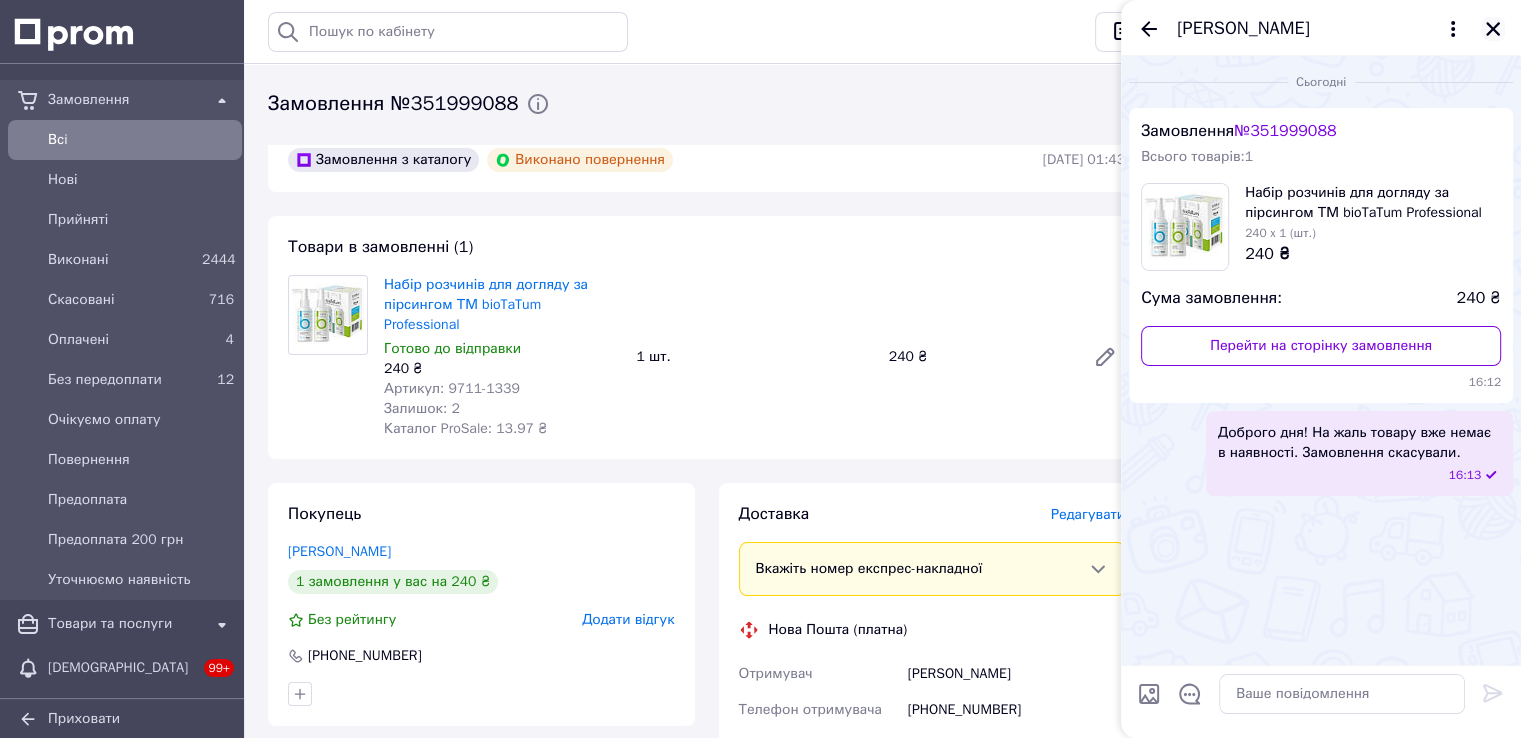 click 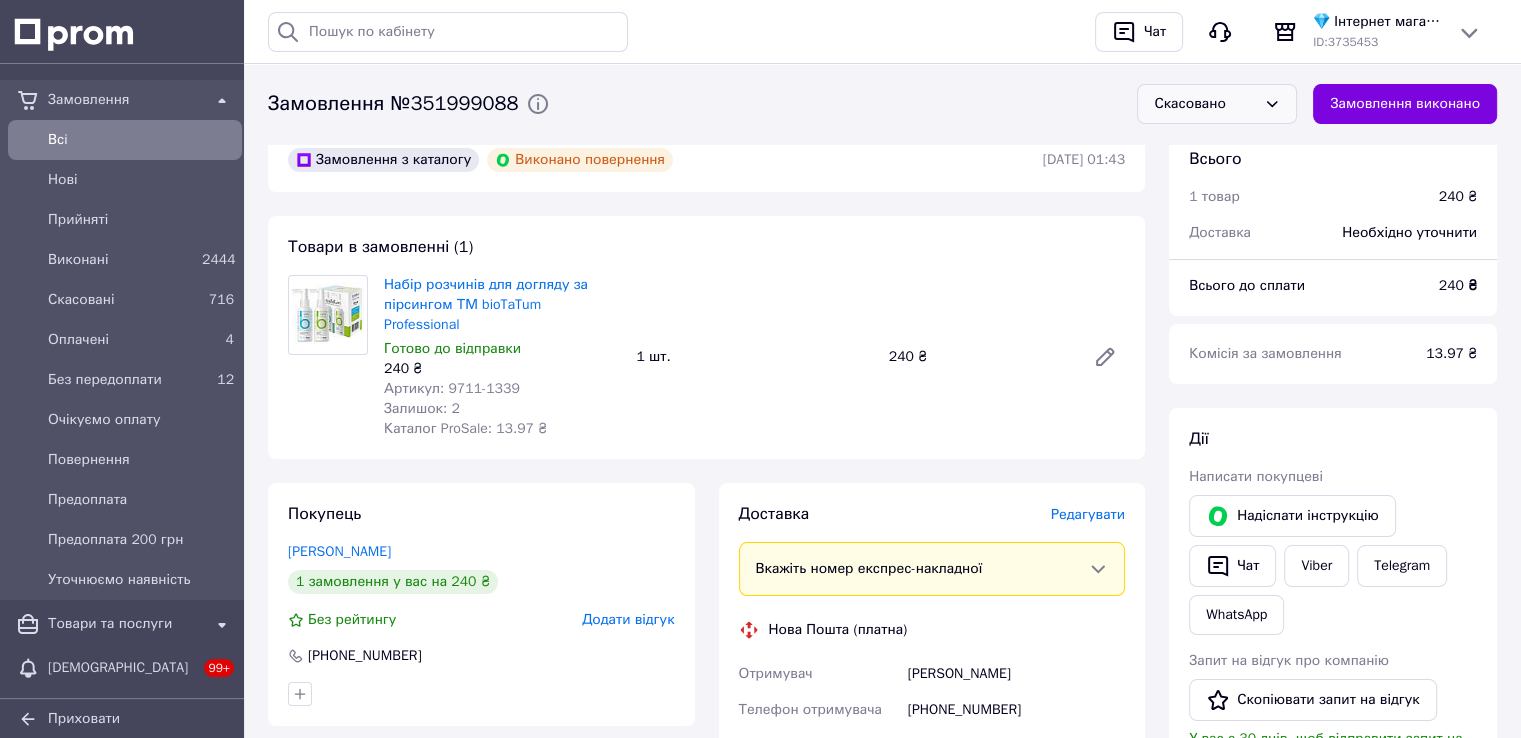 click on "Набір розчинів для догляду за пірсингом ТМ bioTaTum Professional Готово до відправки 240 ₴ Артикул: 9711-1339 Залишок: 2 Каталог ProSale: 13.97 ₴" at bounding box center [502, 357] 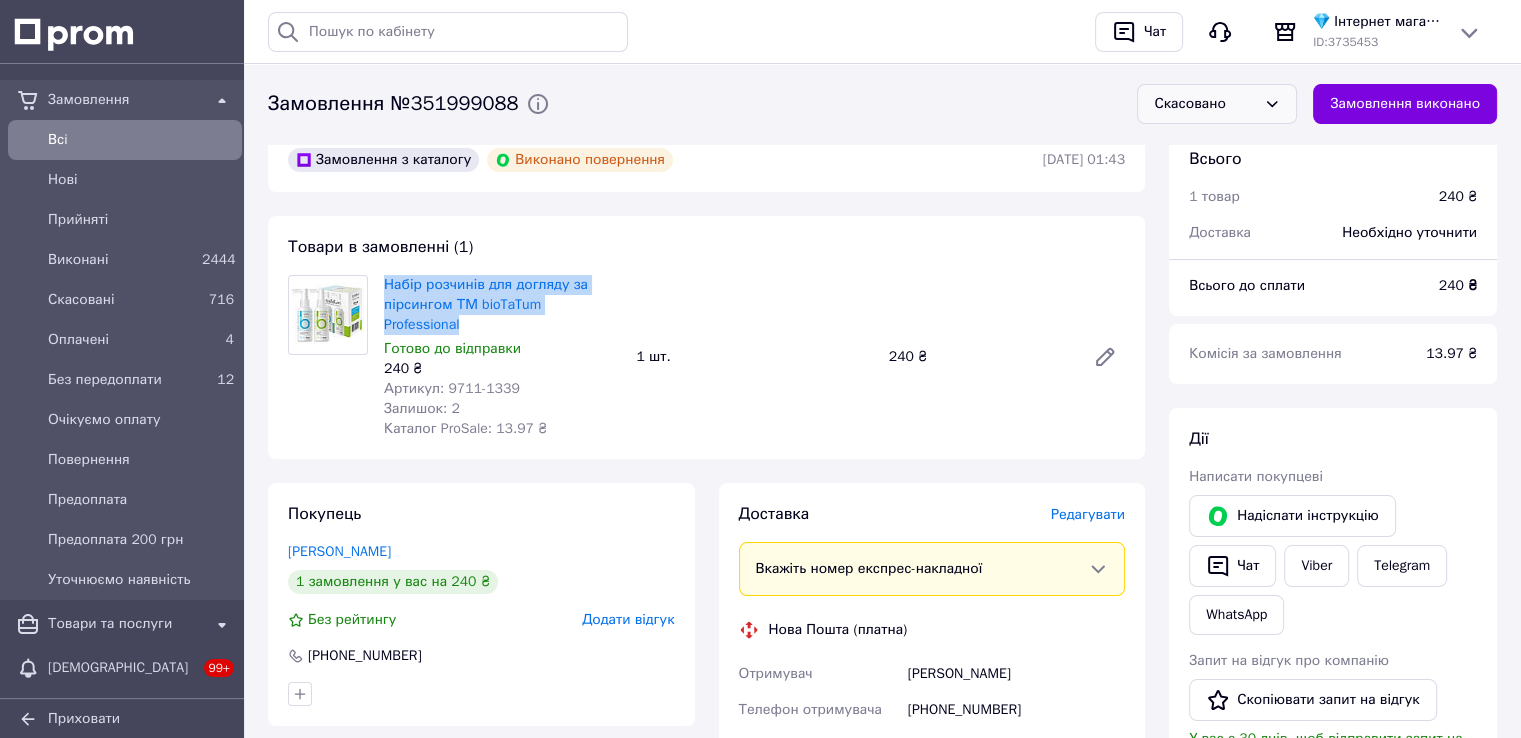 click on "Набір розчинів для догляду за пірсингом ТМ bioTaTum Professional Готово до відправки 240 ₴ Артикул: 9711-1339 Залишок: 2 Каталог ProSale: 13.97 ₴" at bounding box center [502, 357] 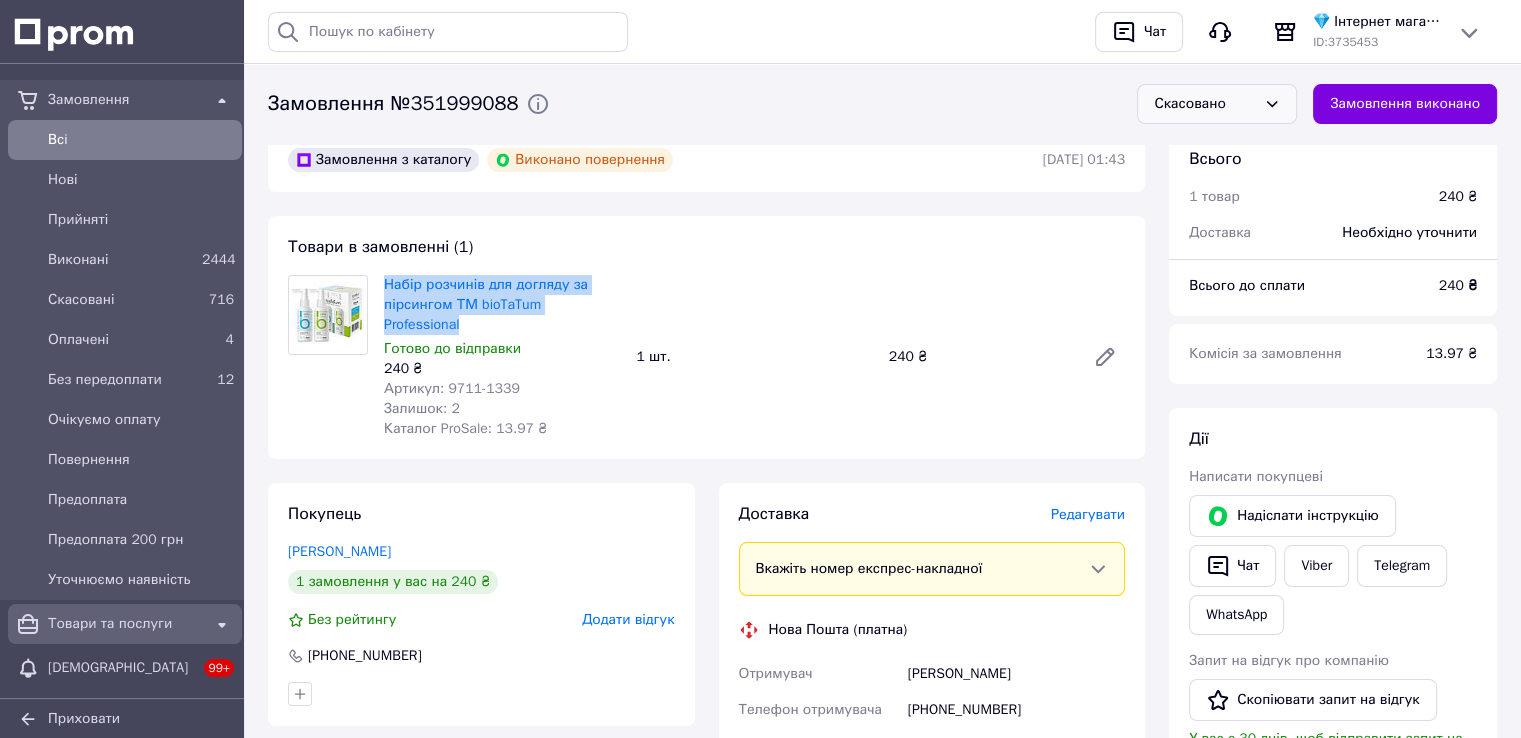 click on "Товари та послуги" at bounding box center (125, 624) 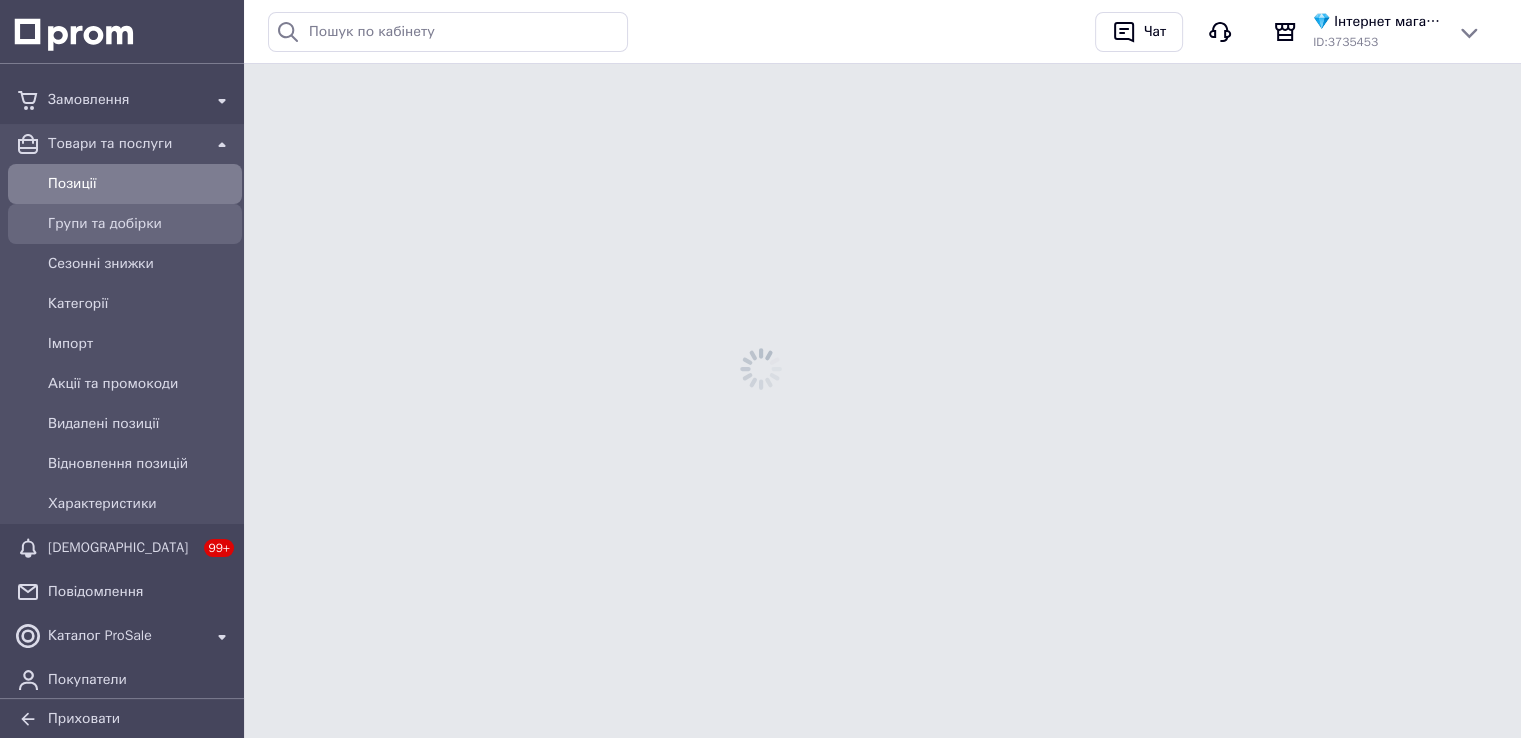 scroll, scrollTop: 0, scrollLeft: 0, axis: both 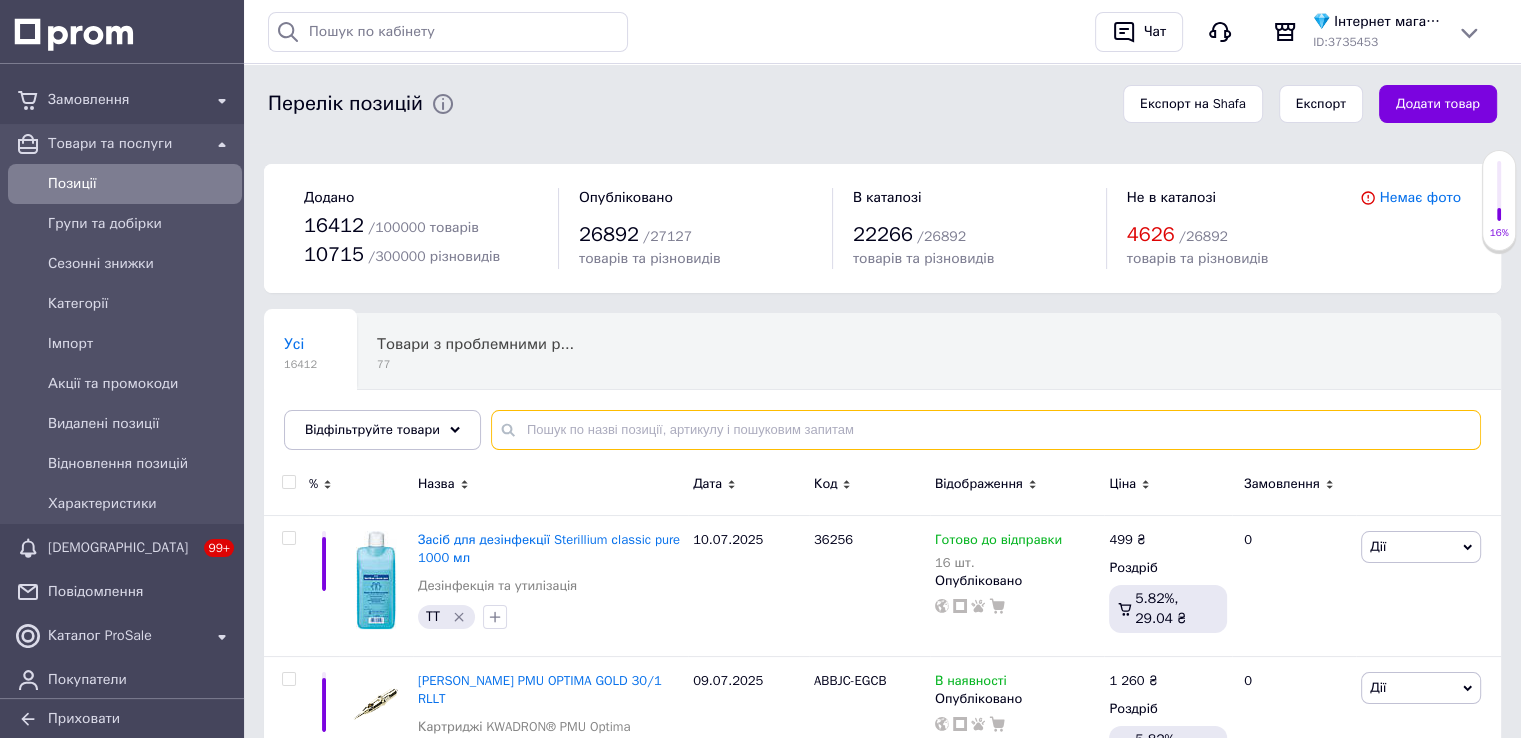 click at bounding box center (986, 430) 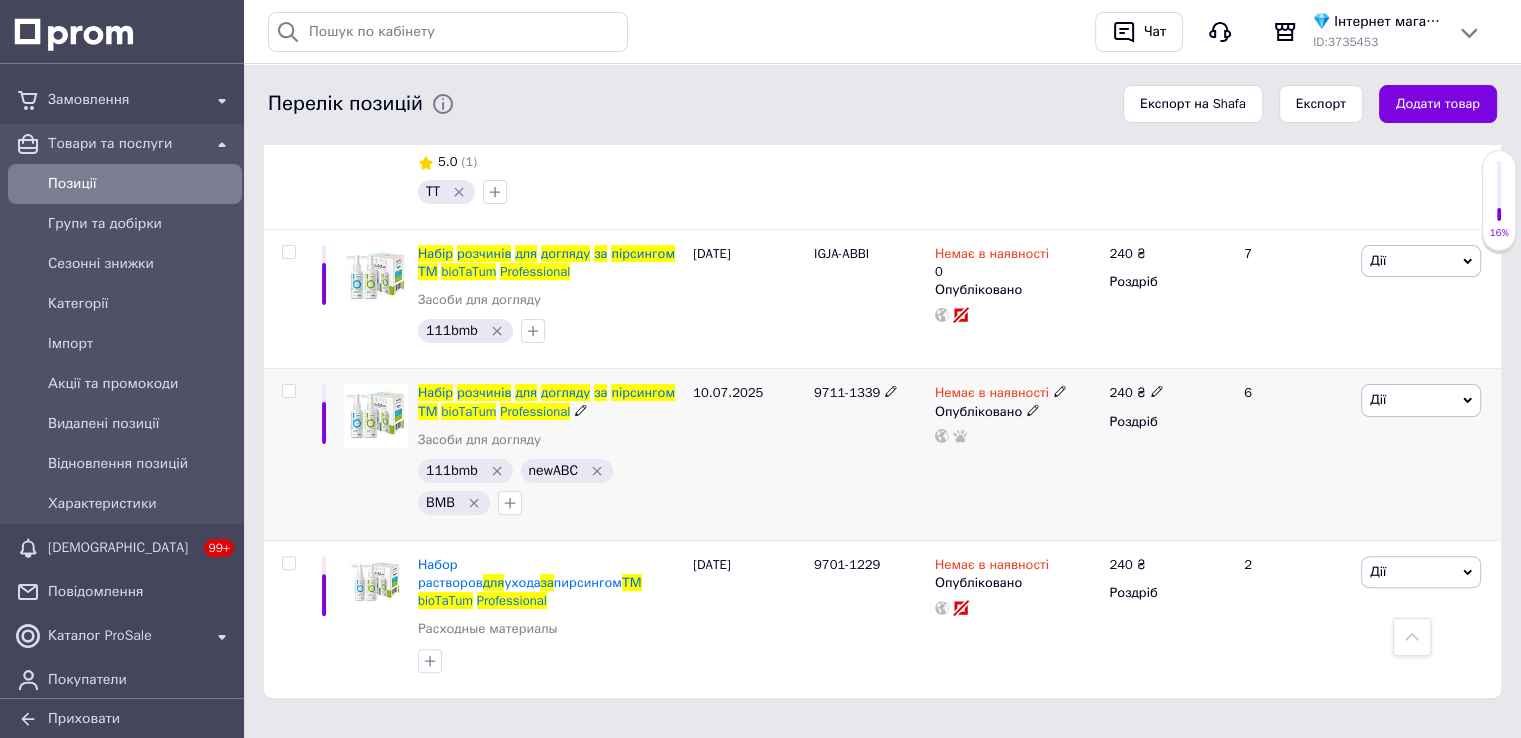 scroll, scrollTop: 252, scrollLeft: 0, axis: vertical 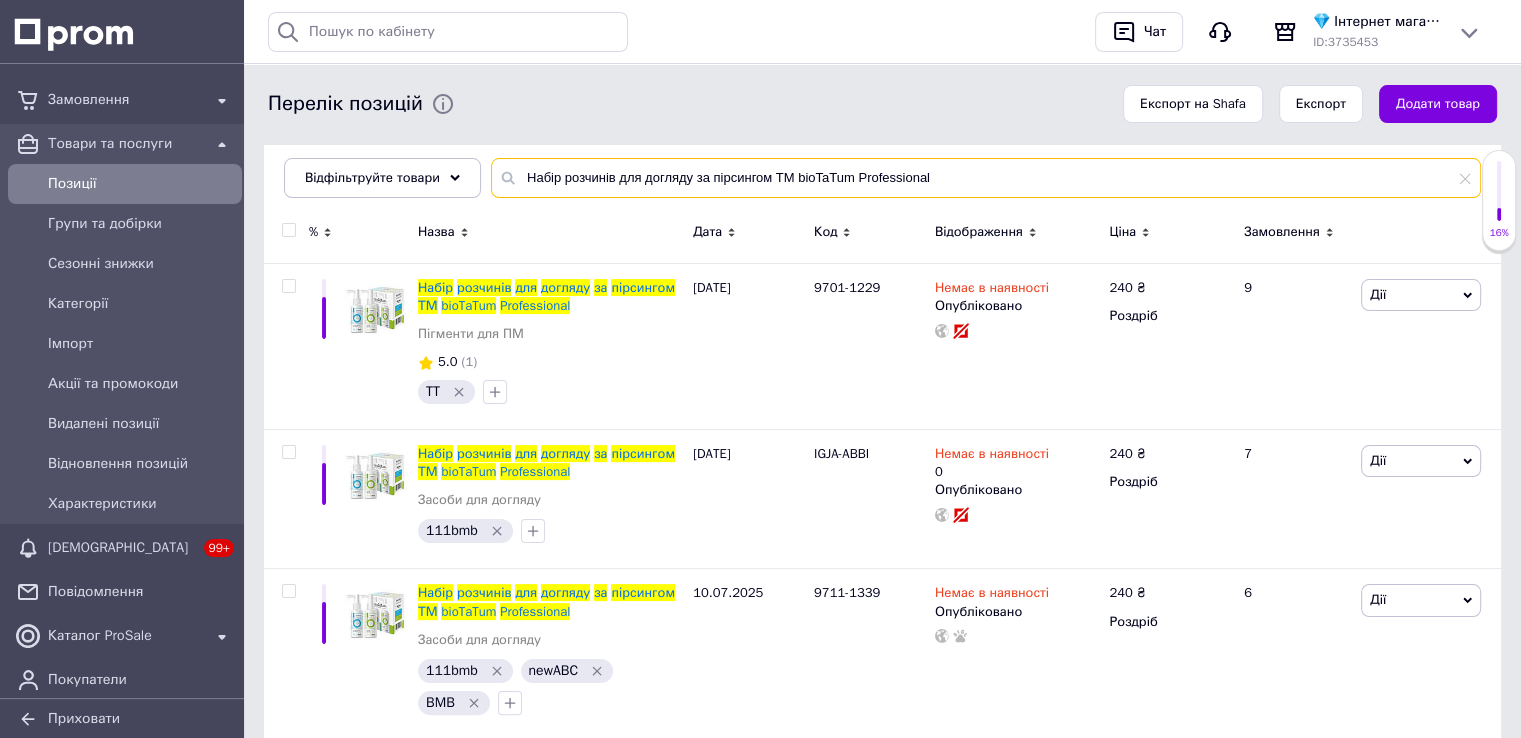 type on "Набір розчинів для догляду за пірсингом ТМ bioTaTum Professional" 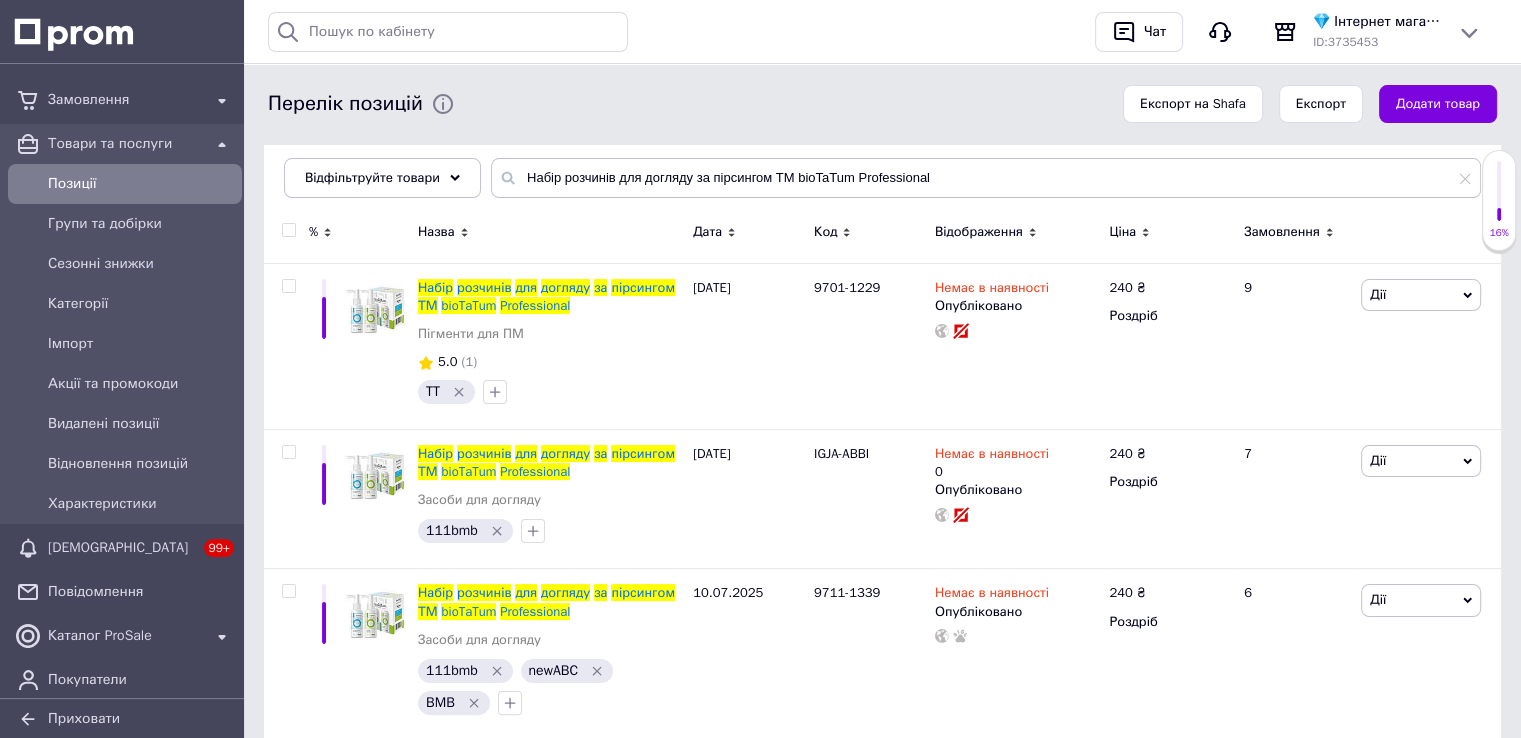 click on "Товари та послуги" at bounding box center [125, 144] 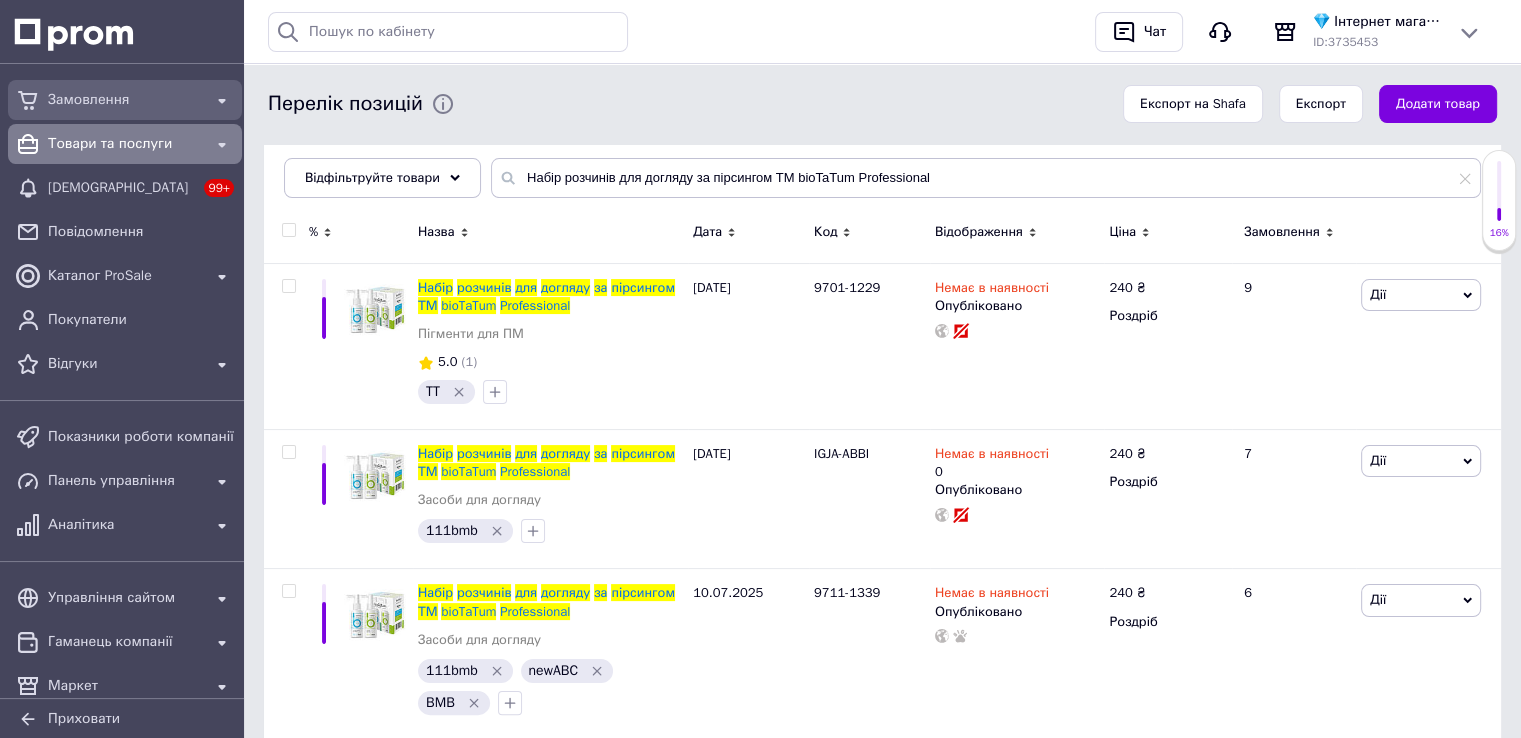 click on "Замовлення" at bounding box center (125, 100) 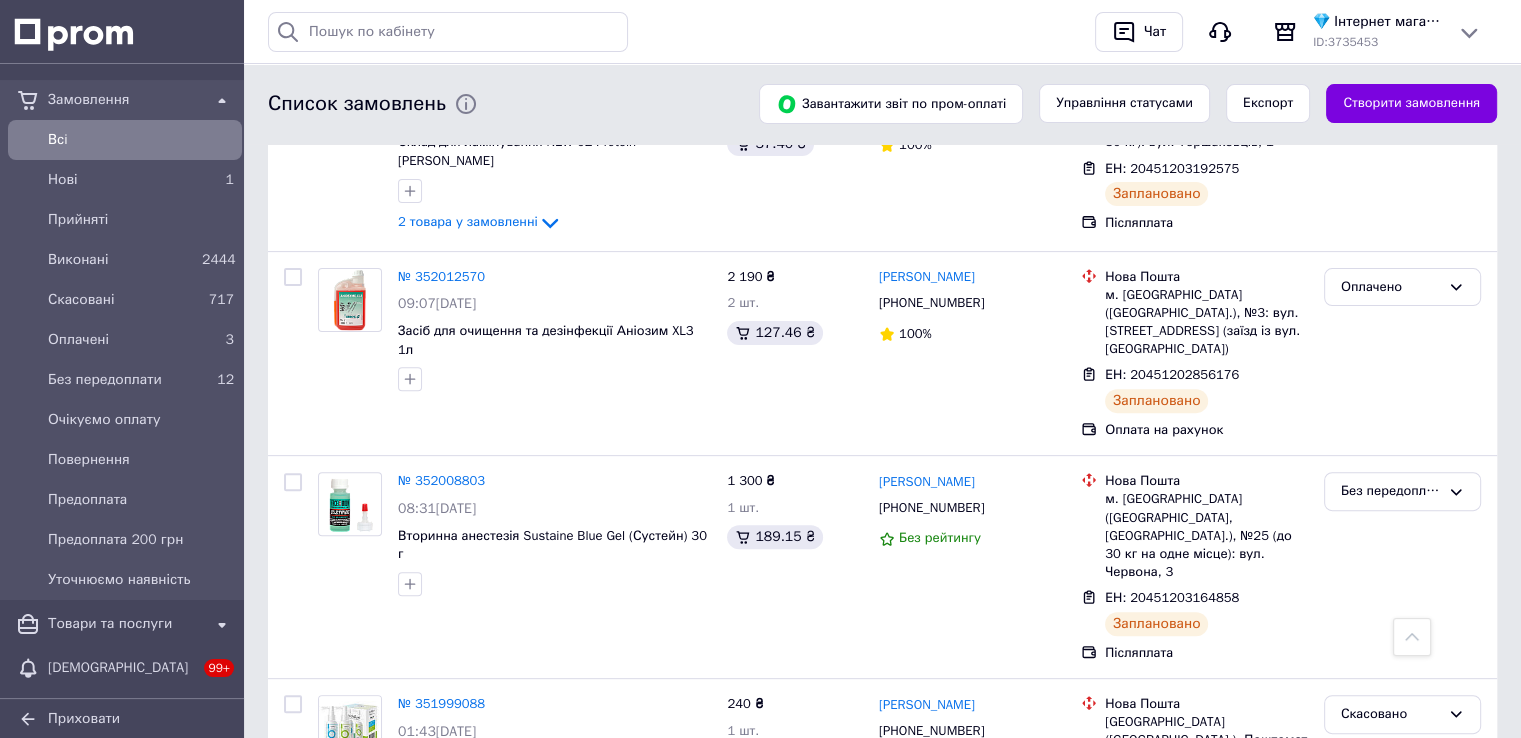 scroll, scrollTop: 700, scrollLeft: 0, axis: vertical 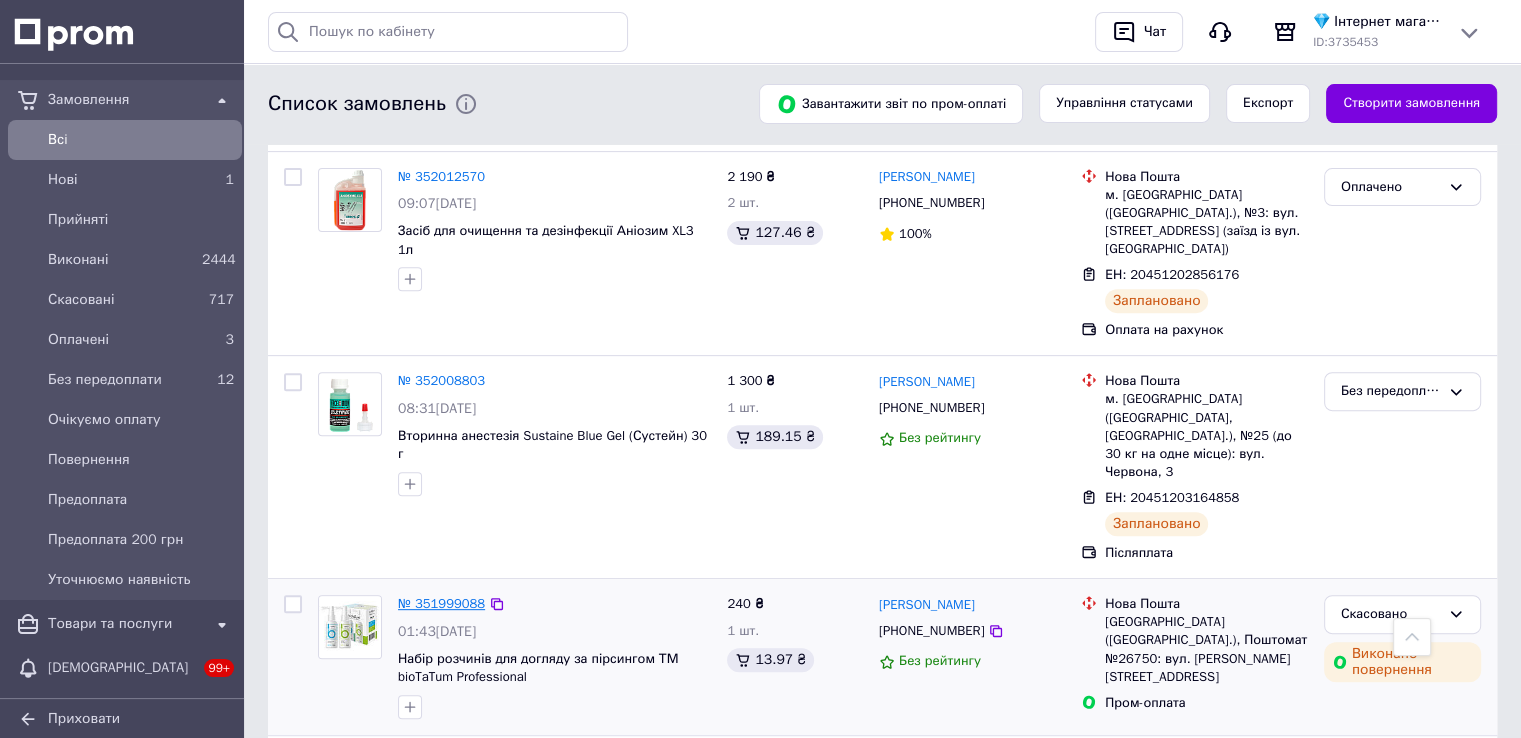 click on "№ 351999088" at bounding box center (441, 603) 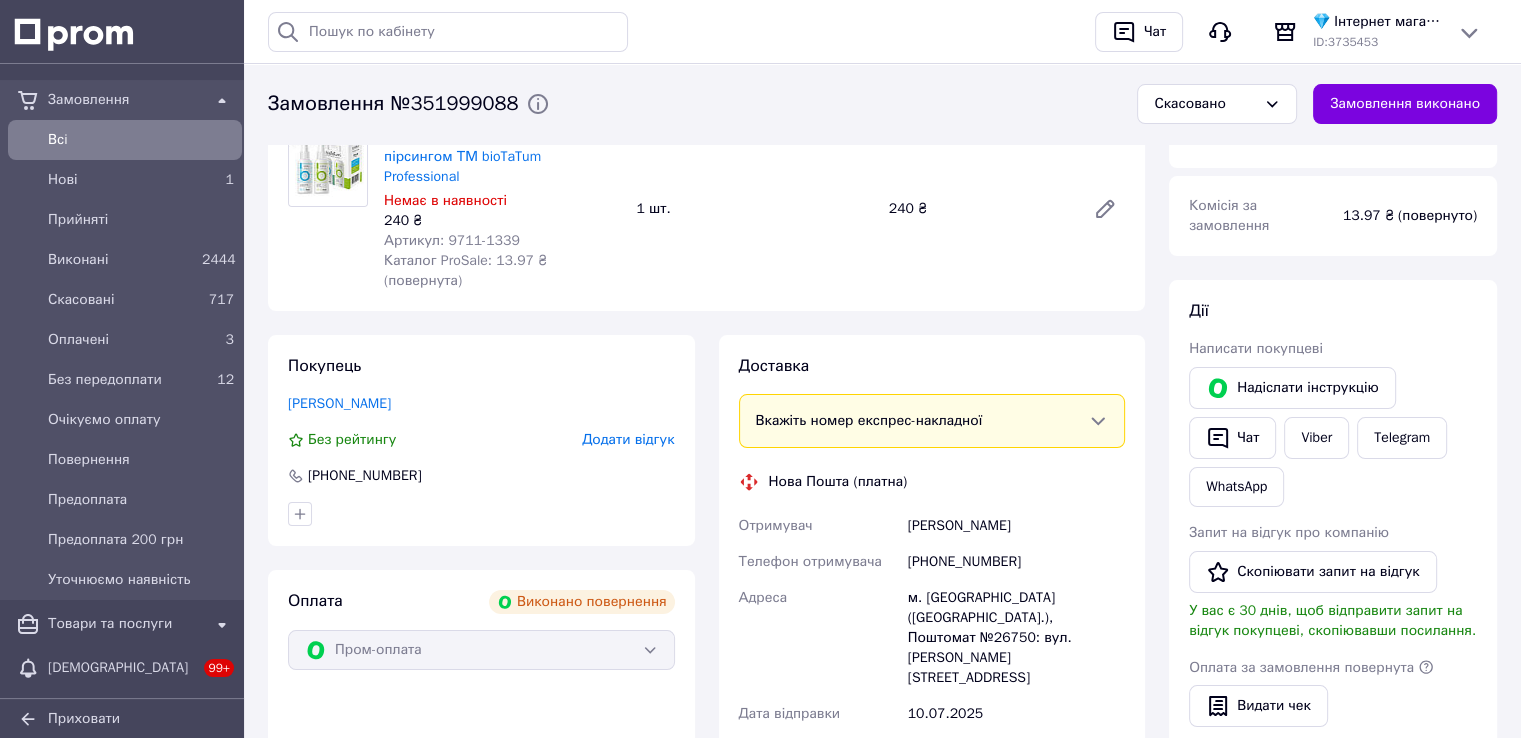 scroll, scrollTop: 0, scrollLeft: 0, axis: both 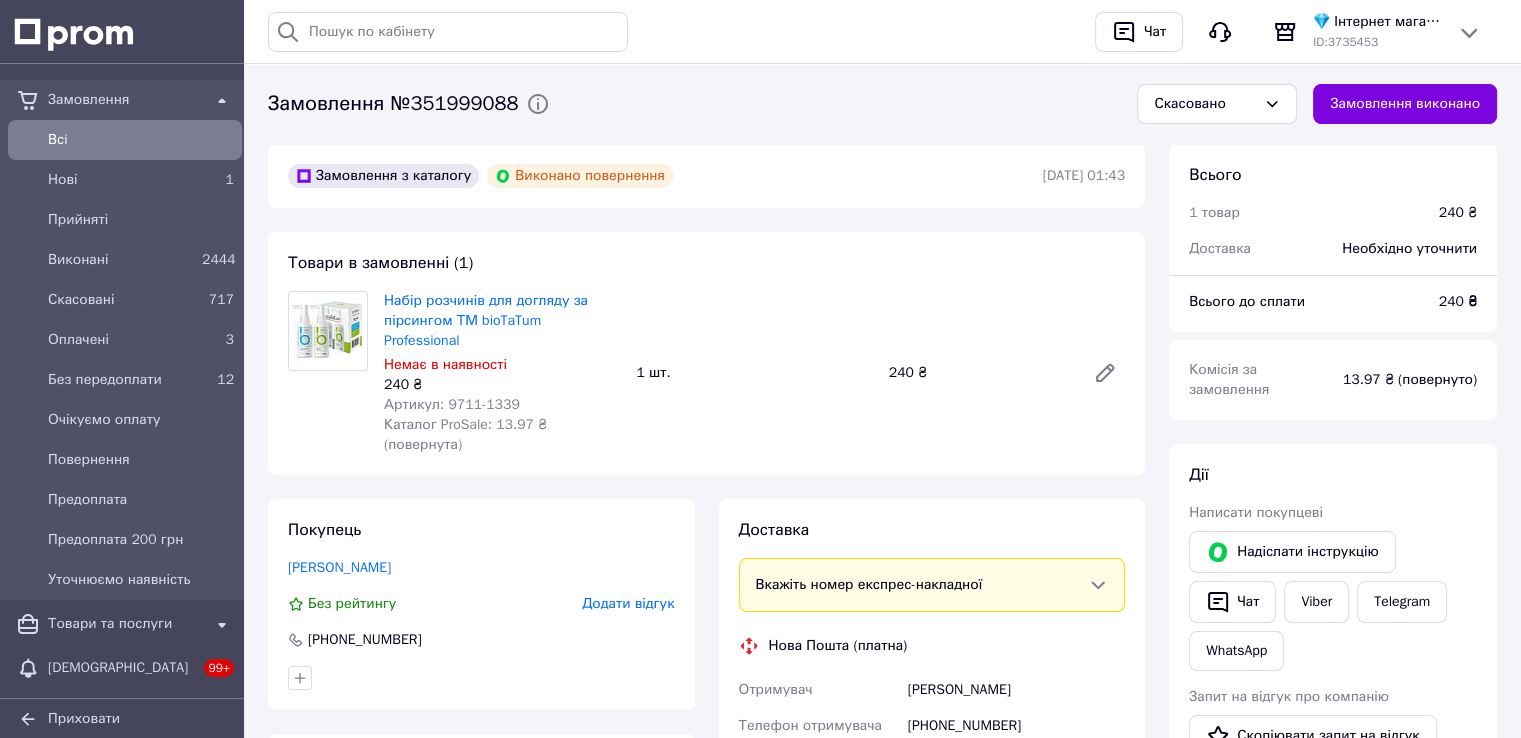 click on "Замовлення" at bounding box center [125, 100] 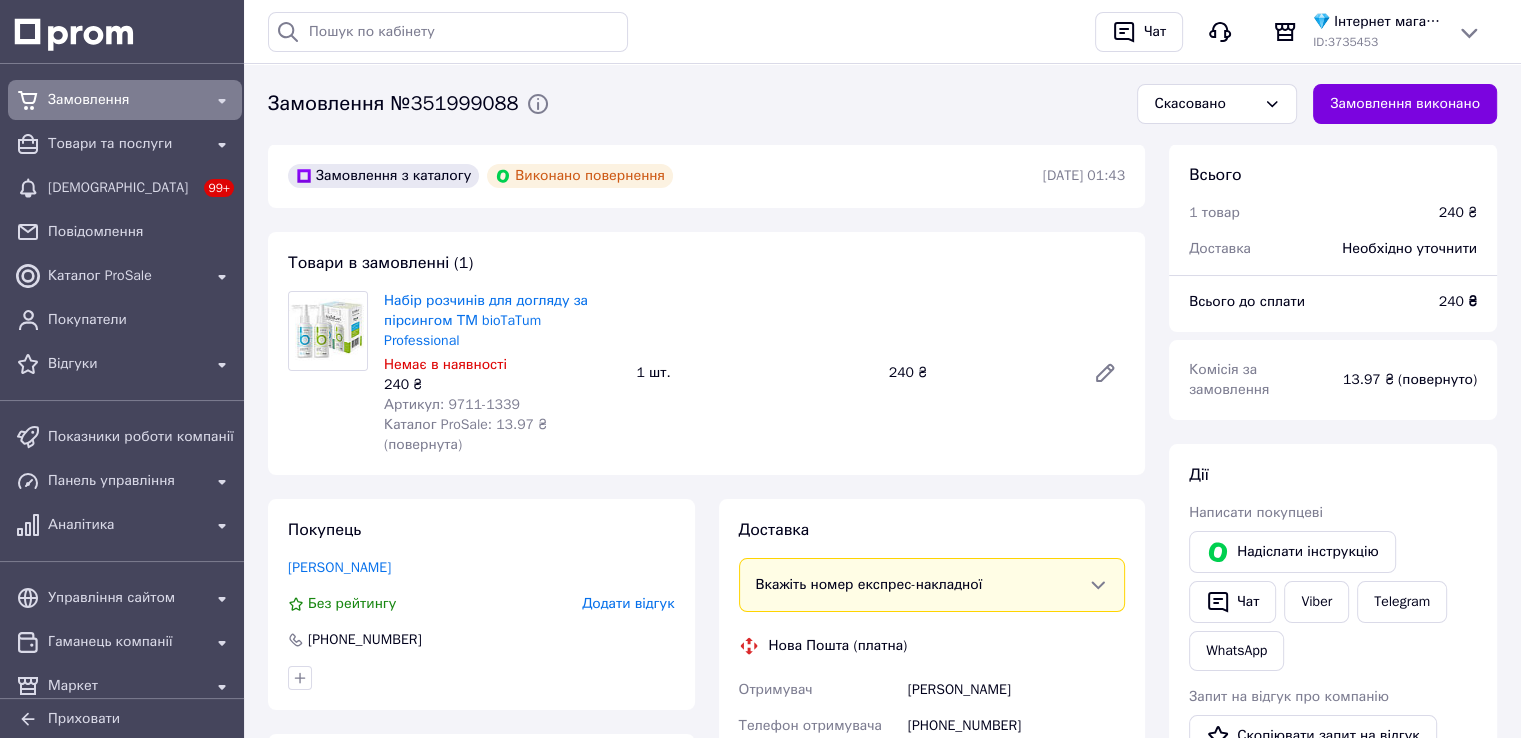 click on "Замовлення" at bounding box center (125, 100) 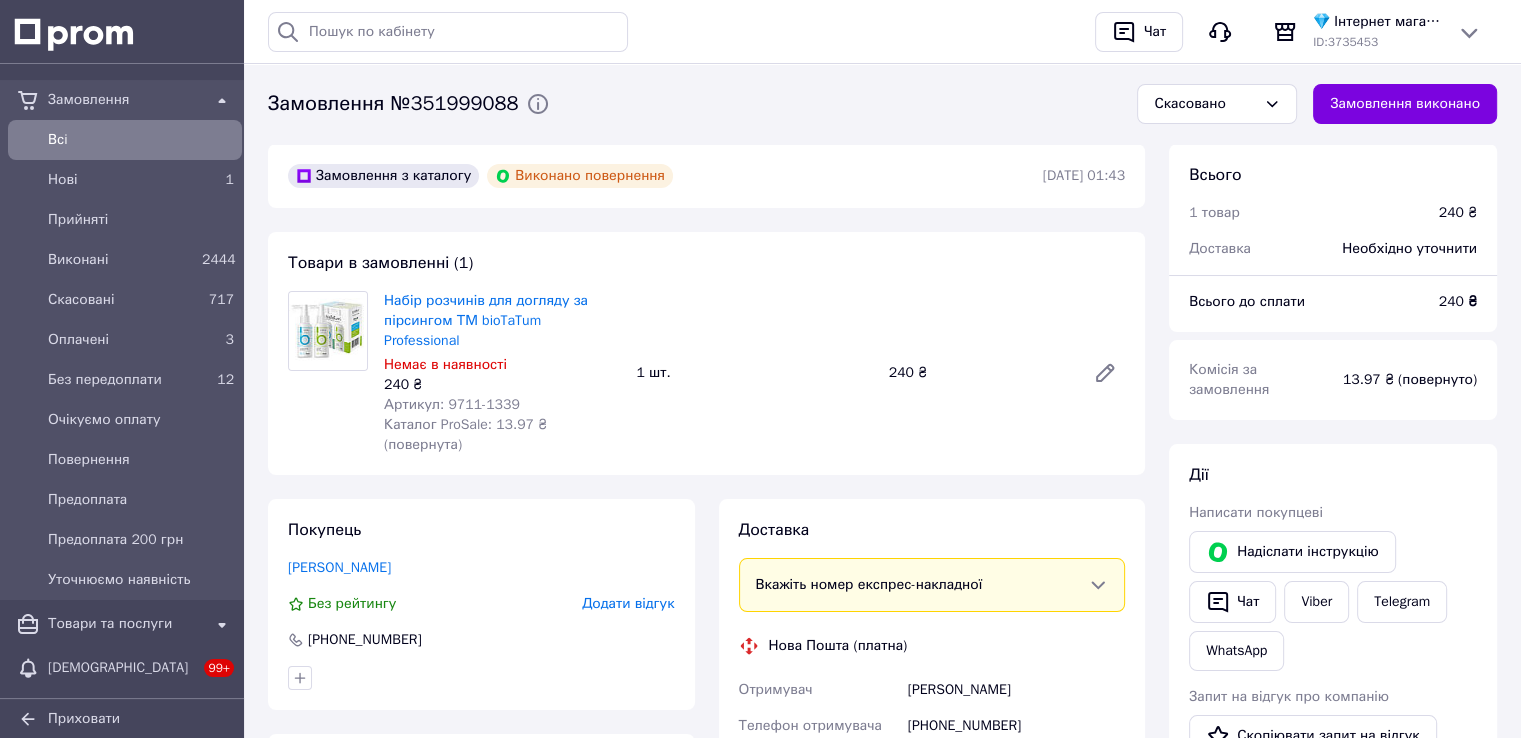 click on "Всi" at bounding box center (141, 140) 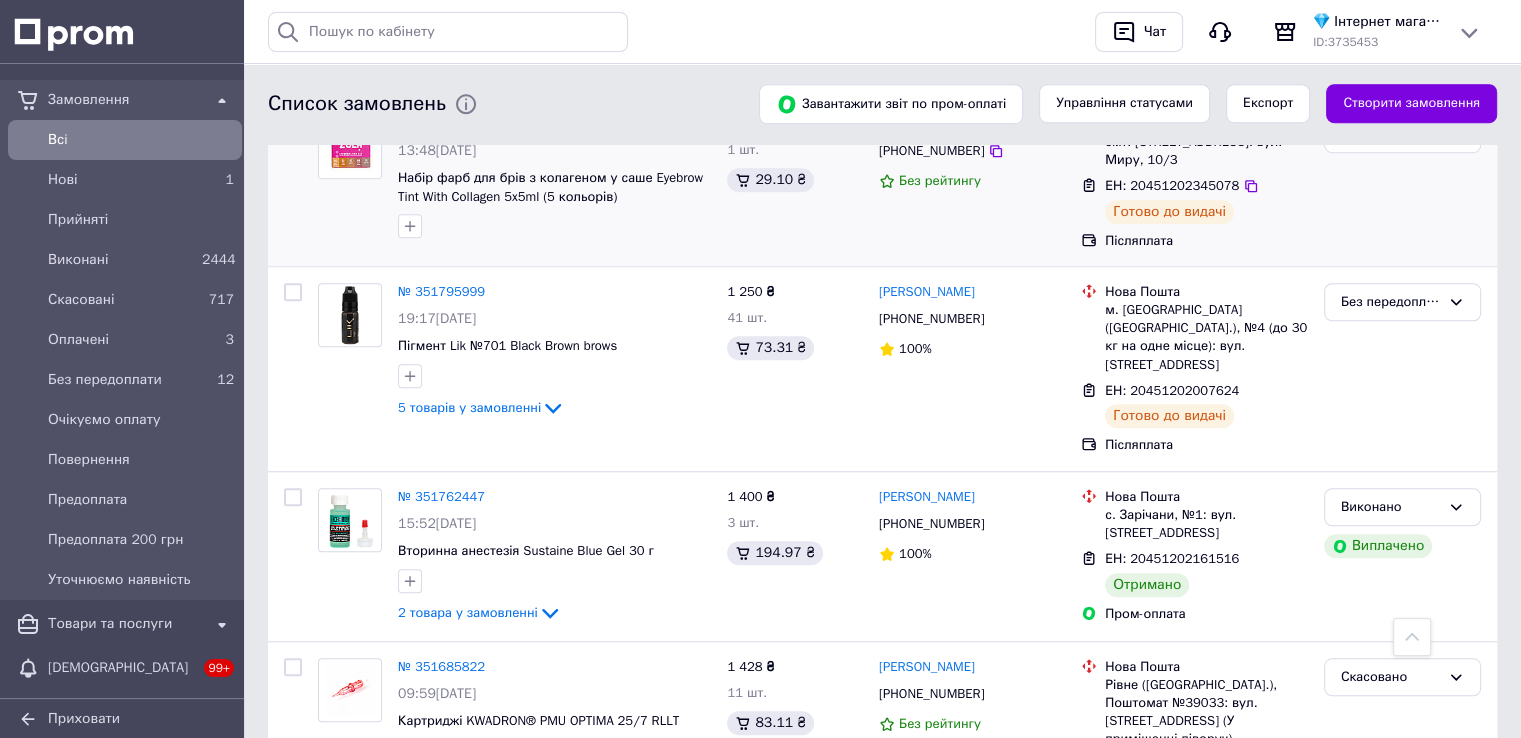 scroll, scrollTop: 1500, scrollLeft: 0, axis: vertical 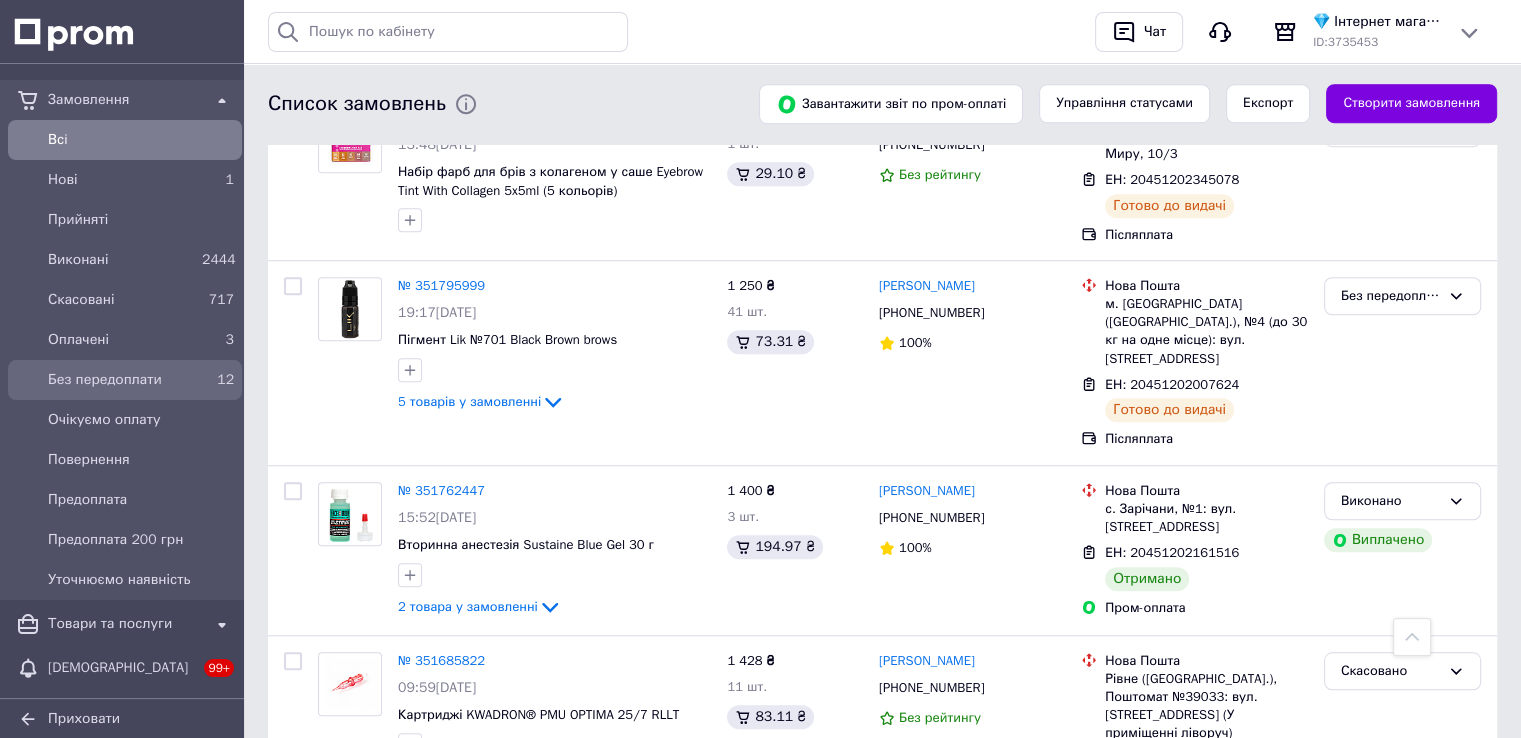 click on "Без передоплати" at bounding box center [121, 380] 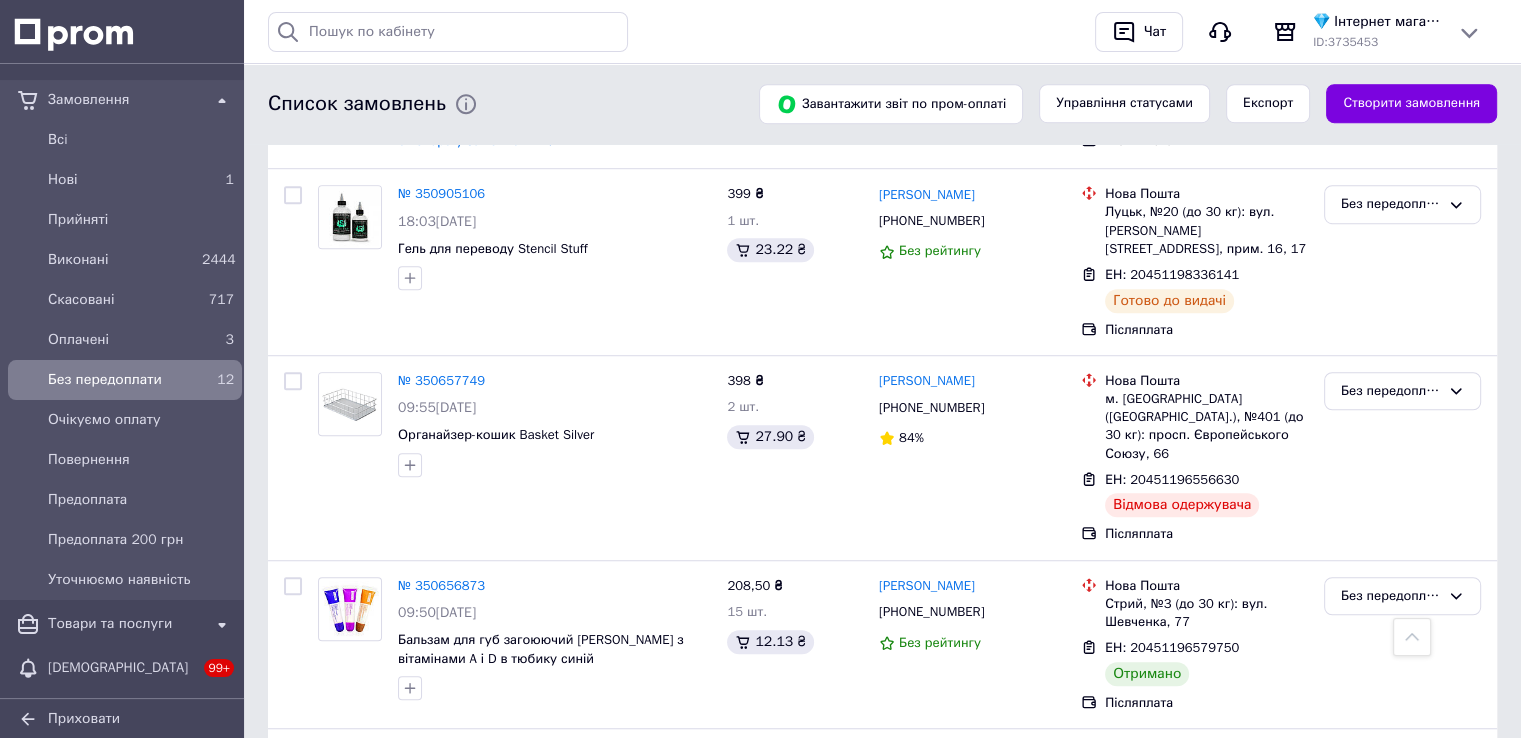 scroll, scrollTop: 1300, scrollLeft: 0, axis: vertical 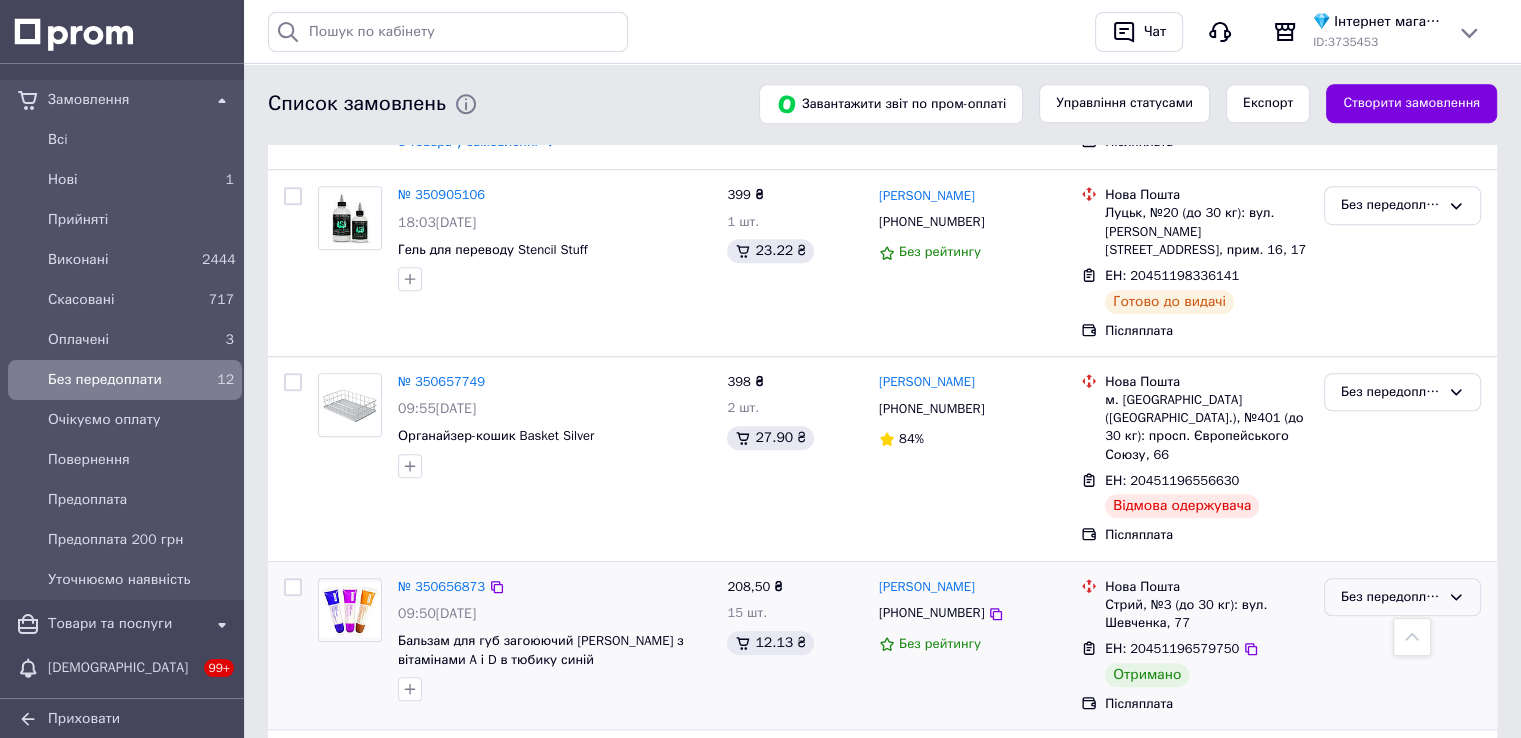 click 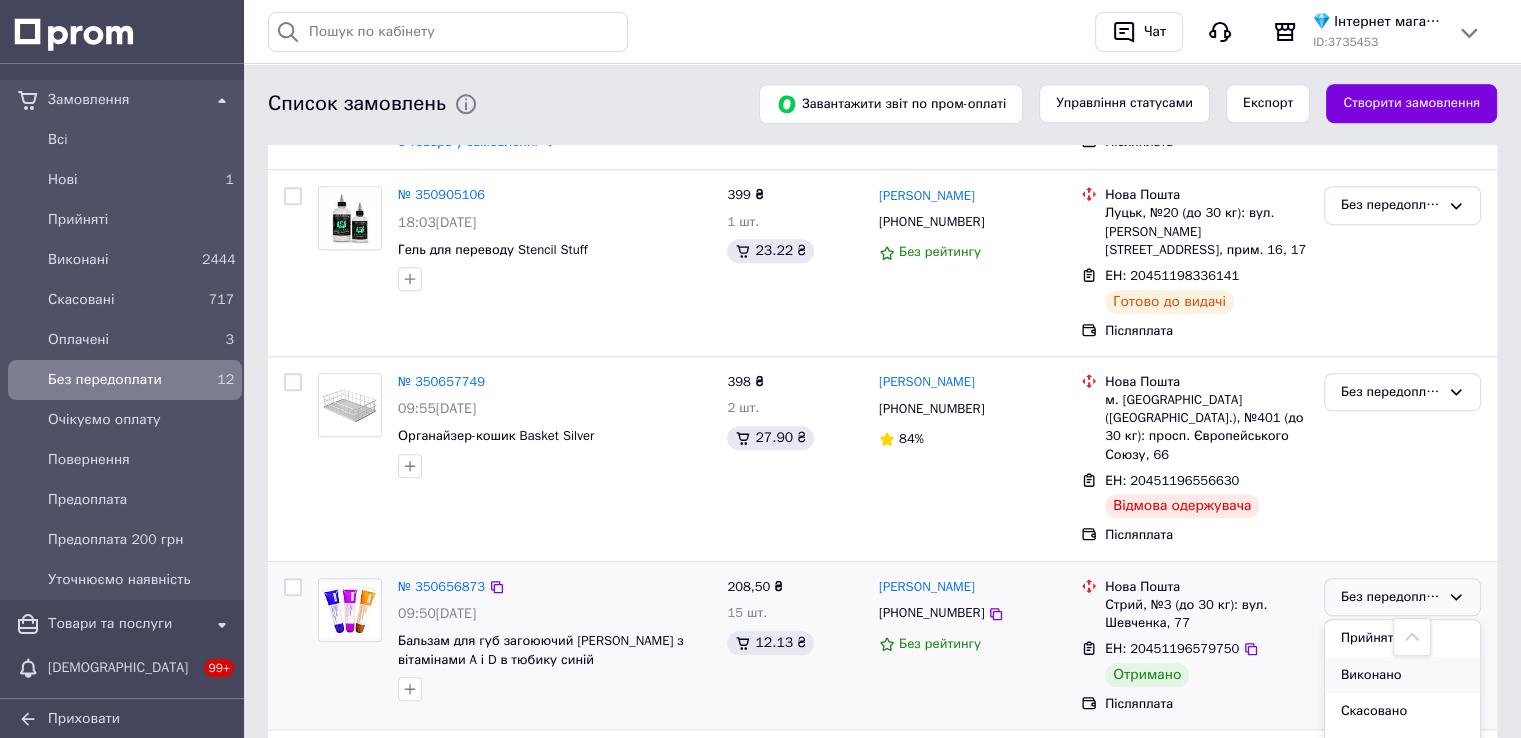 click on "Виконано" at bounding box center (1402, 675) 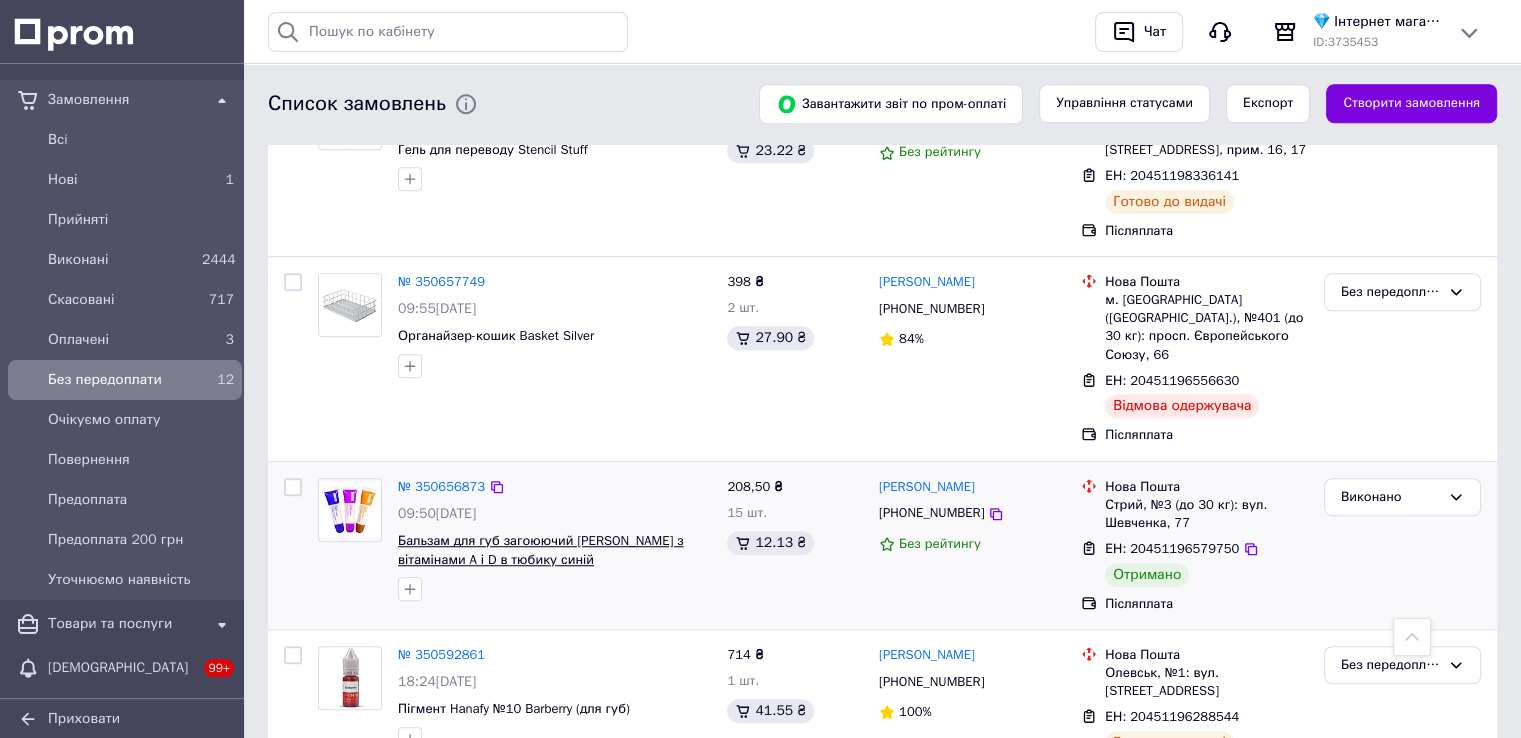 scroll, scrollTop: 1400, scrollLeft: 0, axis: vertical 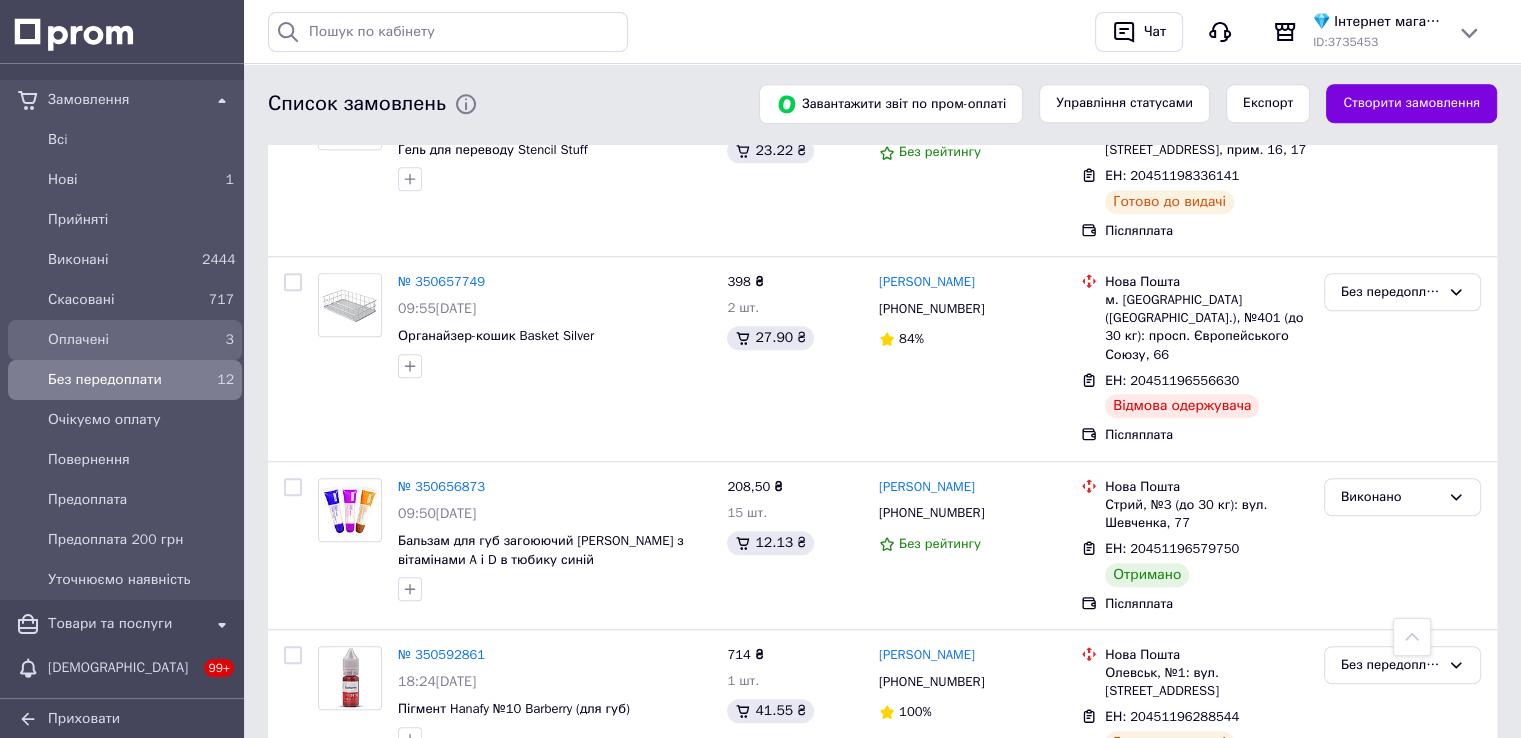 click on "Оплачені" at bounding box center [121, 340] 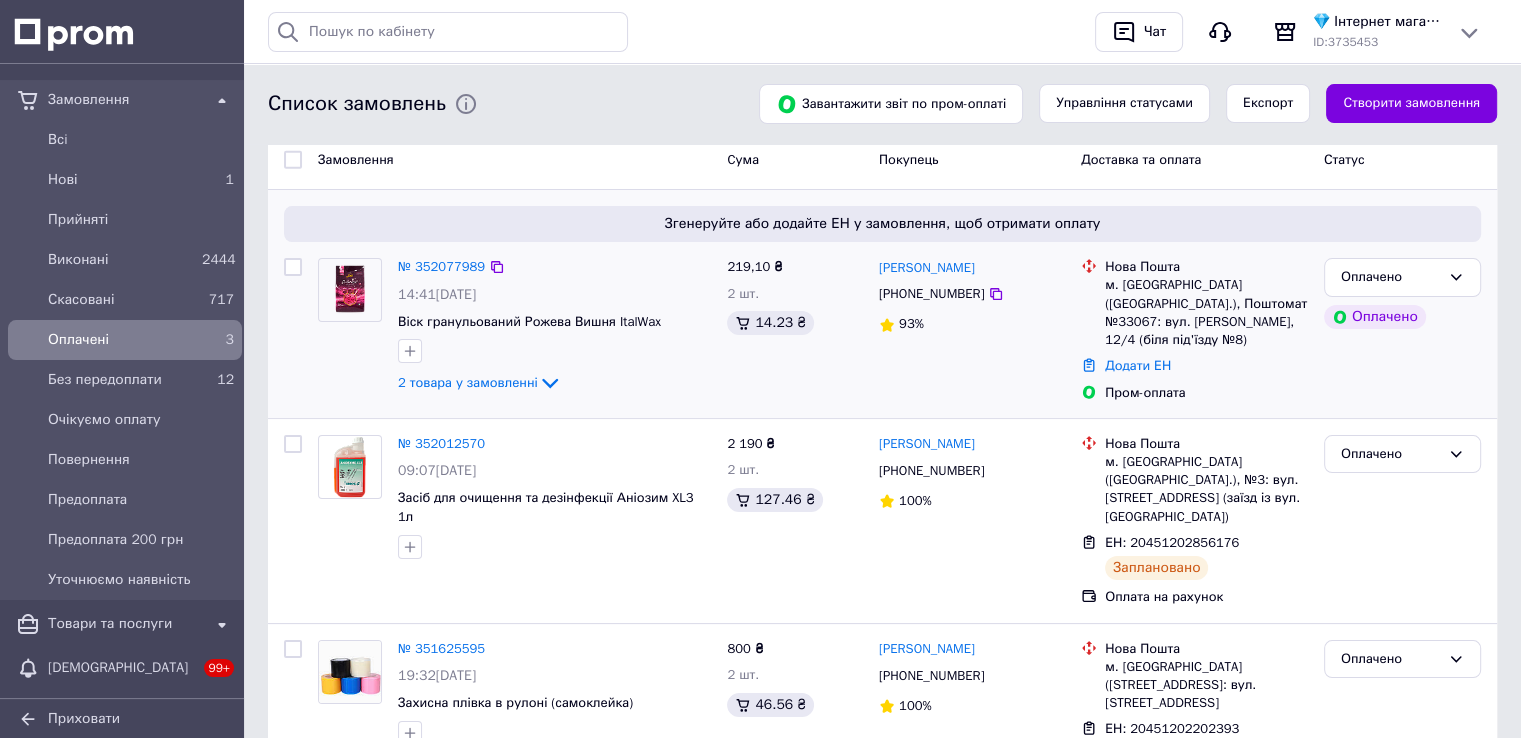 scroll, scrollTop: 266, scrollLeft: 0, axis: vertical 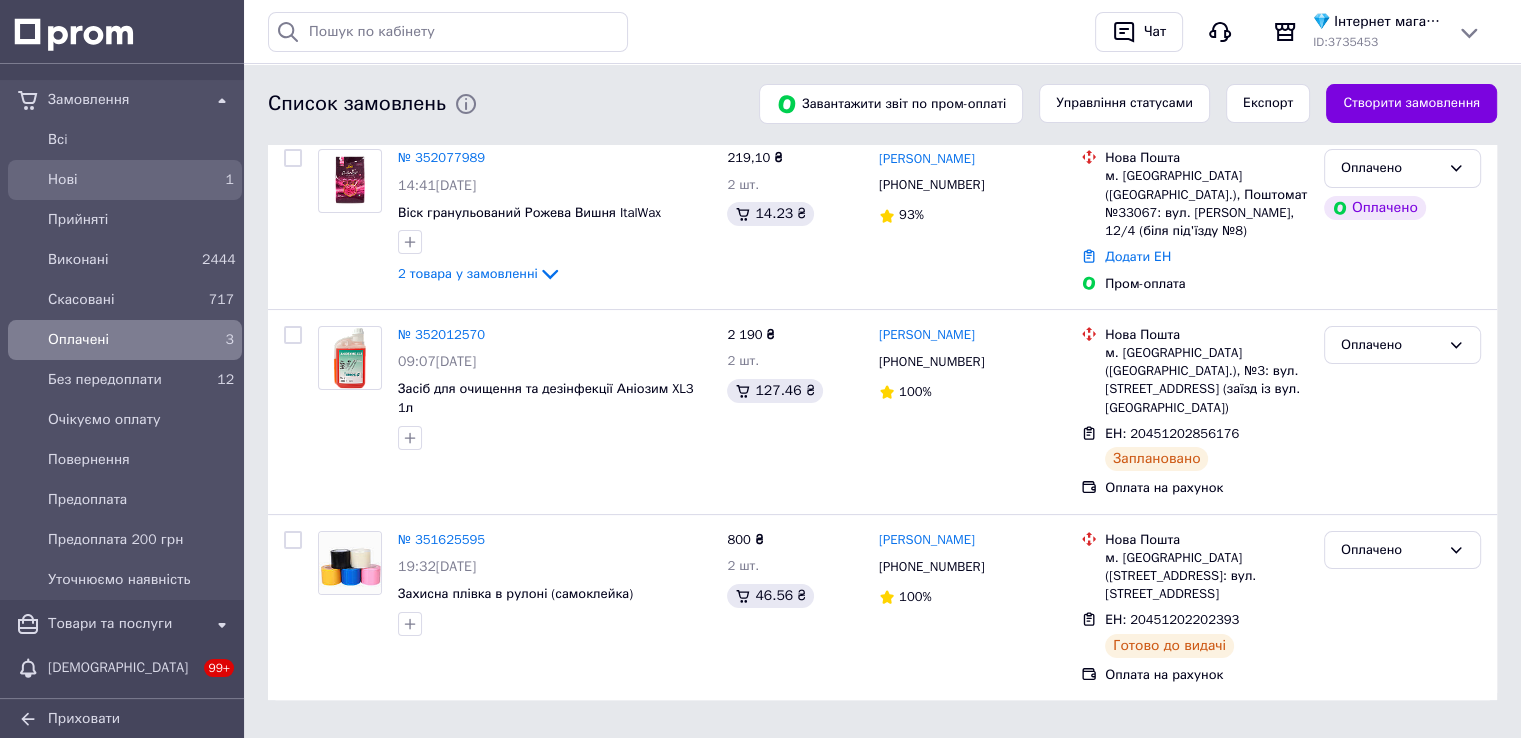 click on "Нові" at bounding box center [121, 180] 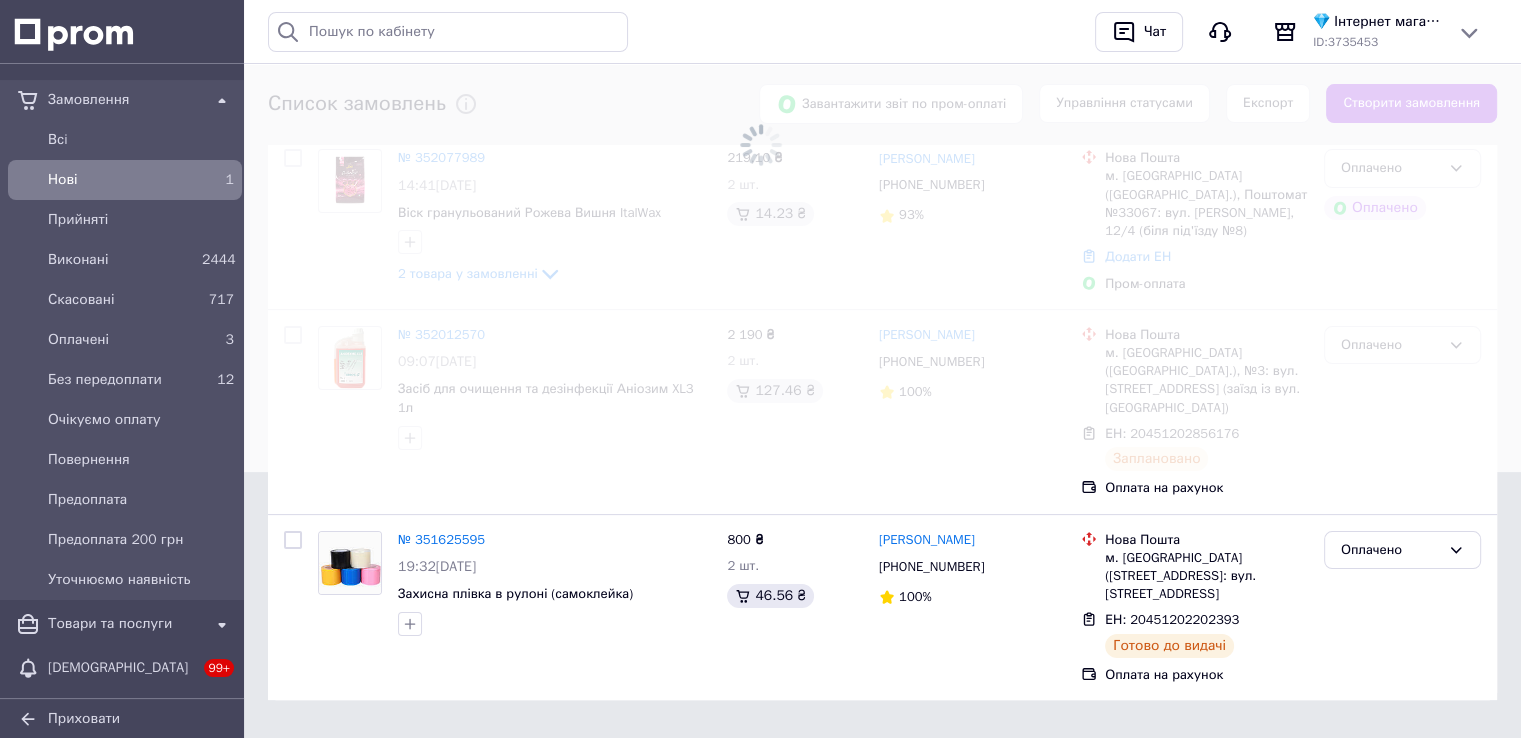 scroll, scrollTop: 0, scrollLeft: 0, axis: both 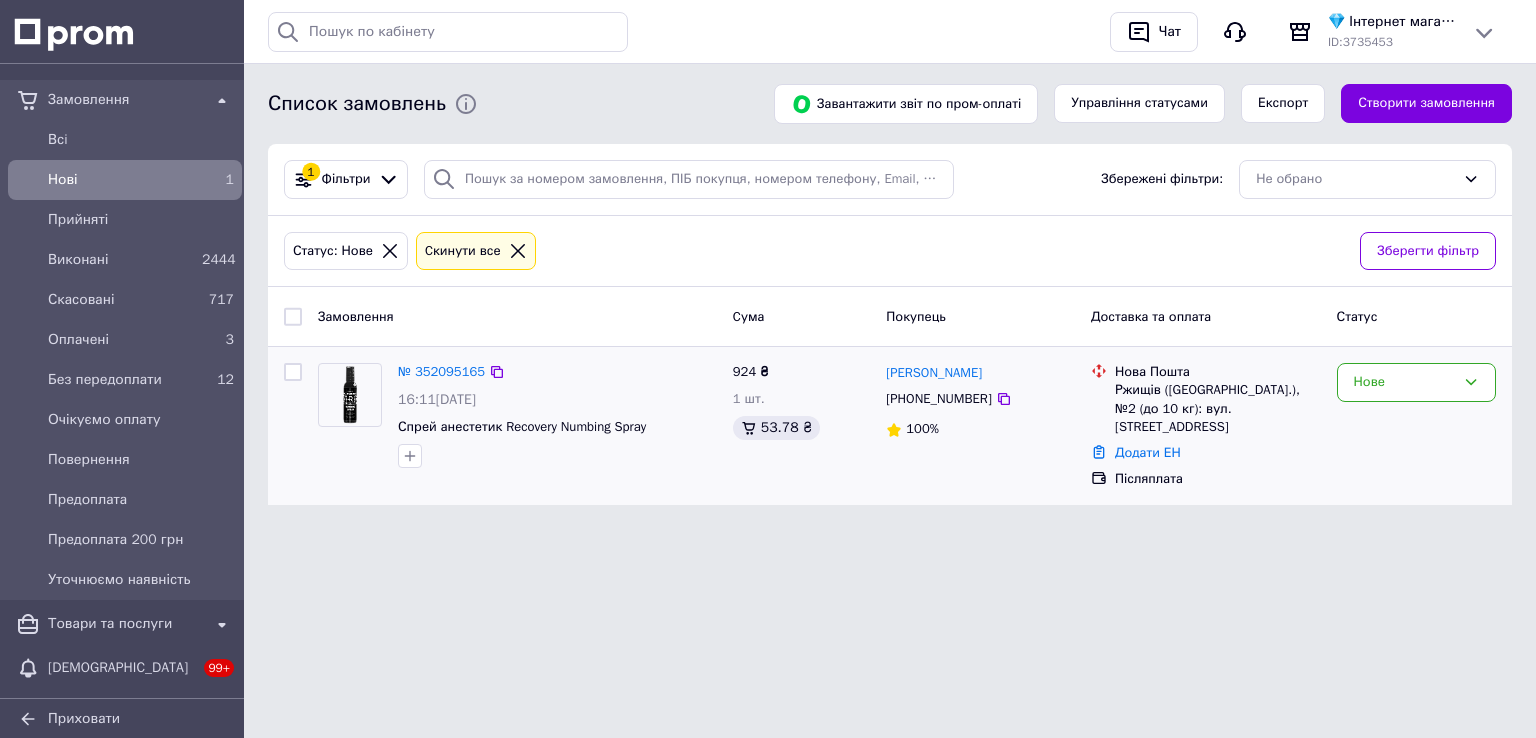 click on "№ 352095165 16:11, 10.07.2025 Спрей анестетик Recovery Numbing Spray" at bounding box center (557, 415) 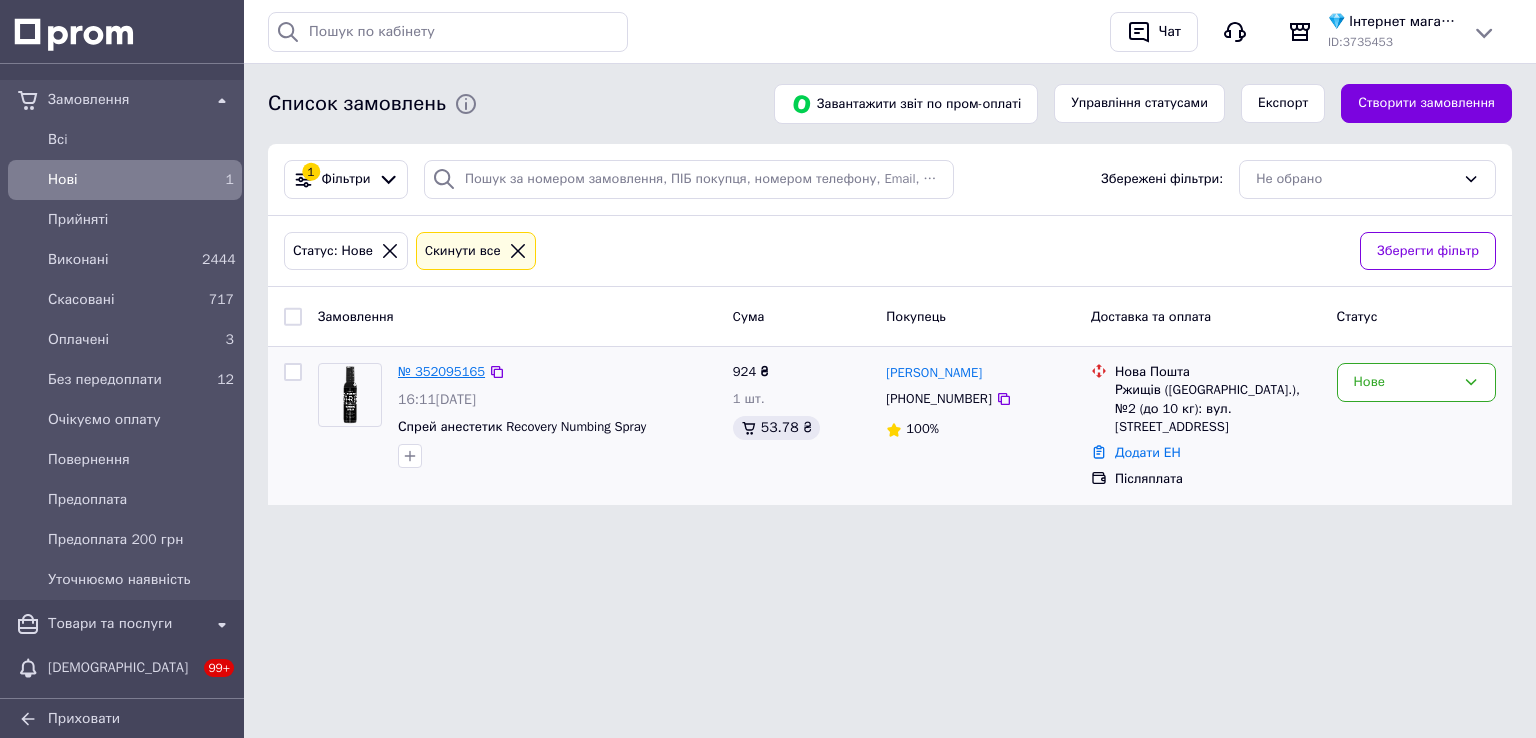 click on "№ 352095165" at bounding box center (441, 371) 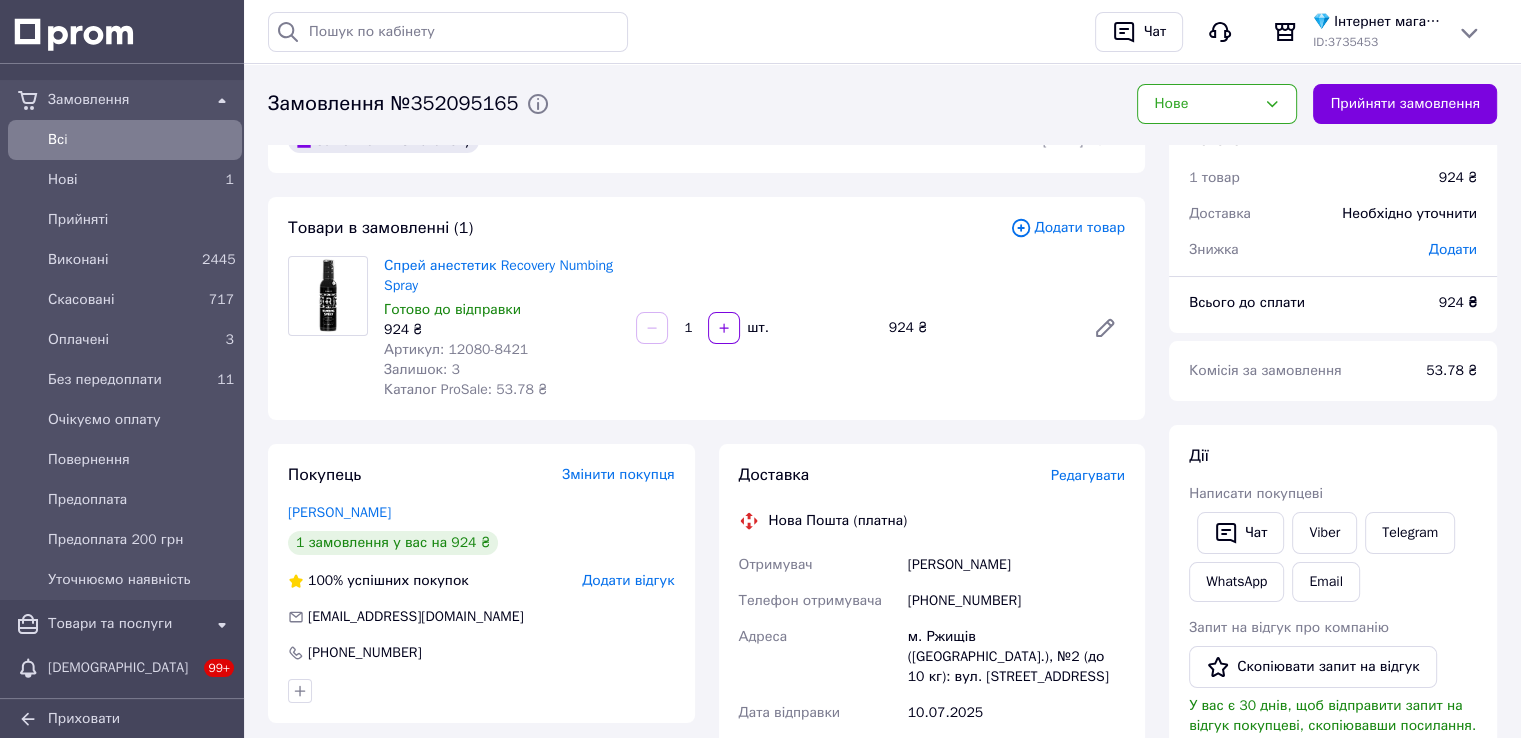 scroll, scrollTop: 0, scrollLeft: 0, axis: both 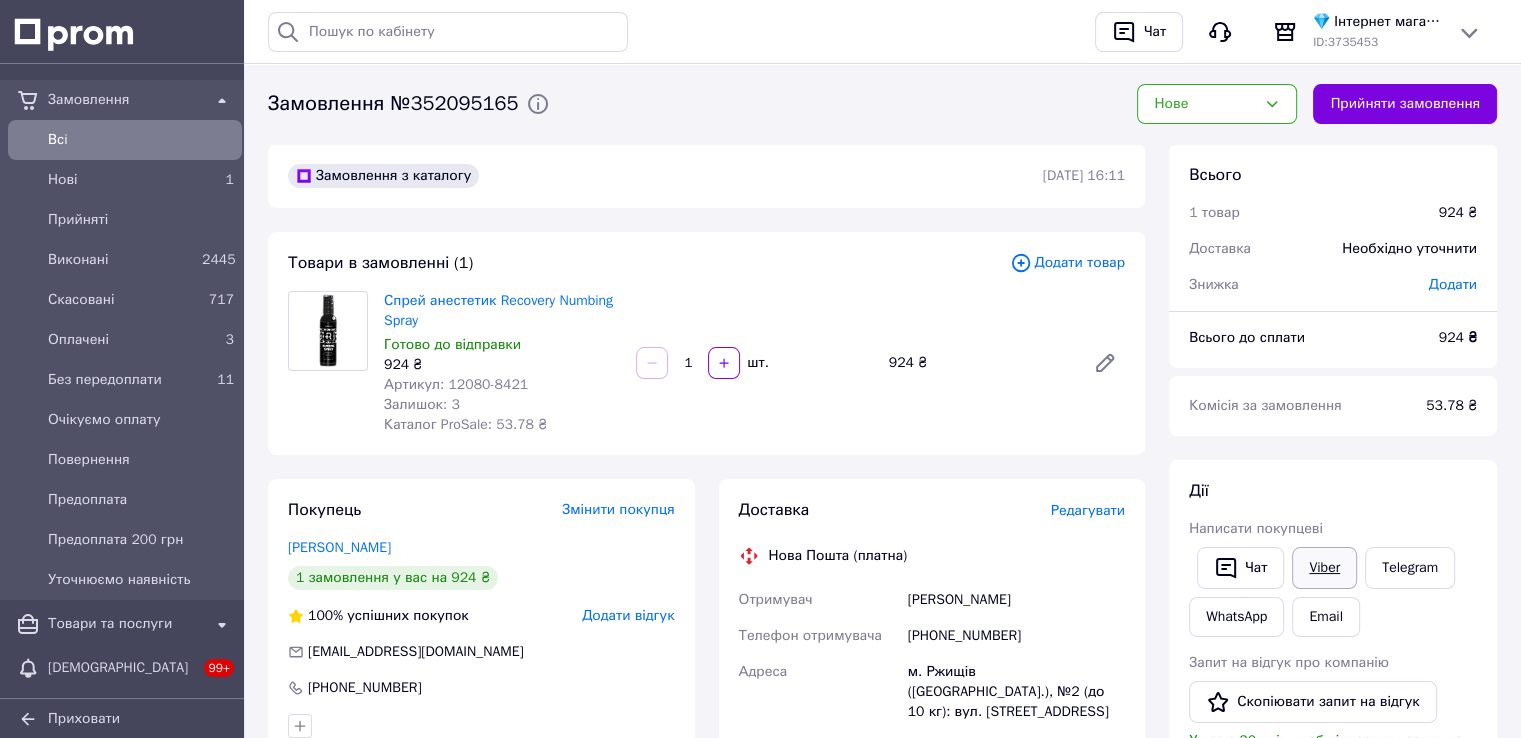 click on "Viber" at bounding box center (1324, 568) 